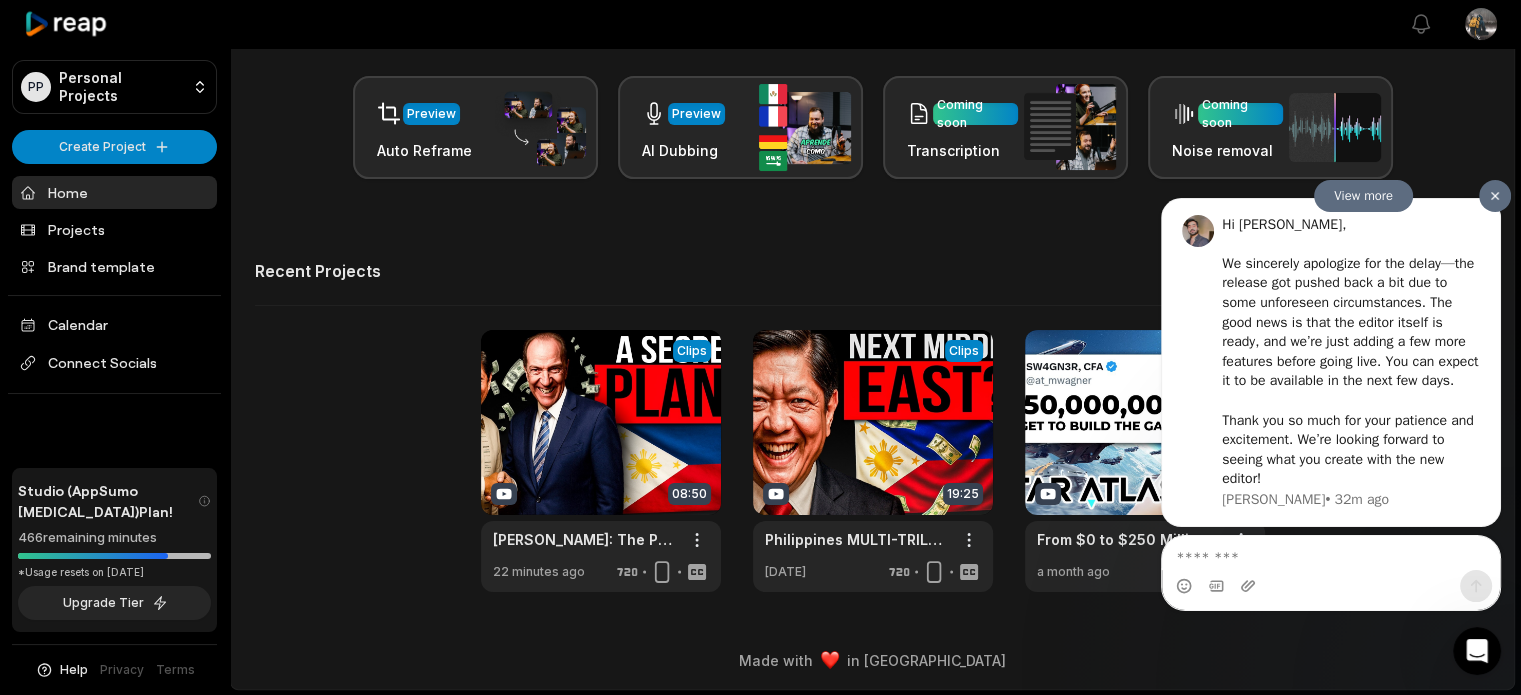 scroll, scrollTop: 0, scrollLeft: 0, axis: both 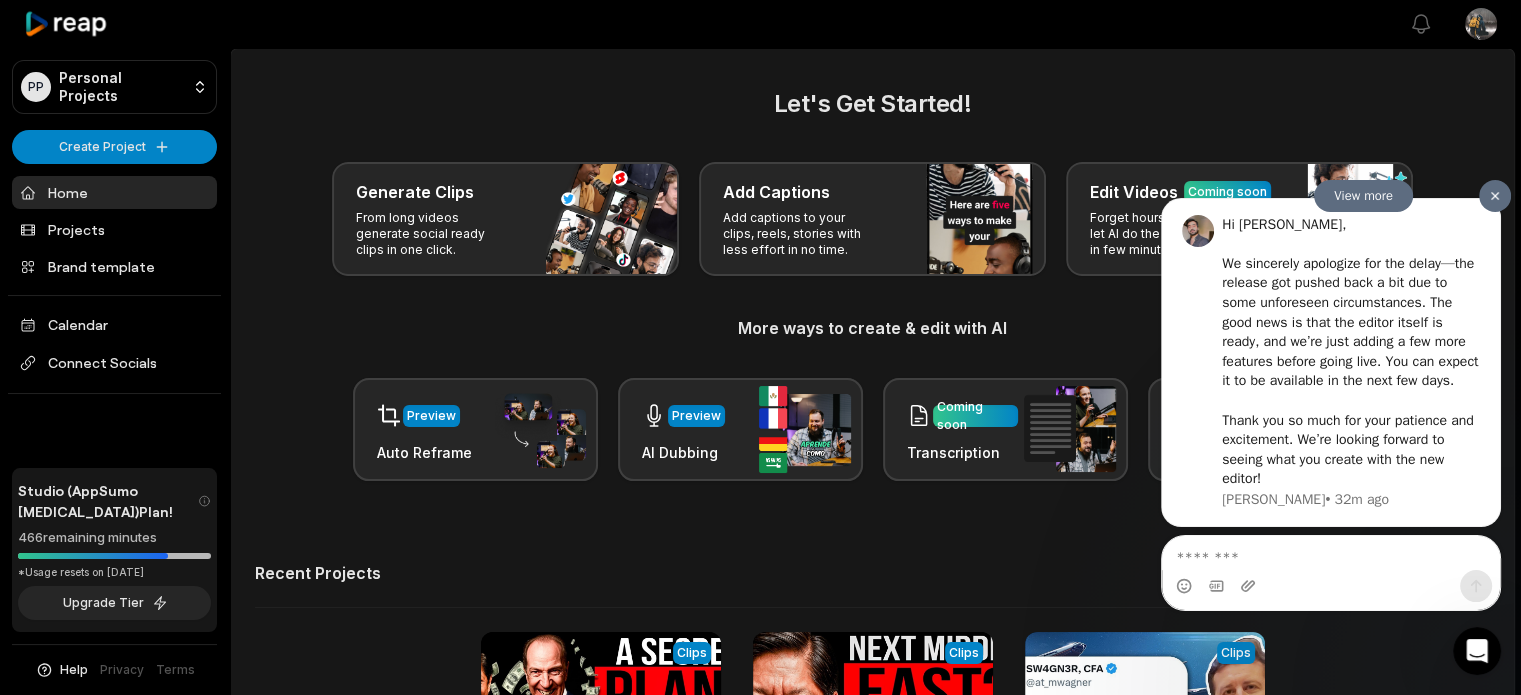click on "We sincerely apologize for the delay—the release got pushed back a bit due to some unforeseen circumstances. The good news is that the editor itself is ready, and we’re just adding a few more features before going live. You can expect it to be available in the next few days. ​" at bounding box center [1351, 332] 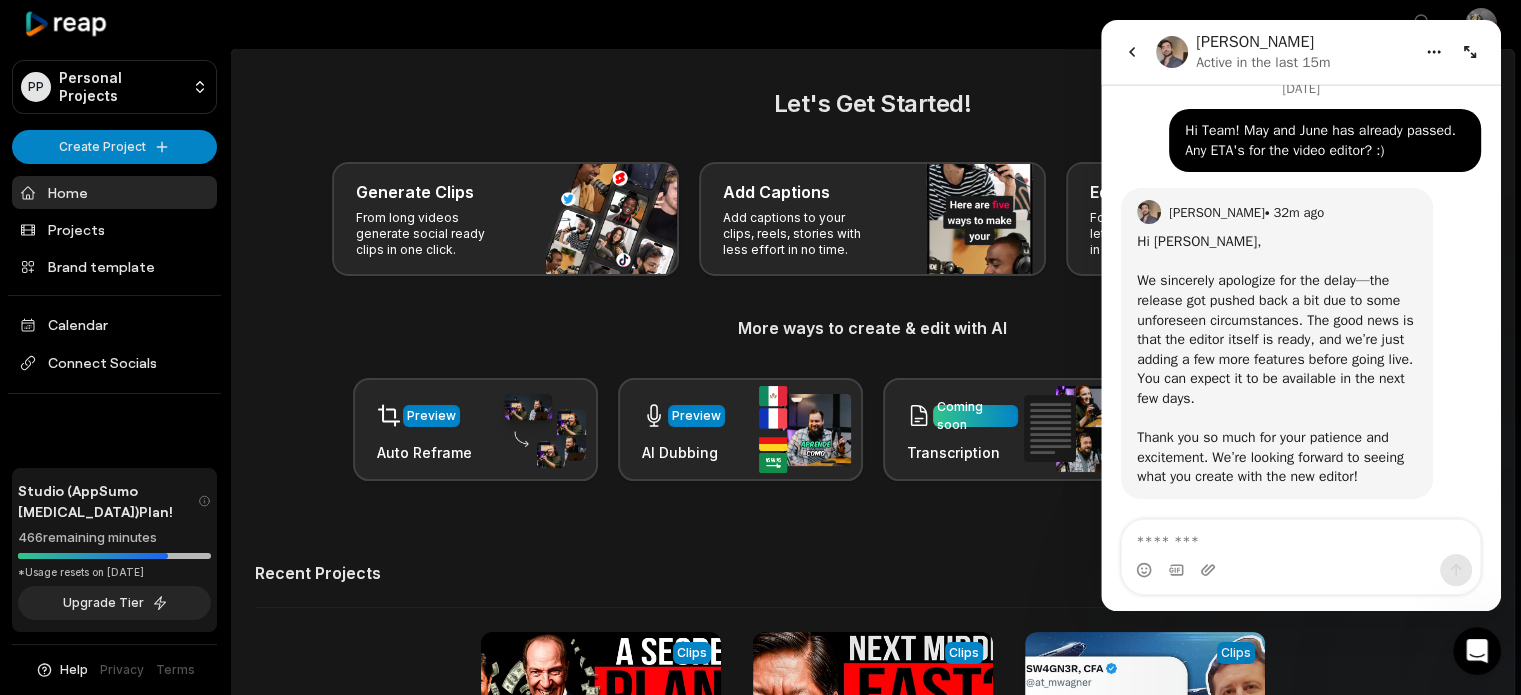 scroll, scrollTop: 0, scrollLeft: 0, axis: both 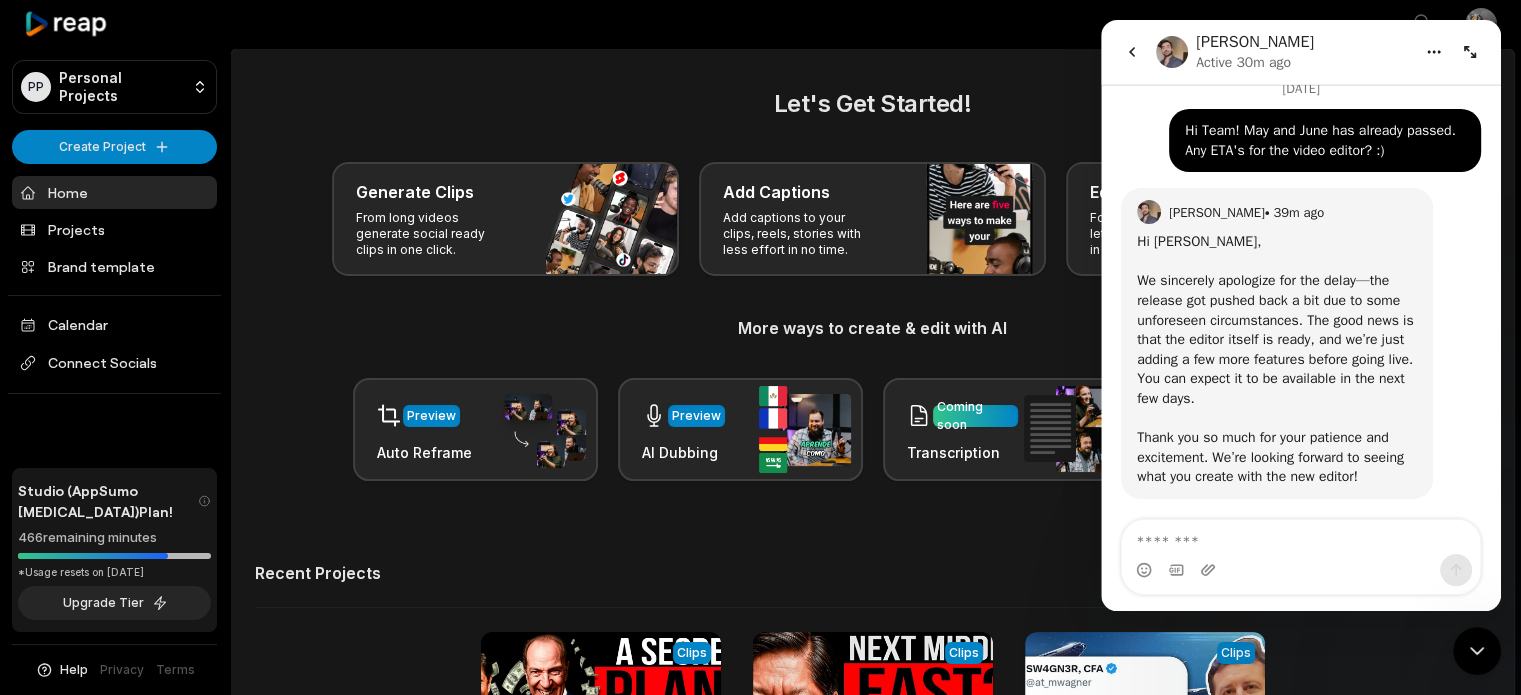 click 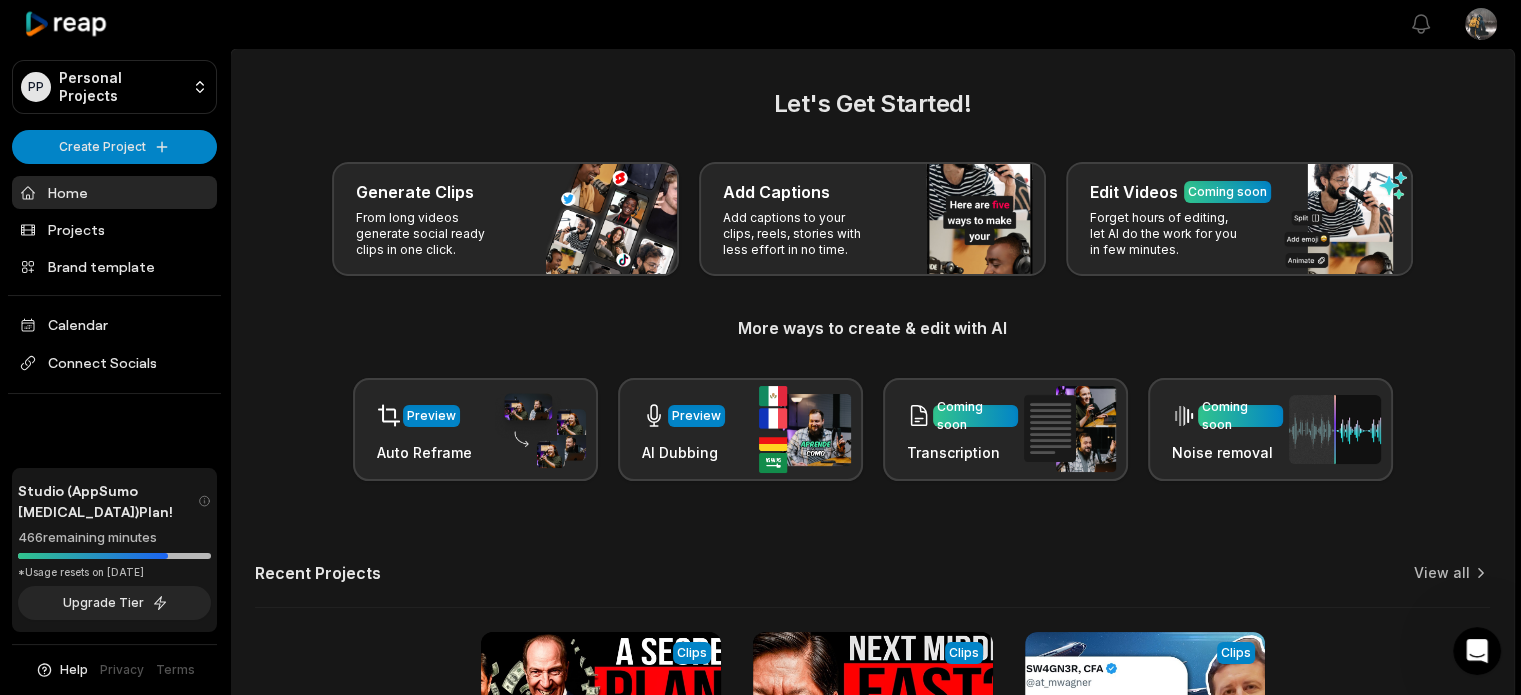 click on "Let's Get Started! Generate Clips From long videos generate social ready clips in one click. Add Captions Add captions to your clips, reels, stories with less effort in no time. Edit Videos Coming soon Forget hours of editing, let AI do the work for you in few minutes. More ways to create & edit with AI Preview Auto Reframe Preview AI Dubbing Coming soon Transcription Coming soon Noise removal" at bounding box center (872, 283) 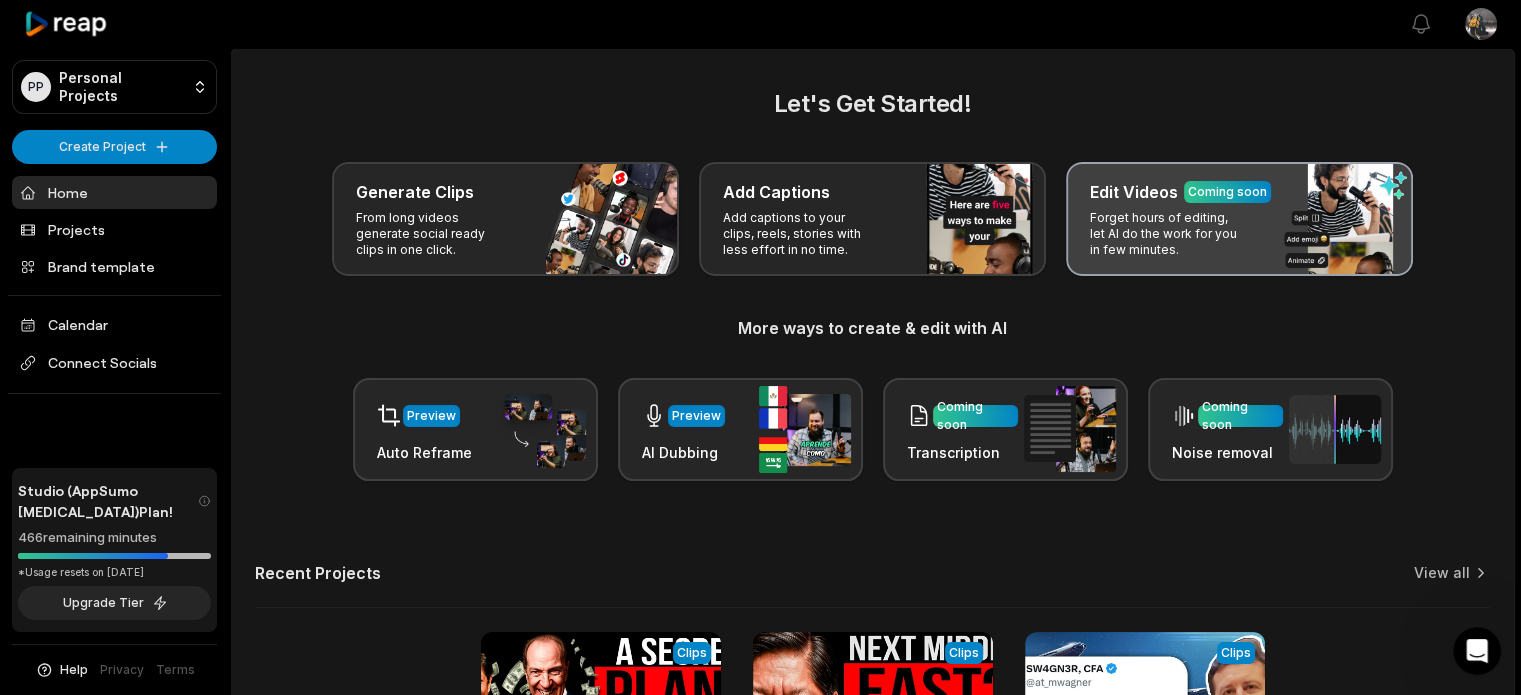 click on "Edit Videos Coming soon Forget hours of editing, let AI do the work for you in few minutes." at bounding box center (1239, 219) 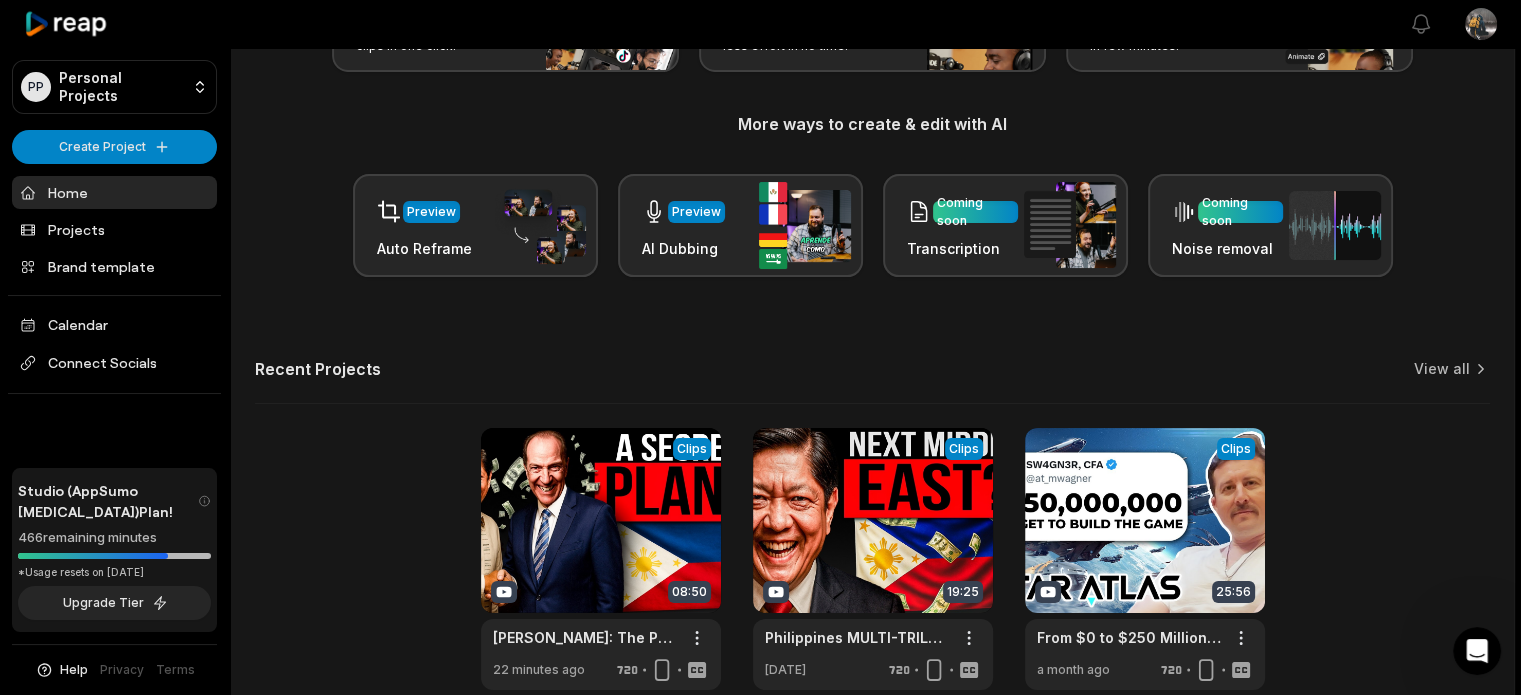 scroll, scrollTop: 302, scrollLeft: 0, axis: vertical 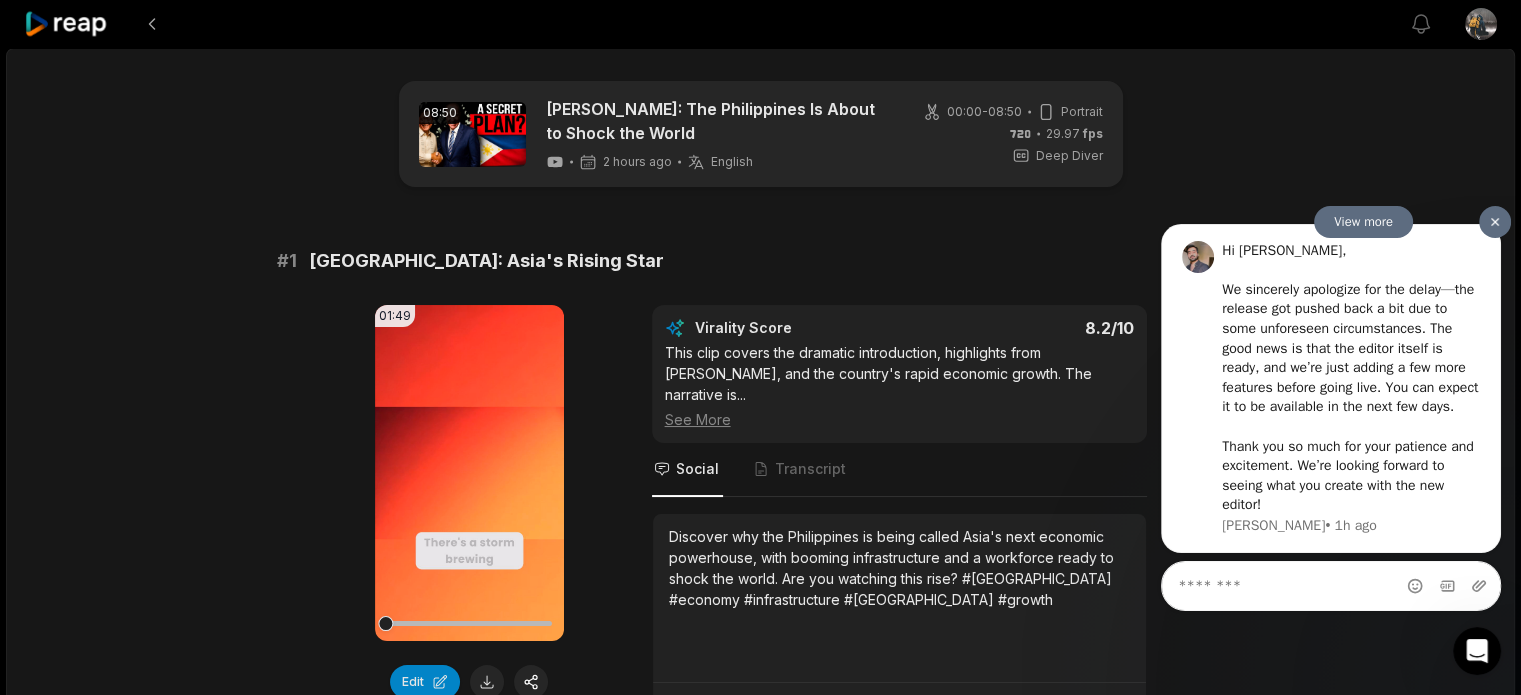 click at bounding box center (1495, 222) 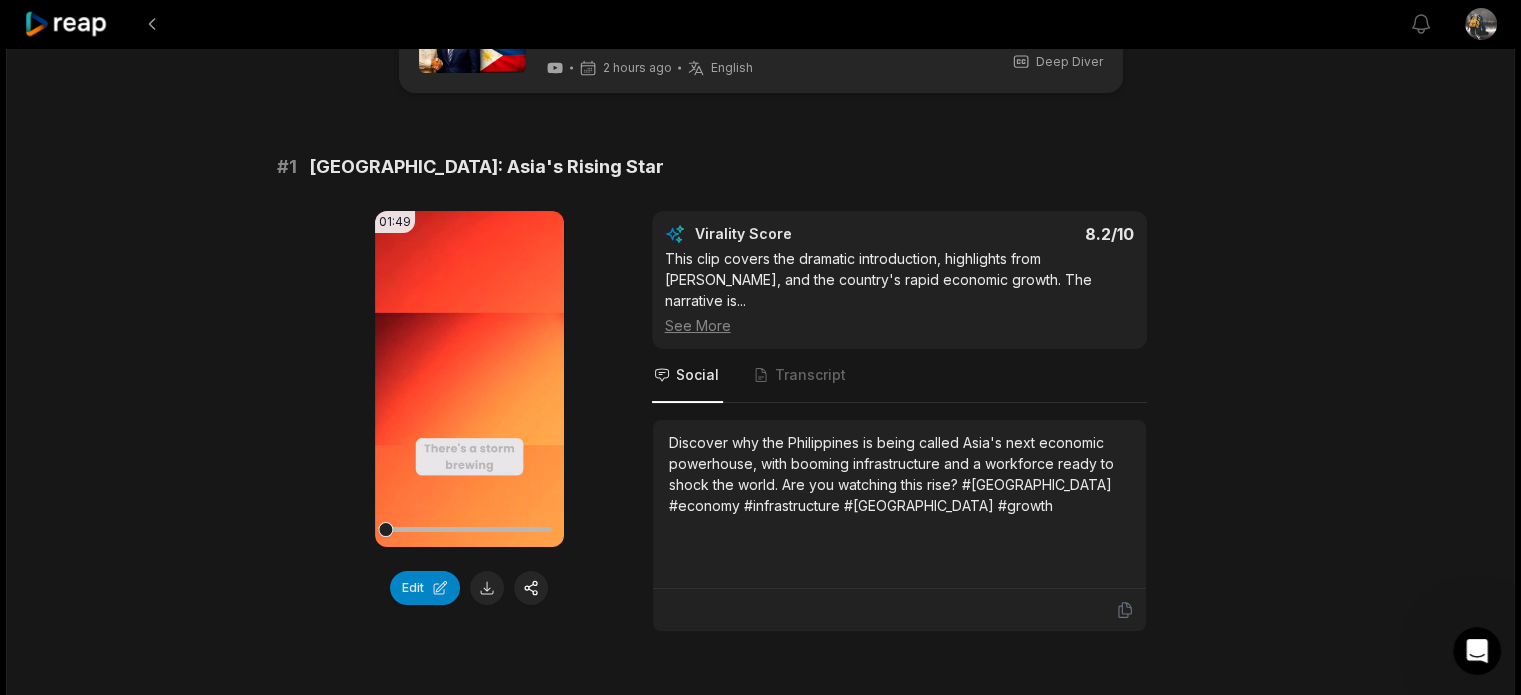 scroll, scrollTop: 133, scrollLeft: 0, axis: vertical 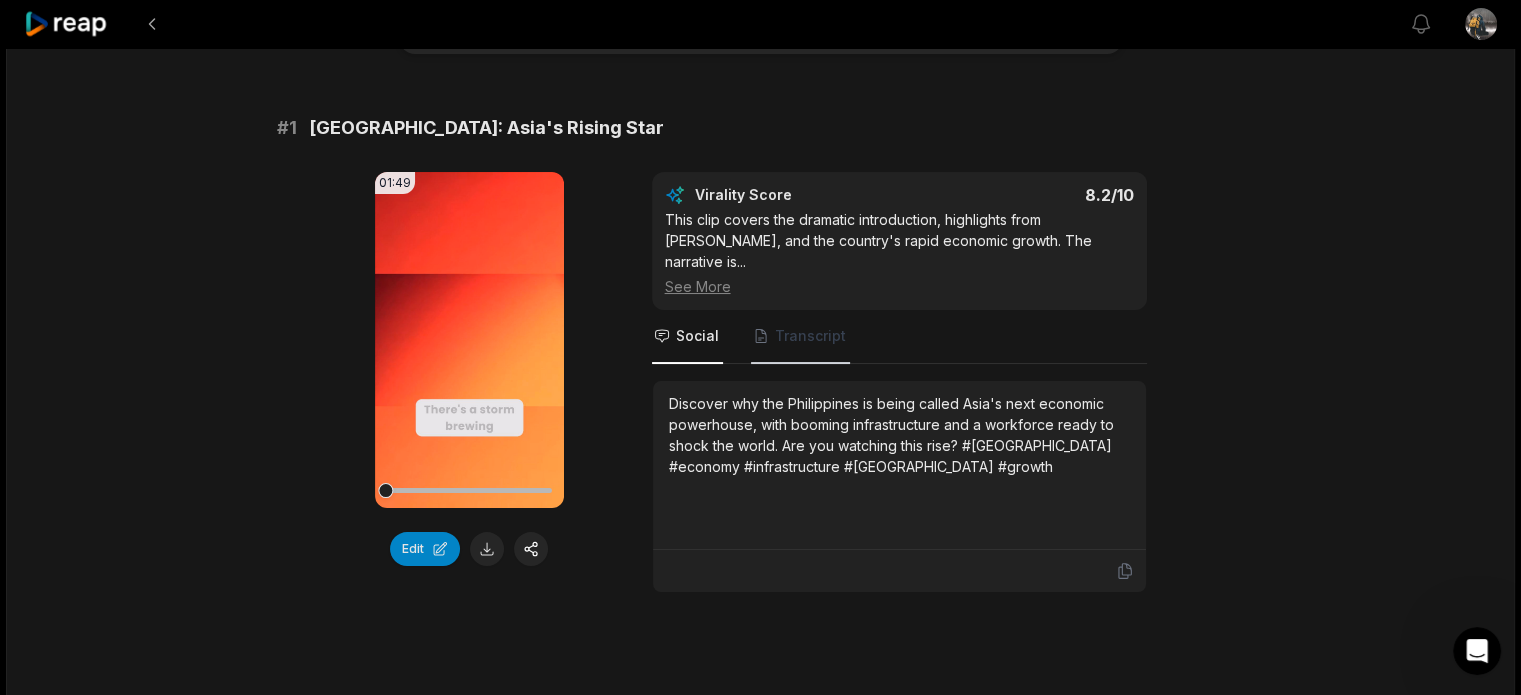 click on "Transcript" at bounding box center [810, 336] 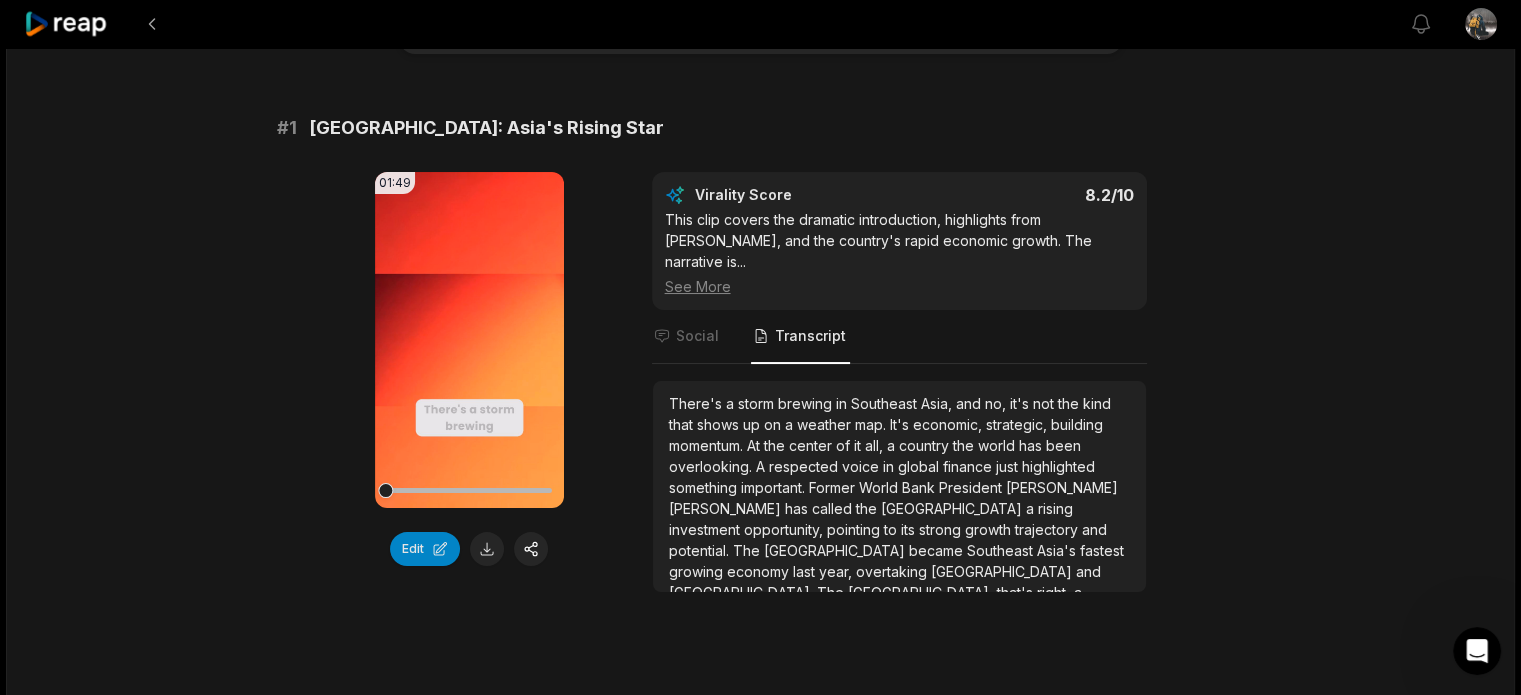 click on "There's     a     storm     brewing     in     [GEOGRAPHIC_DATA],     and     no,     it's     not     the     kind     that     shows     up     on     a     weather     map.     It's     economic,     strategic,     building     momentum.     At     the     center     of     it     all,     a     country     the     world     has     been     overlooking.     A     respected     voice     in     global     finance     just     highlighted     something     important.     Former     World     Bank     President     [PERSON_NAME]     has     called     the     Philippines     a     rising     investment     opportunity,     pointing     to     its     strong     growth     trajectory     and     potential.     The     [GEOGRAPHIC_DATA]     became     Southeast     Asia's     fastest     growing     economy     last     year,     overtaking     [GEOGRAPHIC_DATA]     and     [GEOGRAPHIC_DATA].     The     Philippines,     that's     right,     a     country     known     for     sending     workers     overseas     and     facing" at bounding box center (899, 655) 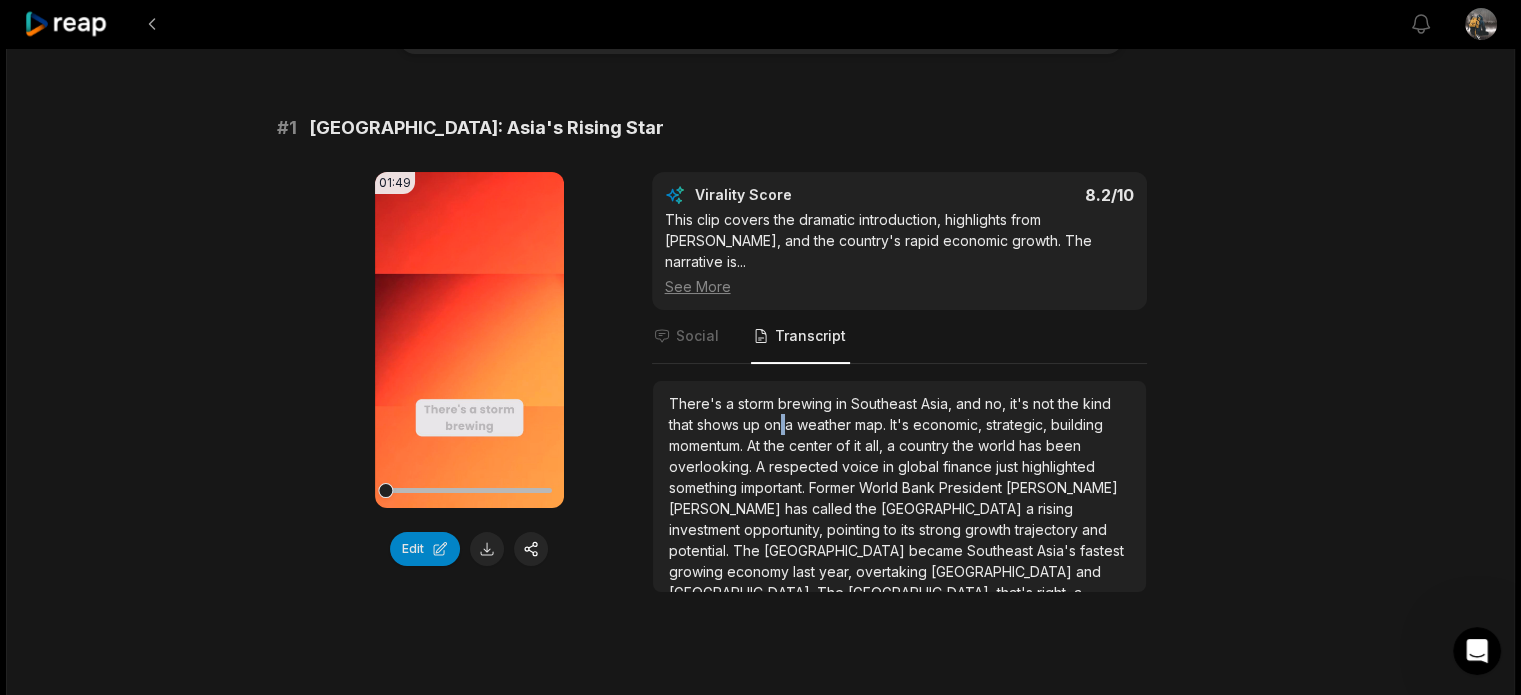 click on "on" at bounding box center (774, 424) 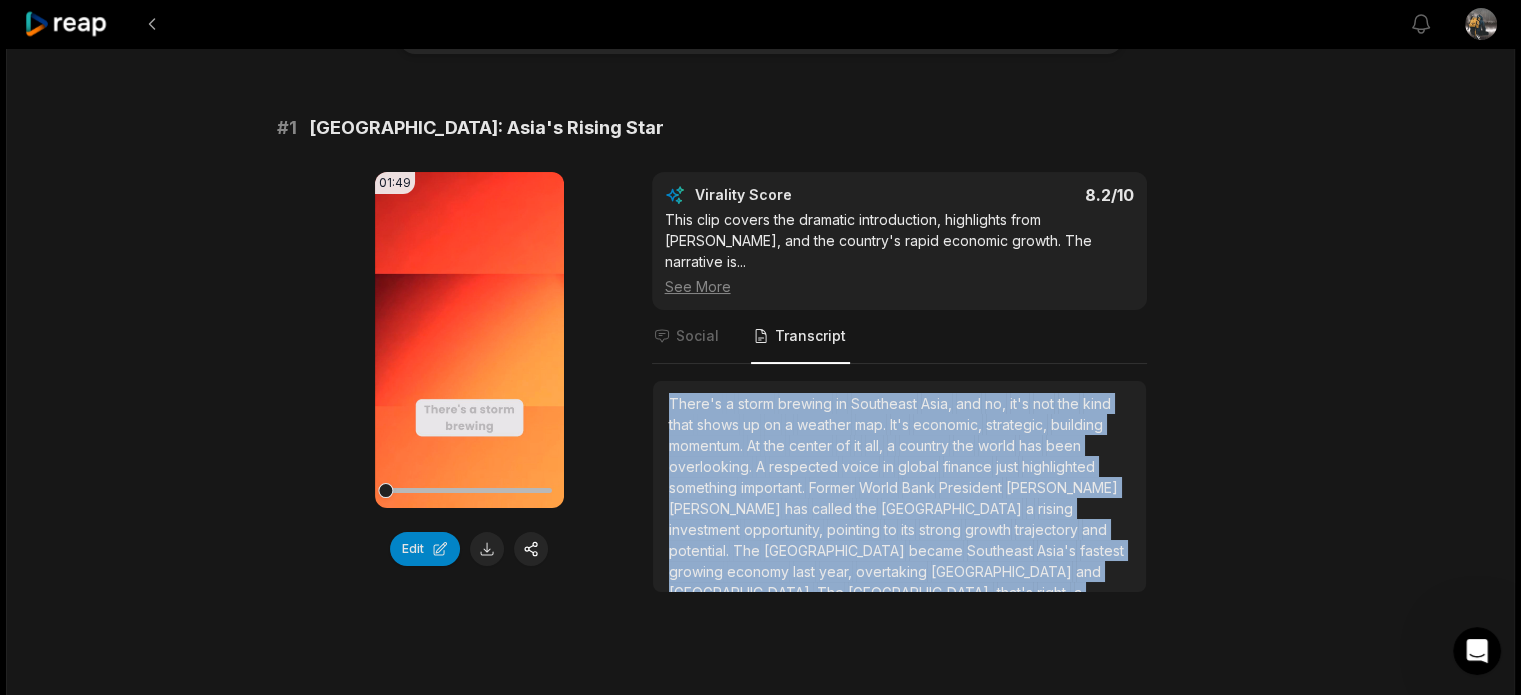 click on "on" at bounding box center [774, 424] 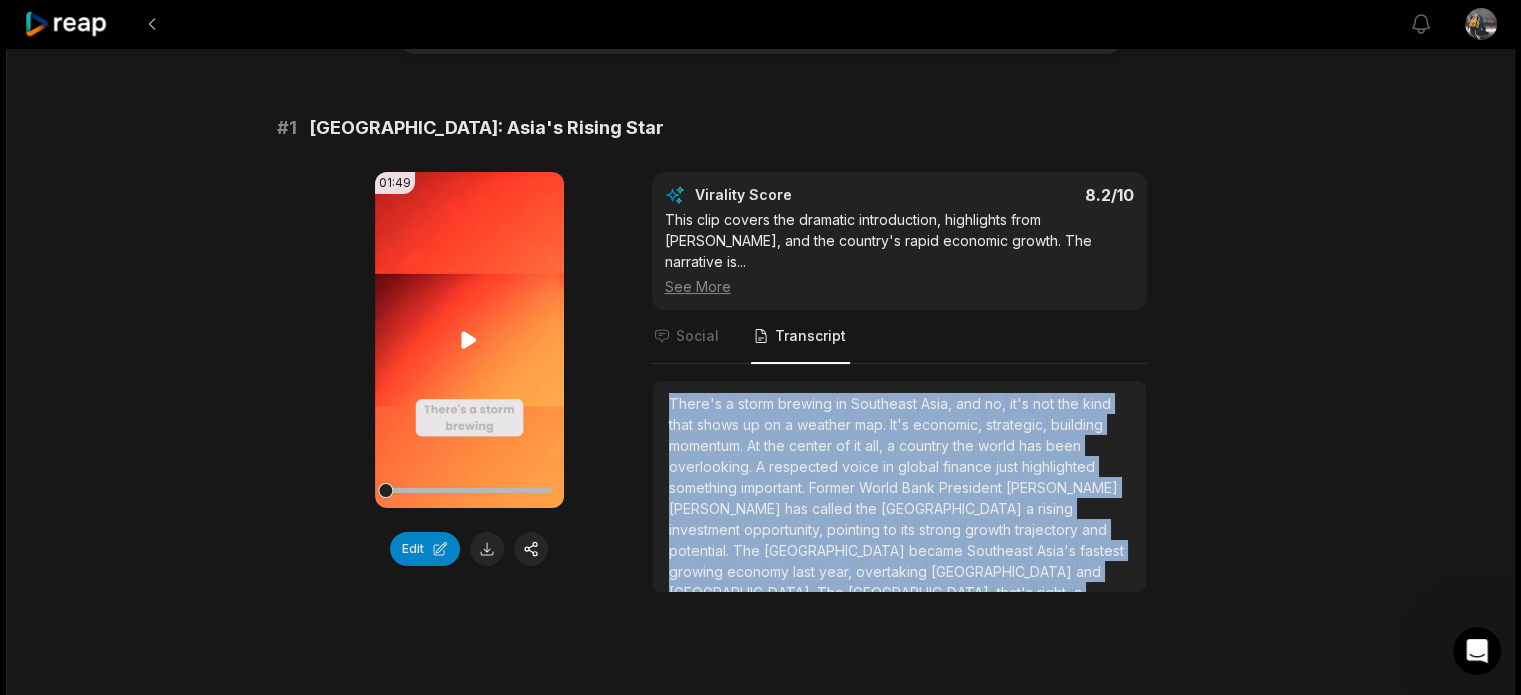 click on "Your browser does not support mp4 format." at bounding box center [469, 340] 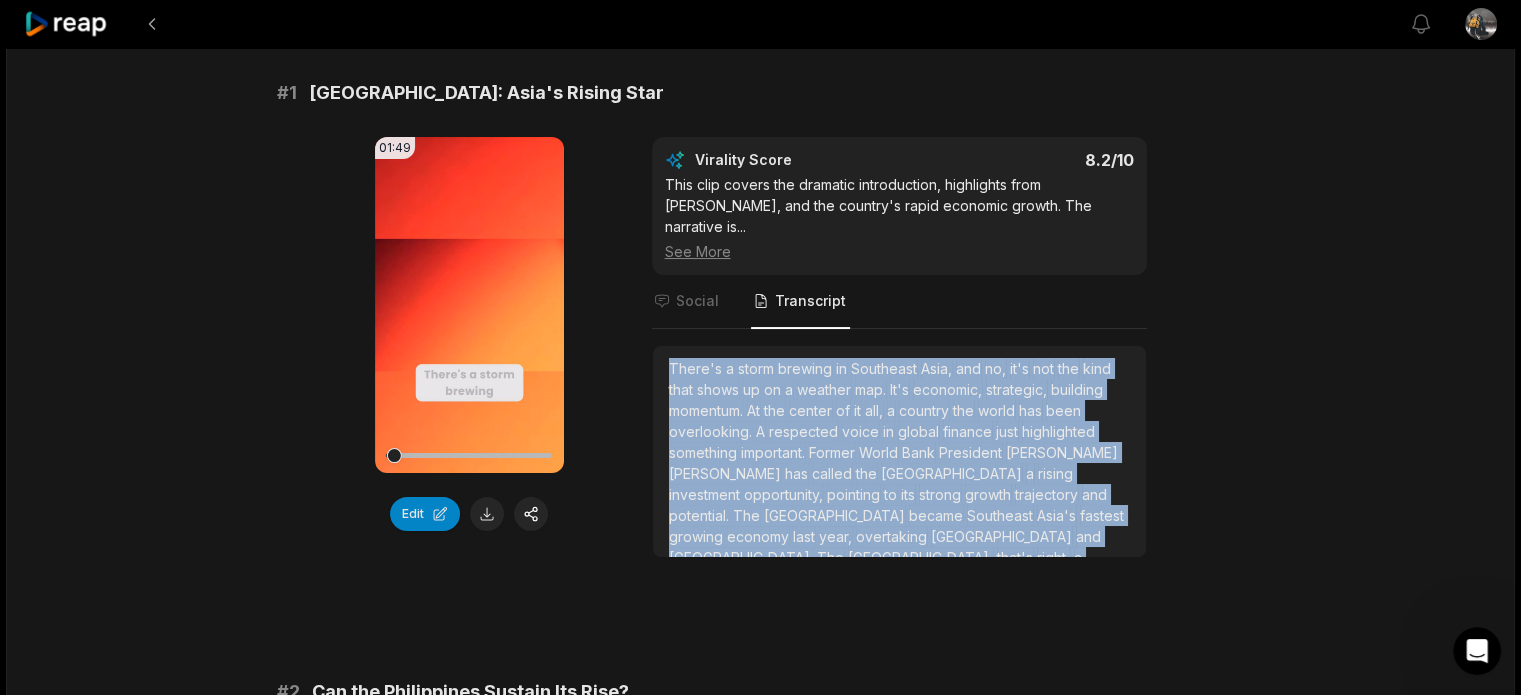 scroll, scrollTop: 133, scrollLeft: 0, axis: vertical 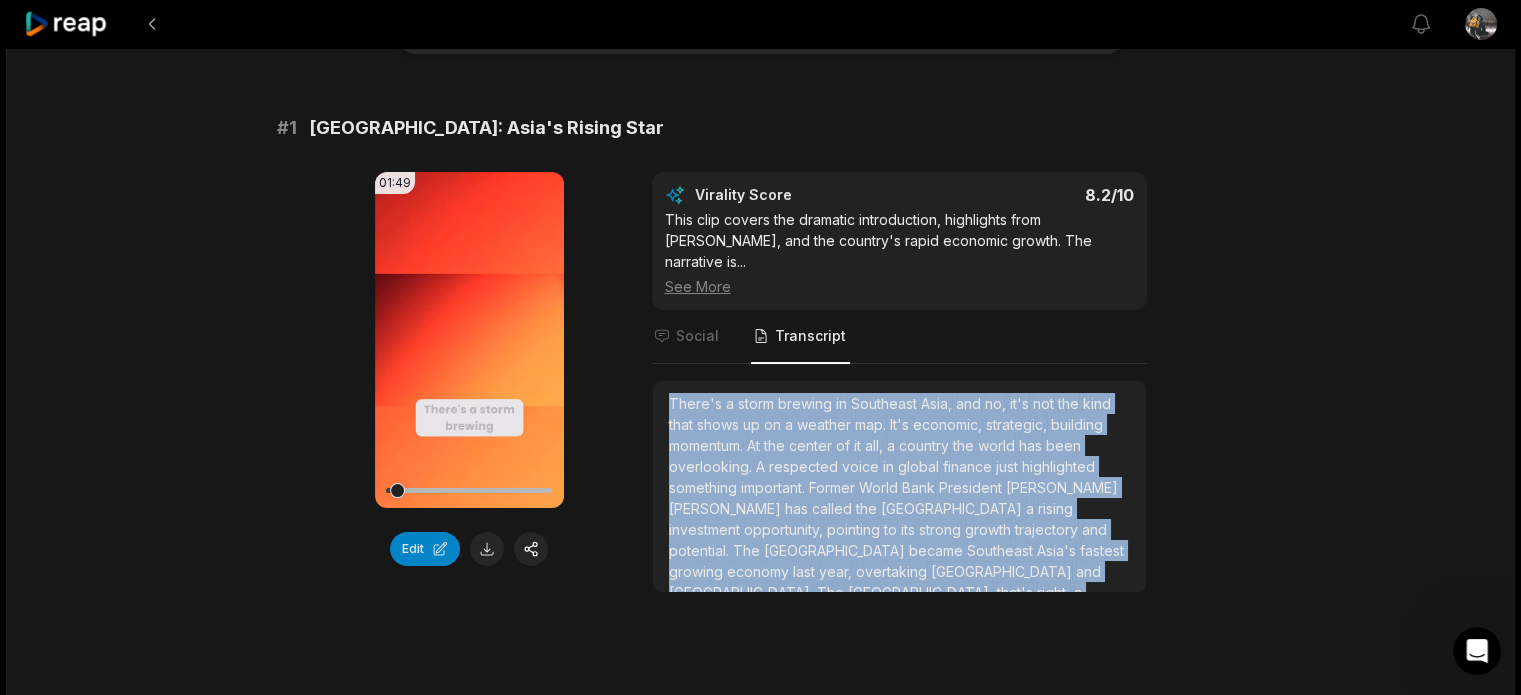 copy on "There's     a     storm     brewing     in     [GEOGRAPHIC_DATA],     and     no,     it's     not     the     kind     that     shows     up     on     a     weather     map.     It's     economic,     strategic,     building     momentum.     At     the     center     of     it     all,     a     country     the     world     has     been     overlooking.     A     respected     voice     in     global     finance     just     highlighted     something     important.     Former     World     Bank     President     [PERSON_NAME]     has     called     the     Philippines     a     rising     investment     opportunity,     pointing     to     its     strong     growth     trajectory     and     potential.     The     [GEOGRAPHIC_DATA]     became     Southeast     Asia's     fastest     growing     economy     last     year,     overtaking     [GEOGRAPHIC_DATA]     and     [GEOGRAPHIC_DATA].     The     [GEOGRAPHIC_DATA],     that's     right,     a     country     known     for     sending     workers     overseas     and     faci..." 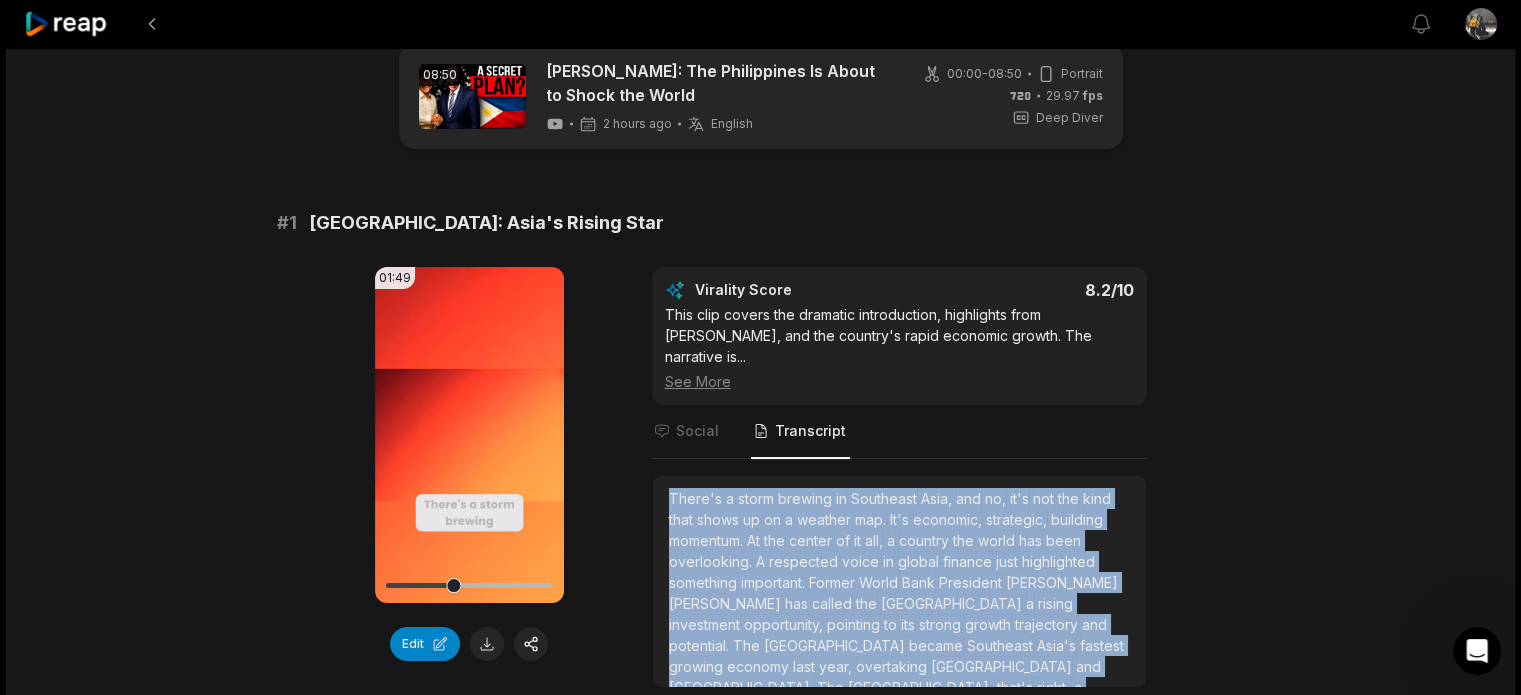scroll, scrollTop: 0, scrollLeft: 0, axis: both 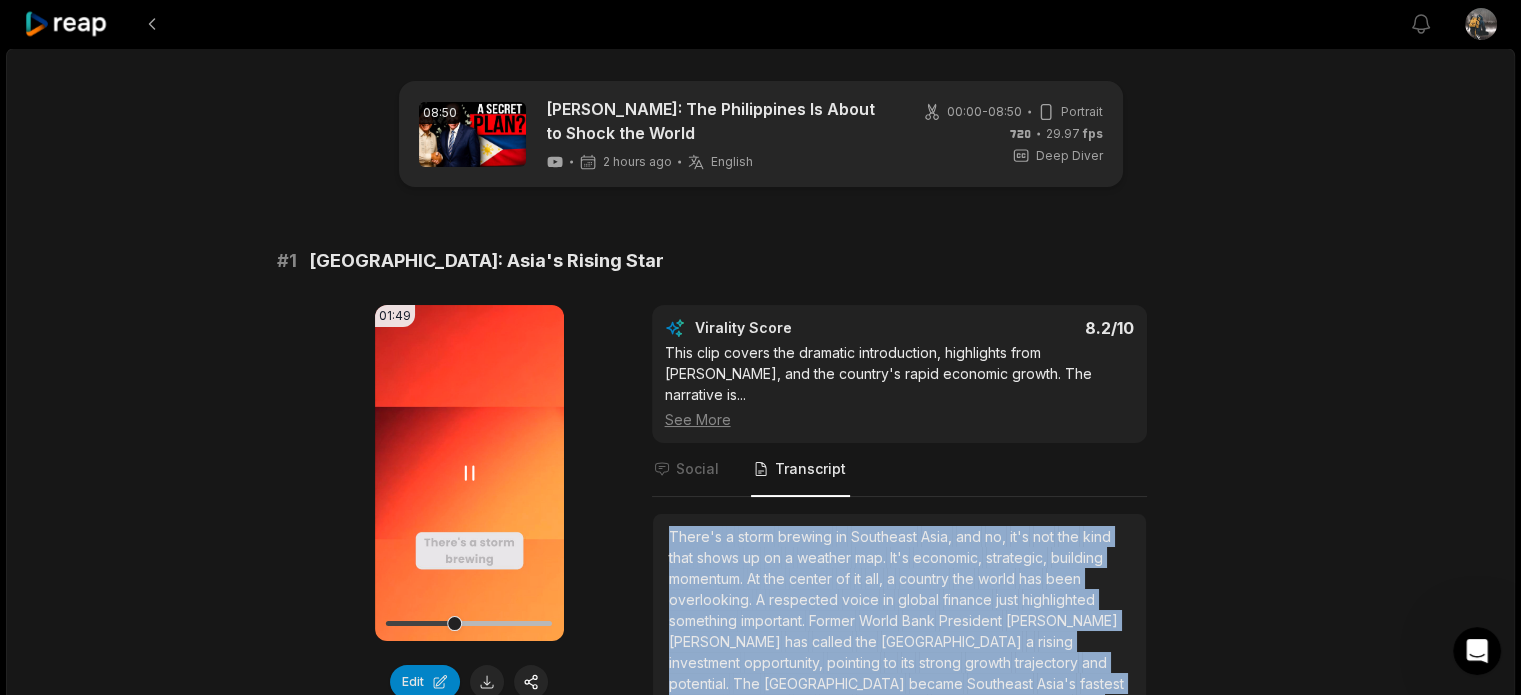 copy on "There's     a     storm     brewing     in     [GEOGRAPHIC_DATA],     and     no,     it's     not     the     kind     that     shows     up     on     a     weather     map.     It's     economic,     strategic,     building     momentum.     At     the     center     of     it     all,     a     country     the     world     has     been     overlooking.     A     respected     voice     in     global     finance     just     highlighted     something     important.     Former     World     Bank     President     [PERSON_NAME]     has     called     the     Philippines     a     rising     investment     opportunity,     pointing     to     its     strong     growth     trajectory     and     potential.     The     [GEOGRAPHIC_DATA]     became     Southeast     Asia's     fastest     growing     economy     last     year,     overtaking     [GEOGRAPHIC_DATA]     and     [GEOGRAPHIC_DATA].     The     [GEOGRAPHIC_DATA],     that's     right,     a     country     known     for     sending     workers     overseas     and     faci..." 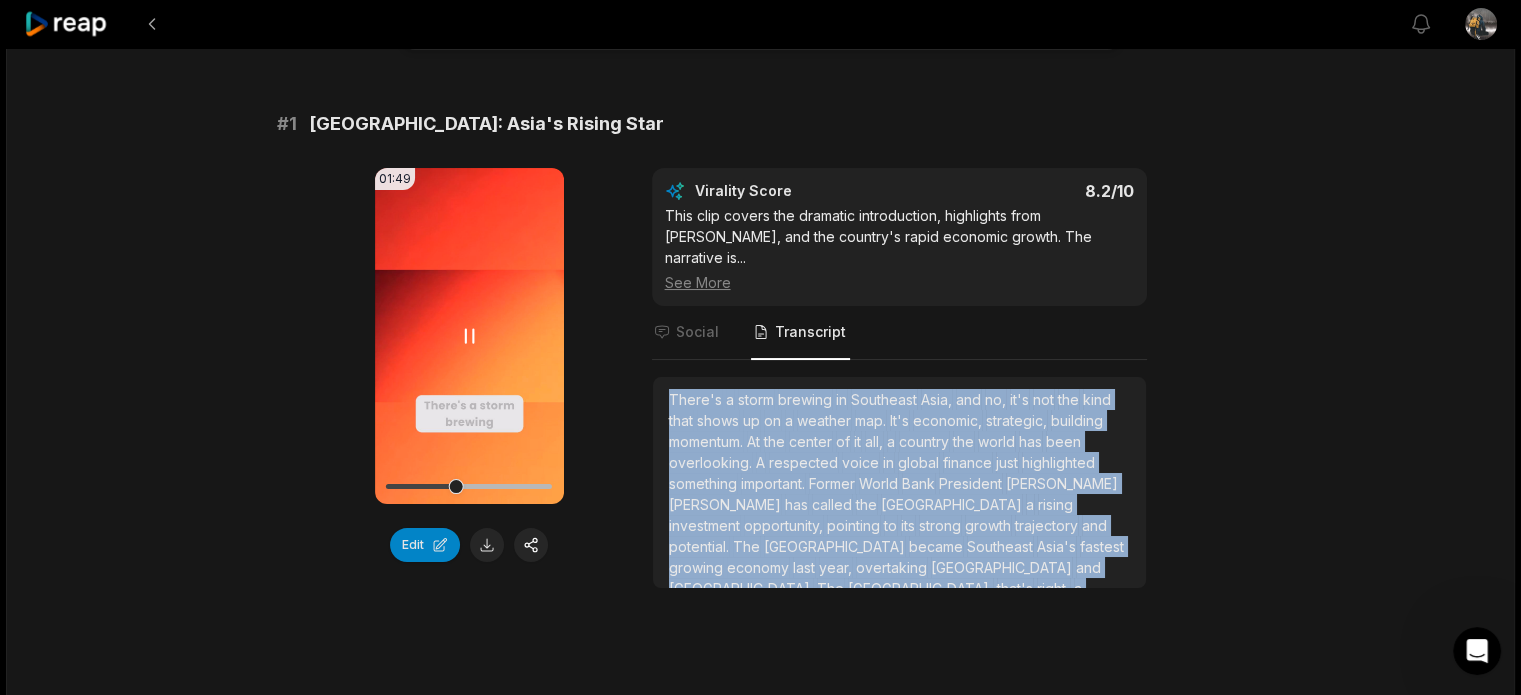 scroll, scrollTop: 266, scrollLeft: 0, axis: vertical 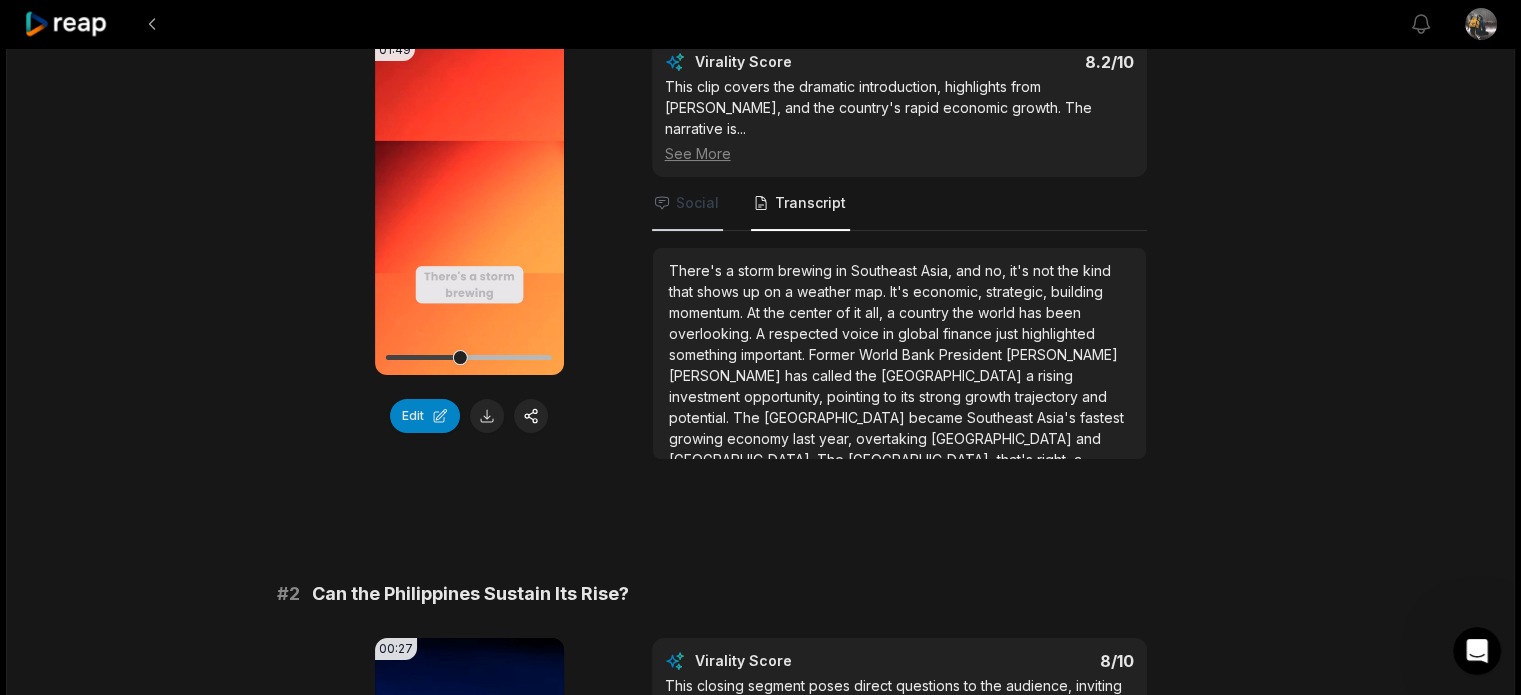 click on "Social" at bounding box center [687, 204] 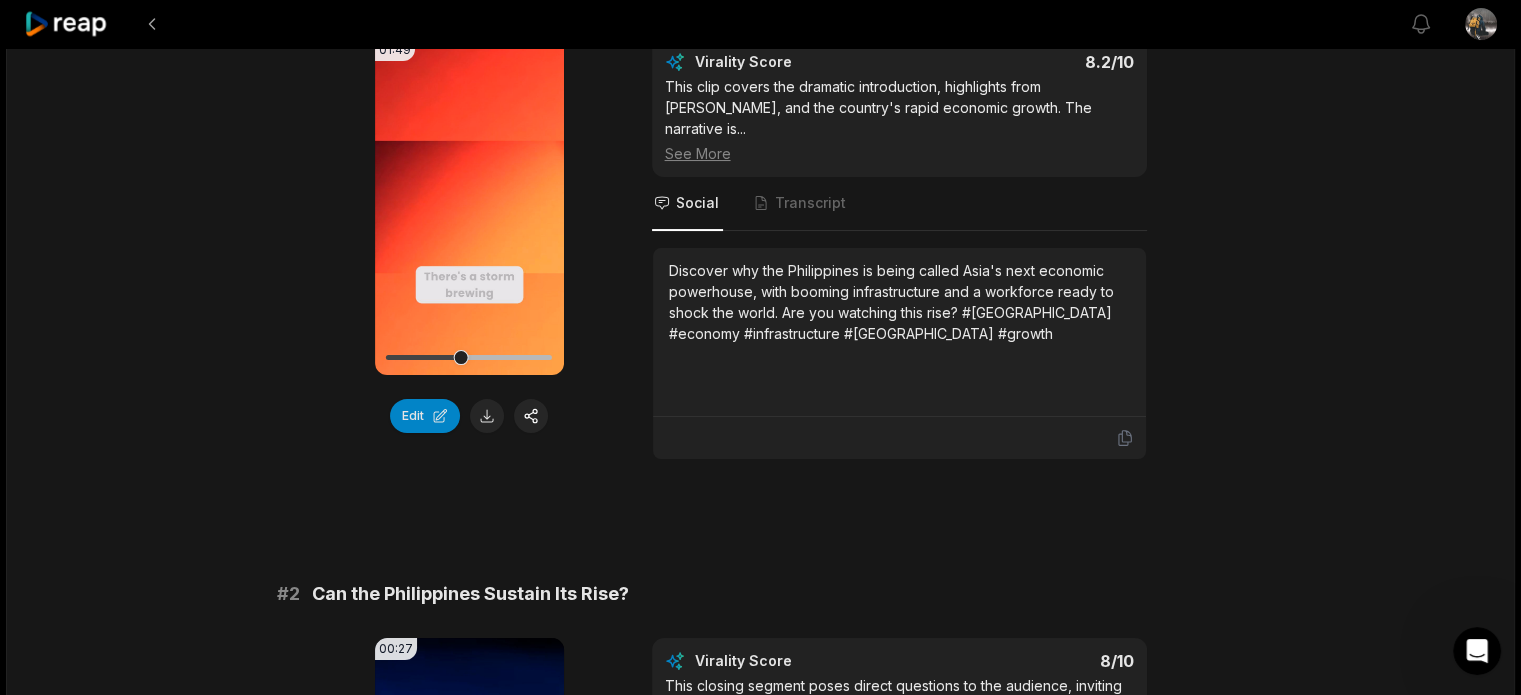 click on "Discover why the Philippines is being called Asia's next economic powerhouse, with booming infrastructure and a workforce ready to shock the world. Are you watching this rise? #[GEOGRAPHIC_DATA] #economy #infrastructure #[GEOGRAPHIC_DATA] #growth" at bounding box center (899, 302) 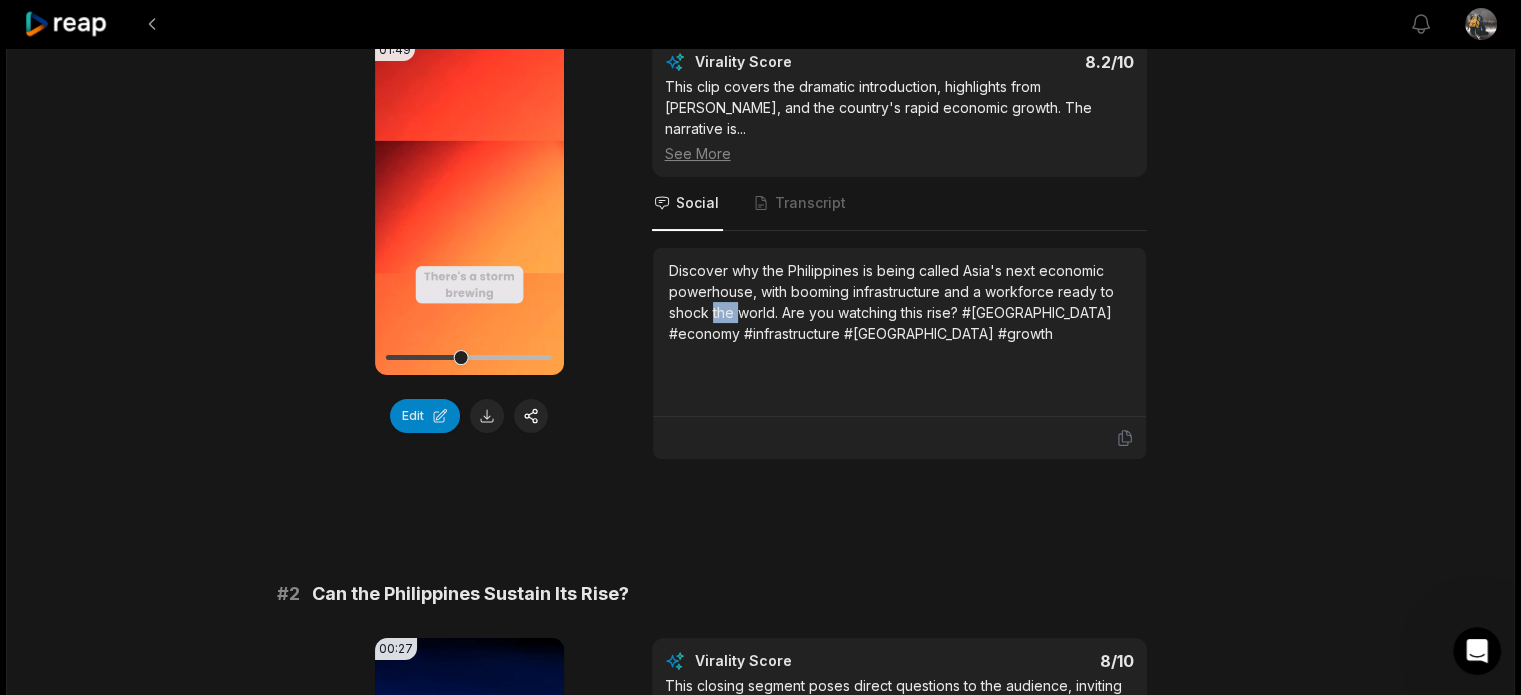 click on "Discover why the Philippines is being called Asia's next economic powerhouse, with booming infrastructure and a workforce ready to shock the world. Are you watching this rise? #[GEOGRAPHIC_DATA] #economy #infrastructure #[GEOGRAPHIC_DATA] #growth" at bounding box center (899, 302) 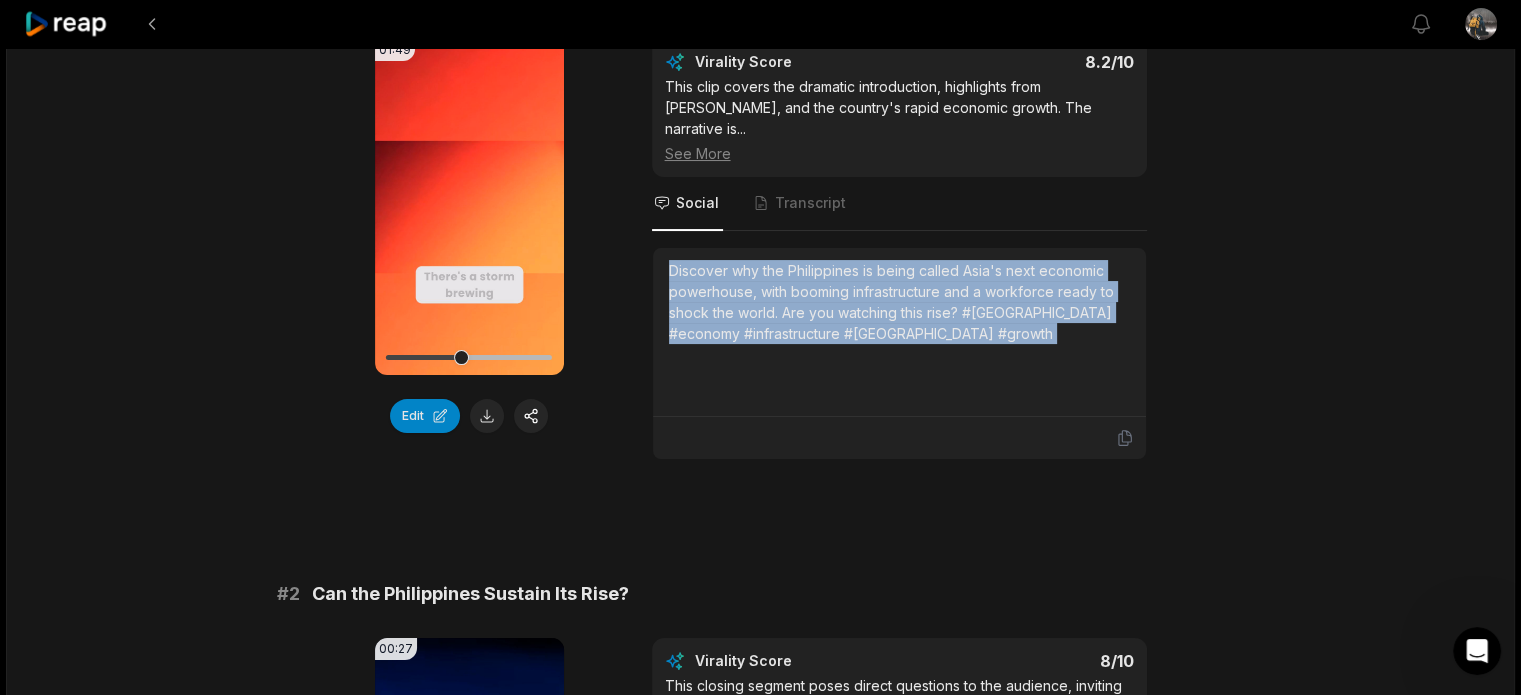 click on "Discover why the Philippines is being called Asia's next economic powerhouse, with booming infrastructure and a workforce ready to shock the world. Are you watching this rise? #[GEOGRAPHIC_DATA] #economy #infrastructure #[GEOGRAPHIC_DATA] #growth" at bounding box center [899, 302] 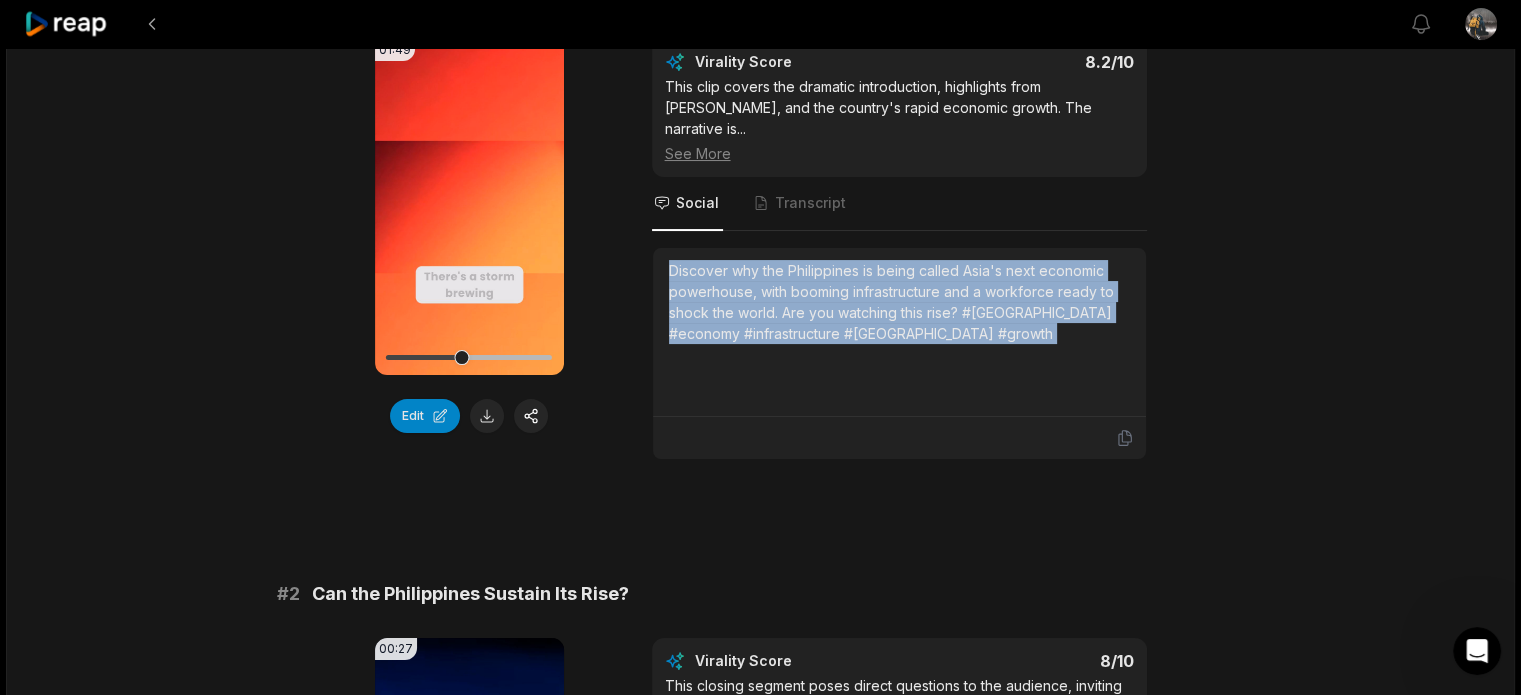copy on "Discover why the Philippines is being called Asia's next economic powerhouse, with booming infrastructure and a workforce ready to shock the world. Are you watching this rise? #[GEOGRAPHIC_DATA] #economy #infrastructure #[GEOGRAPHIC_DATA] #growth" 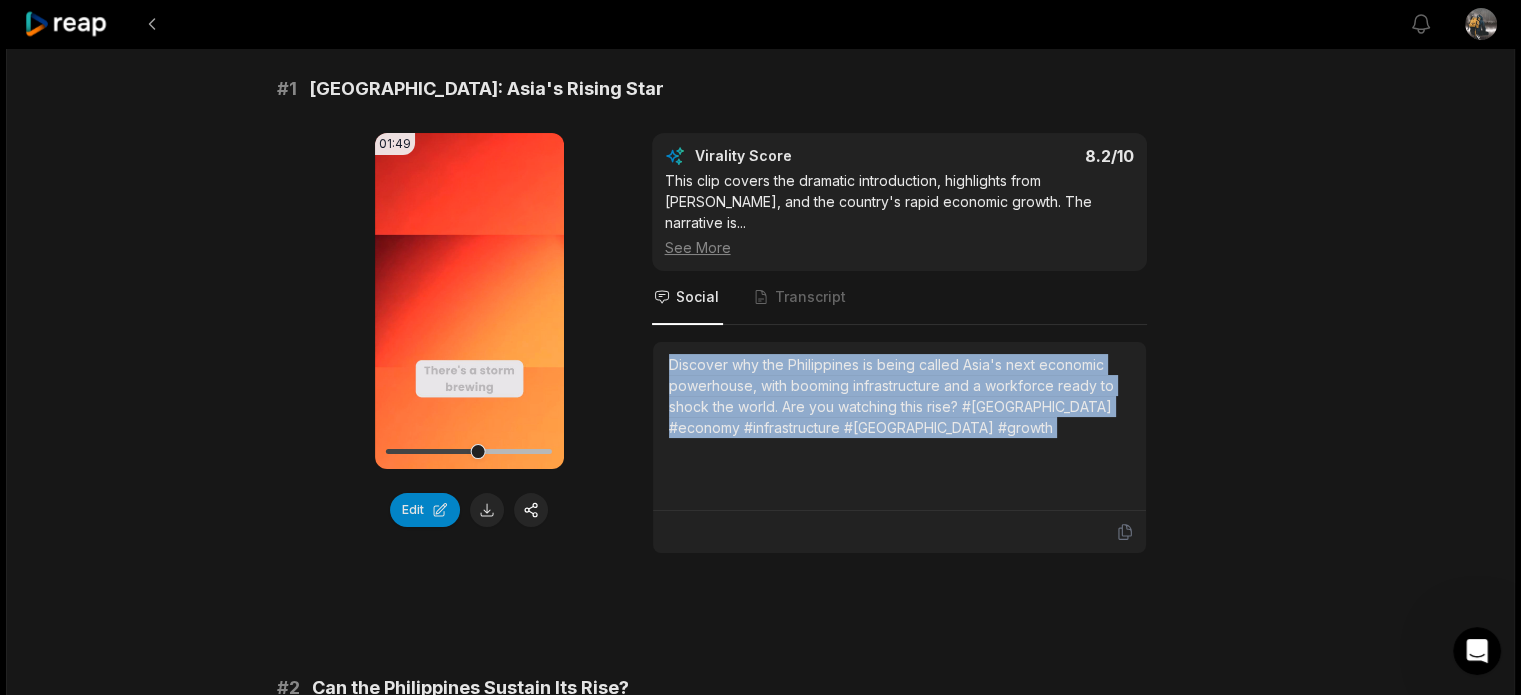 scroll, scrollTop: 133, scrollLeft: 0, axis: vertical 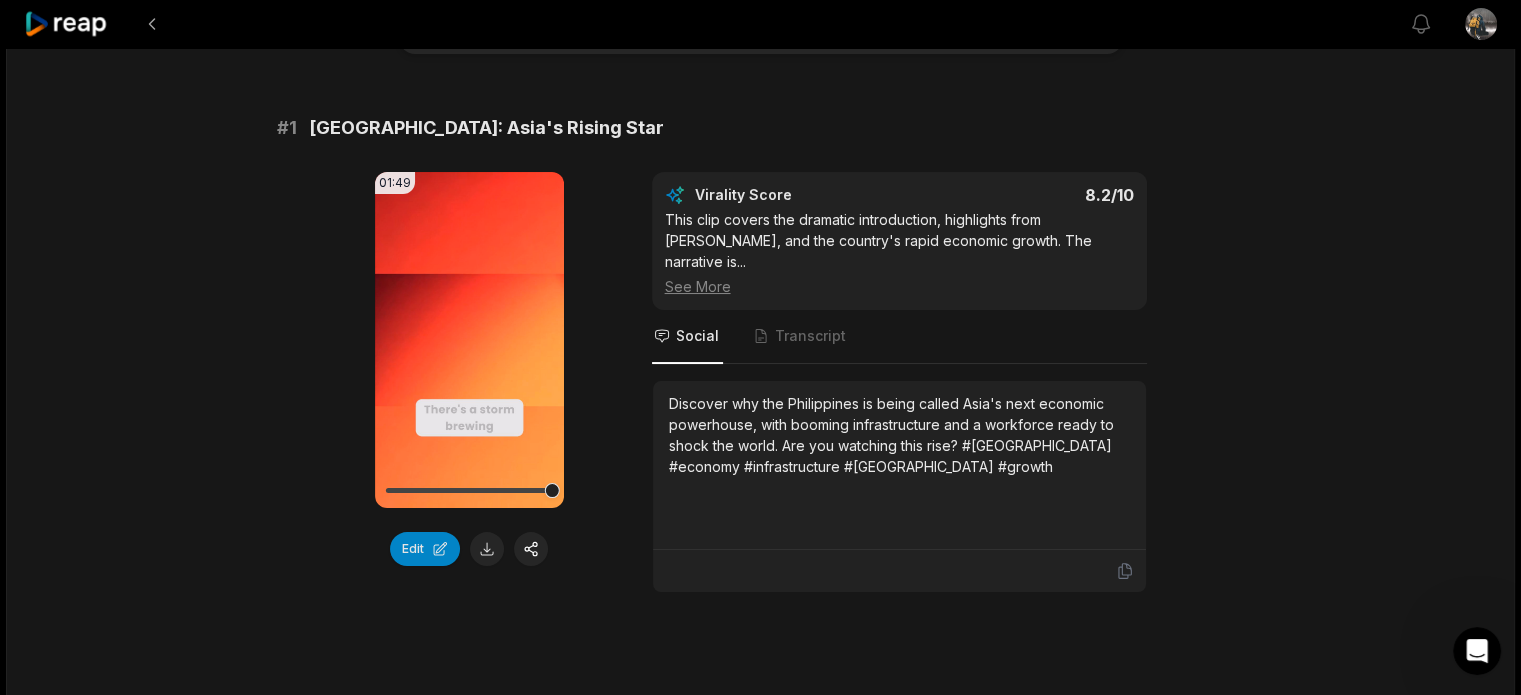 click on "[GEOGRAPHIC_DATA]: Asia's Rising Star" at bounding box center [486, 128] 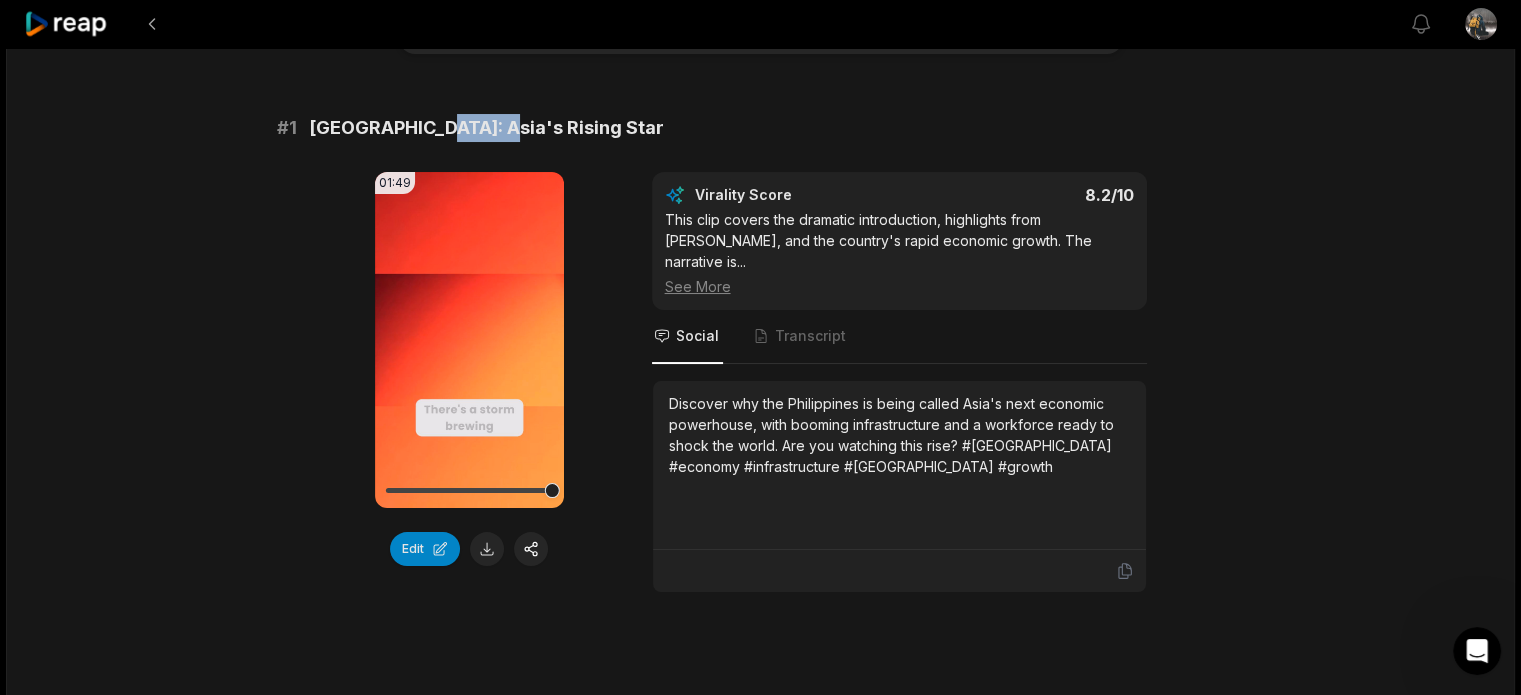 click on "[GEOGRAPHIC_DATA]: Asia's Rising Star" at bounding box center [486, 128] 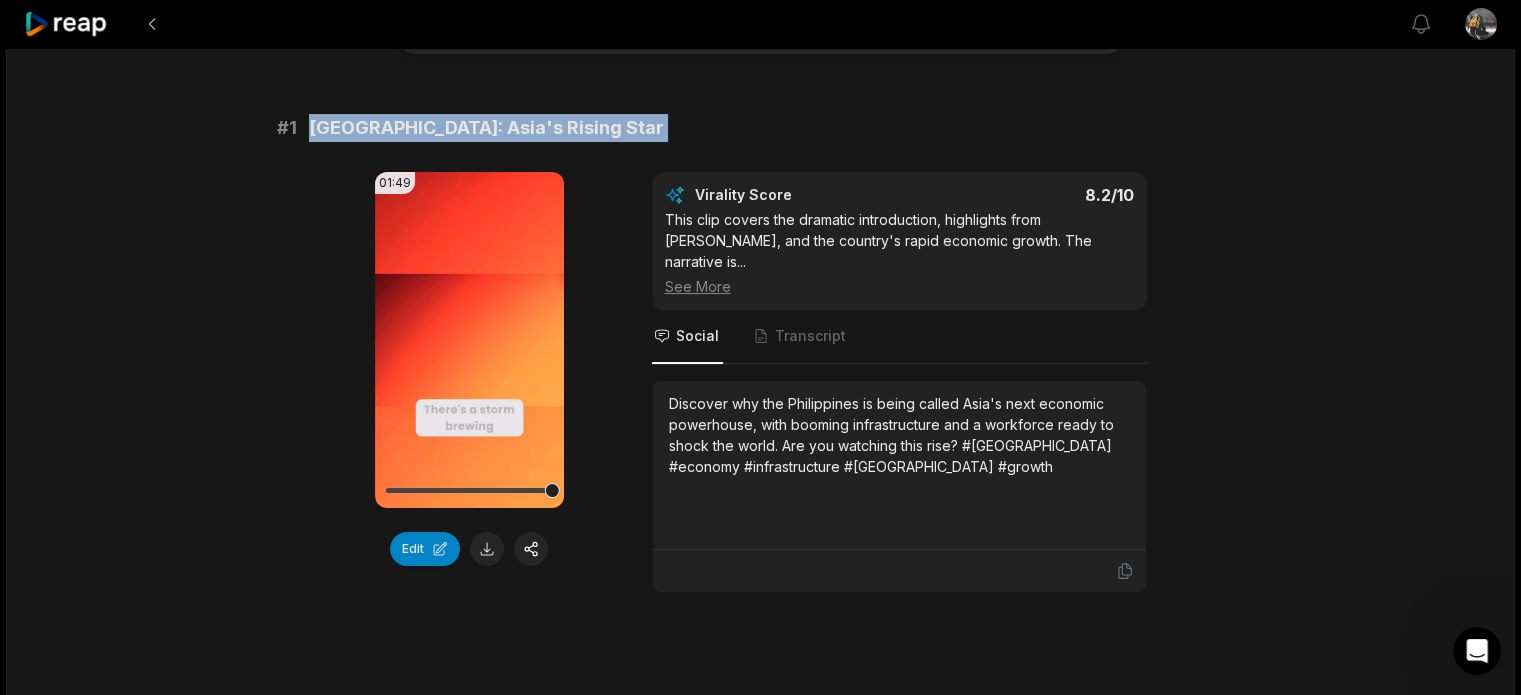 click on "[GEOGRAPHIC_DATA]: Asia's Rising Star" at bounding box center [486, 128] 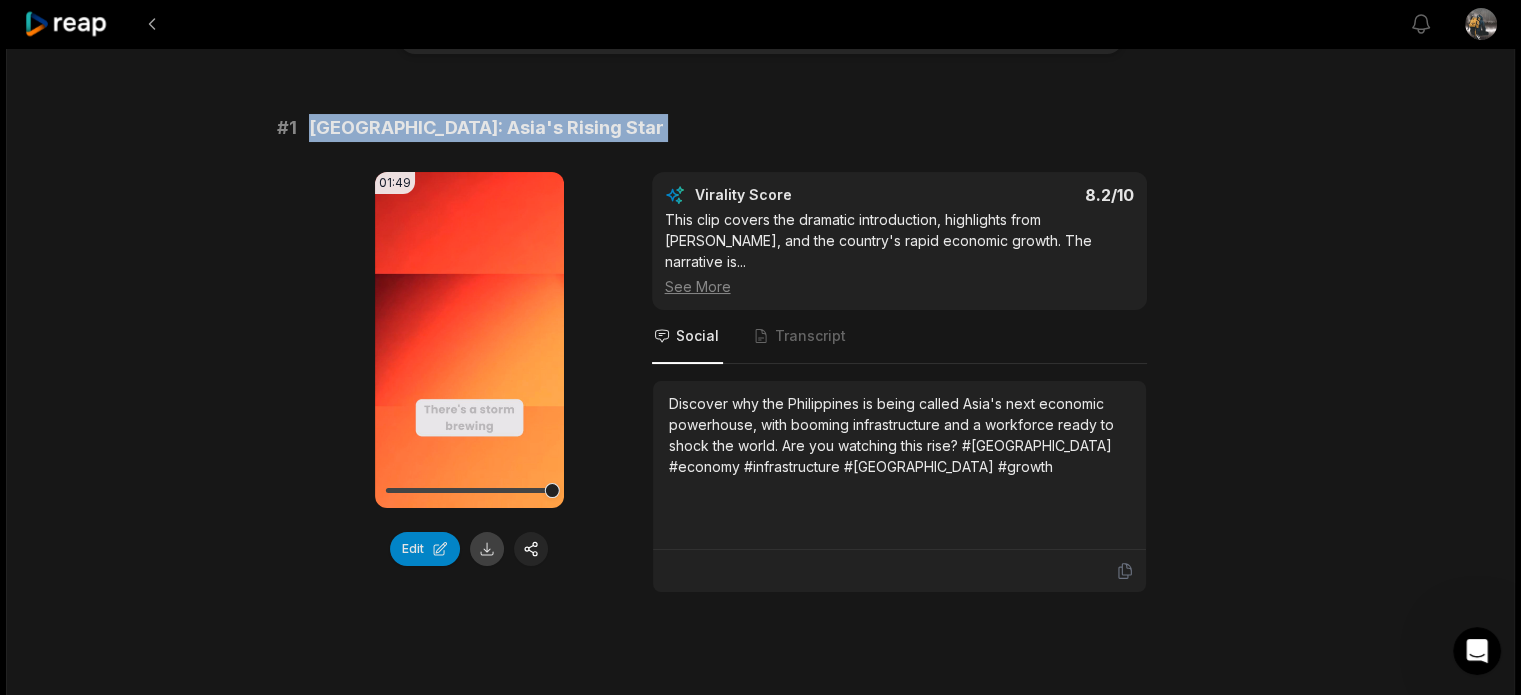 click at bounding box center [487, 549] 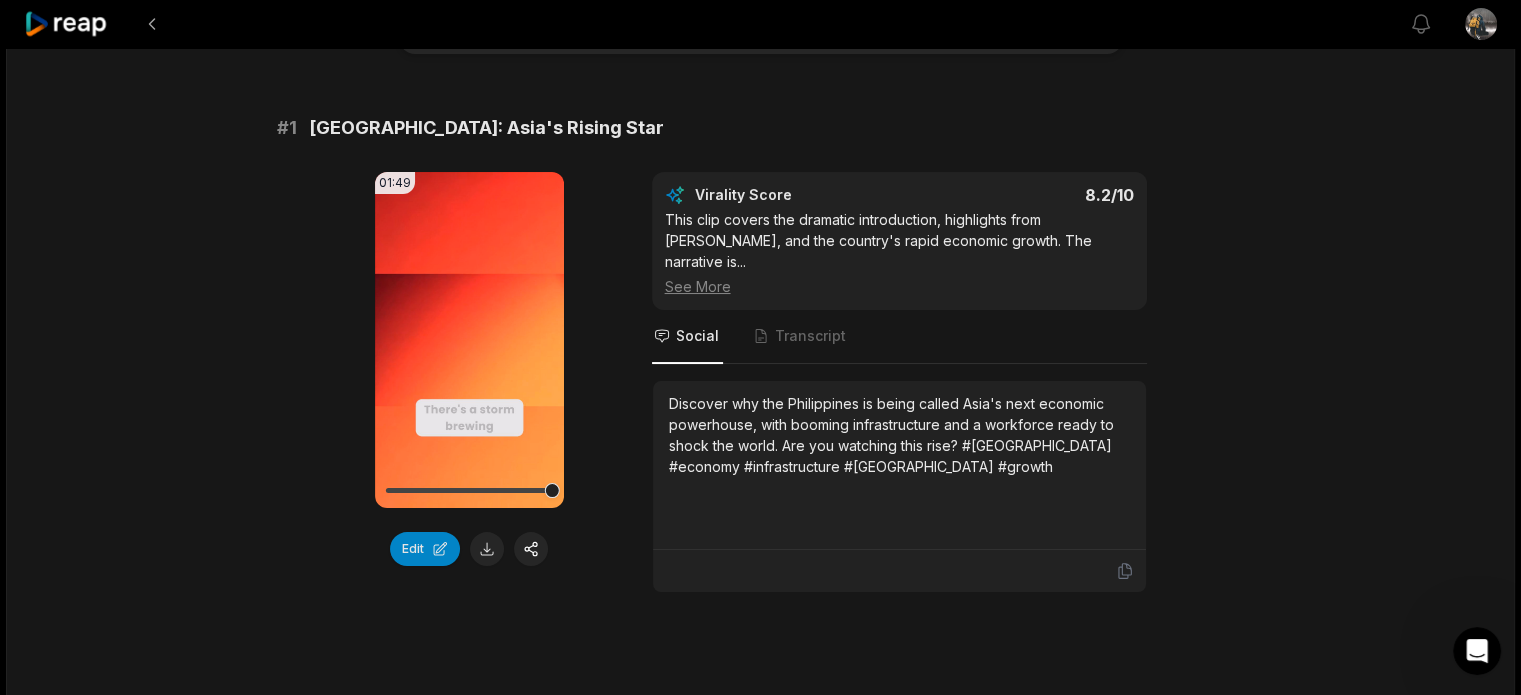 click on "08:50 [PERSON_NAME]: The [GEOGRAPHIC_DATA] Is About to Shock the World 2 hours ago English en 00:00  -  08:50 Portrait 29.97   fps Deep Diver # 1 [GEOGRAPHIC_DATA]: Asia's Rising Star 01:49 Your browser does not support mp4 format. Edit Virality Score 8.2 /10 This clip covers the dramatic introduction, highlights from [PERSON_NAME], and the country's rapid economic growth. The narrative is  ...   See More Social Transcript Discover why the Philippines is being called Asia's next economic powerhouse, with booming infrastructure and a workforce ready to shock the world. Are you watching this rise? #[GEOGRAPHIC_DATA] #economy #infrastructure #[GEOGRAPHIC_DATA] #growth # 2 Can the [GEOGRAPHIC_DATA] Sustain Its Rise? 00:27 Your browser does not support mp4 format. Edit Virality Score 8 /10 This closing segment poses direct questions to the audience, inviting engagement and debate. The summary of strengths and risks, plus ...   See More Social Transcript # 3 The Workforce Powering Growth 00:31 Your browser does not support mp4 format. Edit 7.7 /10 ..." at bounding box center [760, 2972] 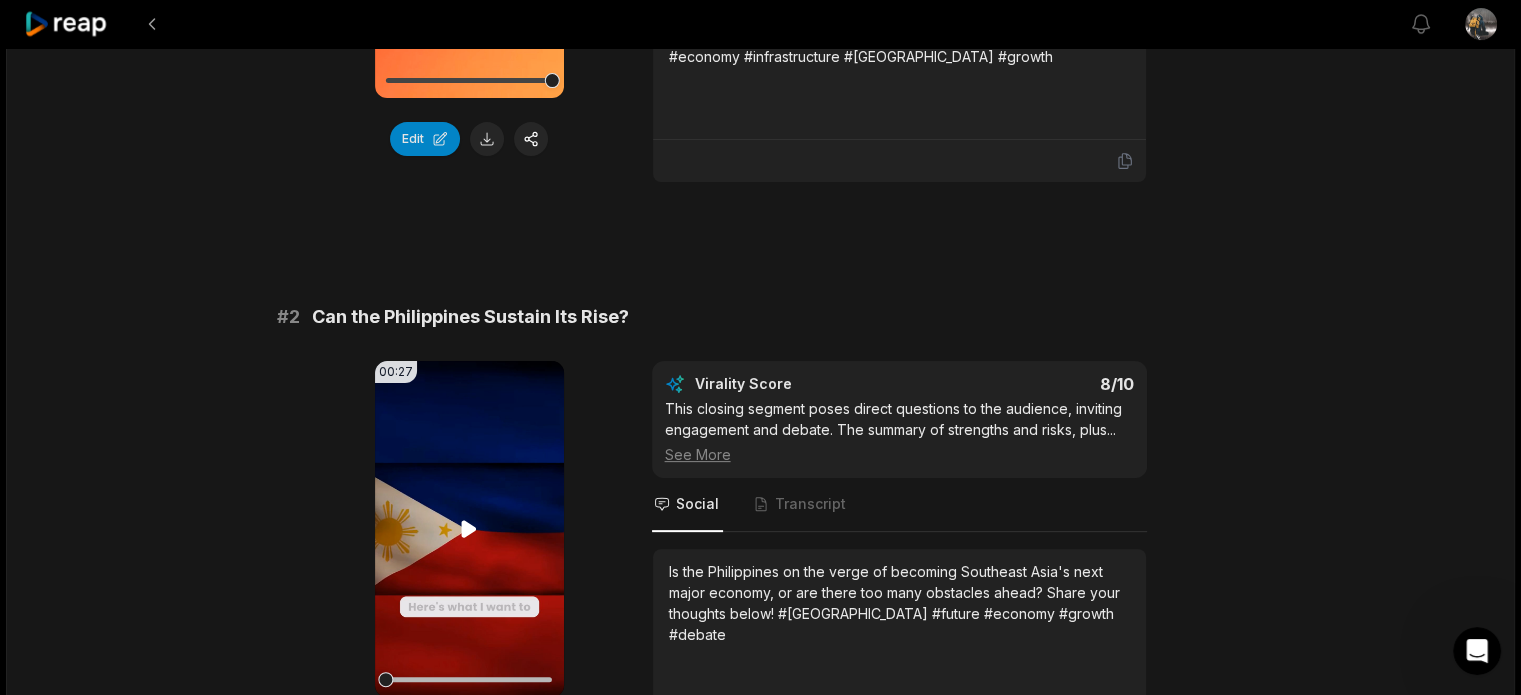 scroll, scrollTop: 666, scrollLeft: 0, axis: vertical 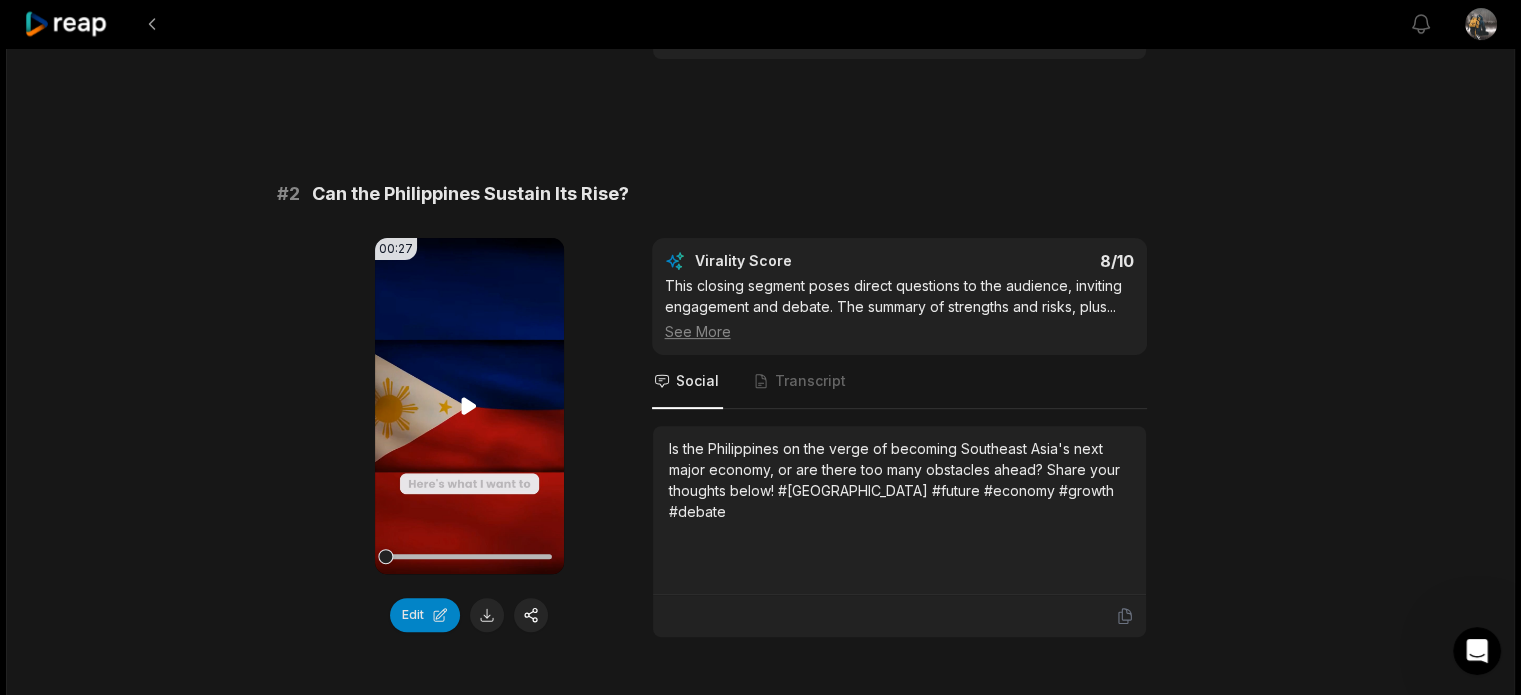 click on "Your browser does not support mp4 format." at bounding box center [469, 406] 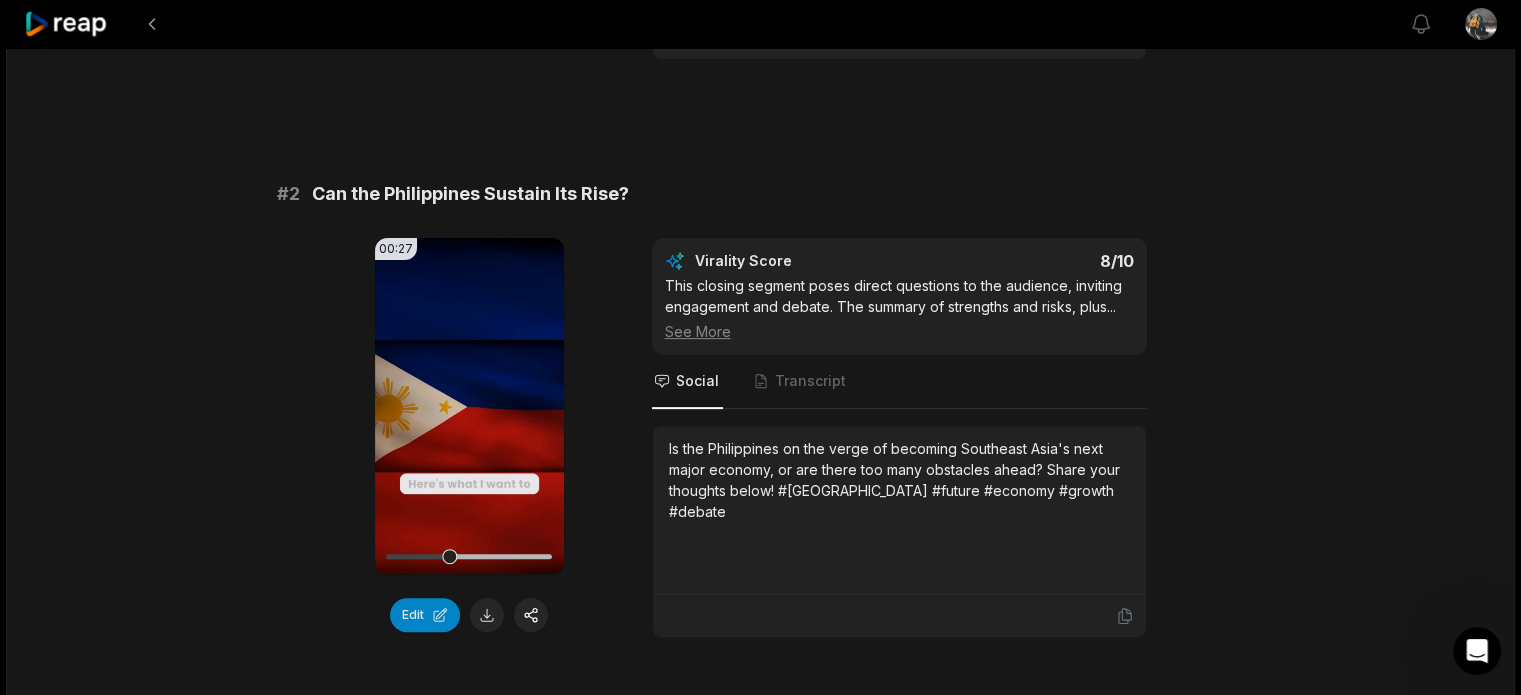 click on "08:50 [PERSON_NAME]: The [GEOGRAPHIC_DATA] Is About to Shock the World 2 hours ago English en 00:00  -  08:50 Portrait 29.97   fps Deep Diver # 1 [GEOGRAPHIC_DATA]: Asia's Rising Star 01:49 Your browser does not support mp4 format. Edit Virality Score 8.2 /10 This clip covers the dramatic introduction, highlights from [PERSON_NAME], and the country's rapid economic growth. The narrative is  ...   See More Social Transcript Discover why the Philippines is being called Asia's next economic powerhouse, with booming infrastructure and a workforce ready to shock the world. Are you watching this rise? #[GEOGRAPHIC_DATA] #economy #infrastructure #[GEOGRAPHIC_DATA] #growth # 2 Can the [GEOGRAPHIC_DATA] Sustain Its Rise? 00:27 Your browser does not support mp4 format. Edit Virality Score 8 /10 This closing segment poses direct questions to the audience, inviting engagement and debate. The summary of strengths and risks, plus ...   See More Social Transcript # 3 The Workforce Powering Growth 00:31 Your browser does not support mp4 format. Edit 7.7 /10 ..." at bounding box center [760, 2439] 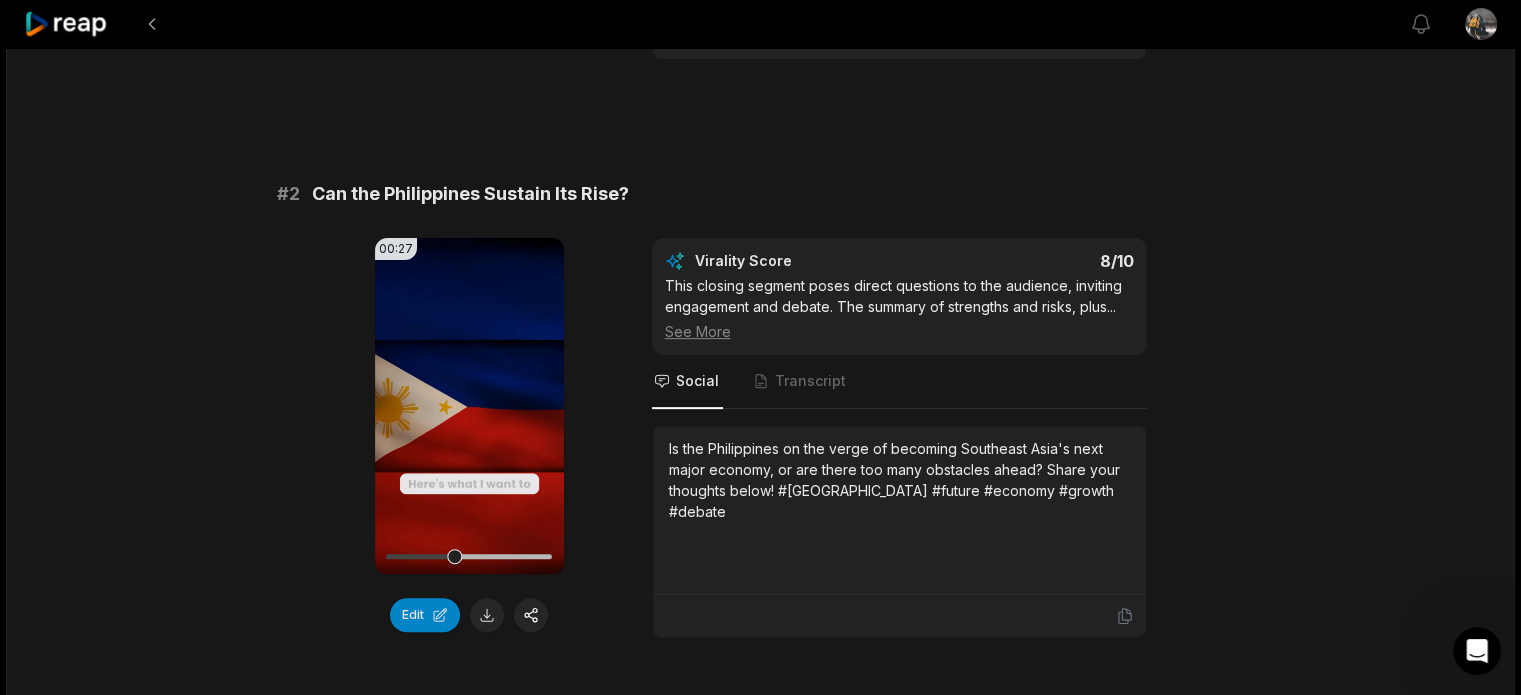 click on "08:50 [PERSON_NAME]: The [GEOGRAPHIC_DATA] Is About to Shock the World 2 hours ago English en 00:00  -  08:50 Portrait 29.97   fps Deep Diver # 1 [GEOGRAPHIC_DATA]: Asia's Rising Star 01:49 Your browser does not support mp4 format. Edit Virality Score 8.2 /10 This clip covers the dramatic introduction, highlights from [PERSON_NAME], and the country's rapid economic growth. The narrative is  ...   See More Social Transcript Discover why the Philippines is being called Asia's next economic powerhouse, with booming infrastructure and a workforce ready to shock the world. Are you watching this rise? #[GEOGRAPHIC_DATA] #economy #infrastructure #[GEOGRAPHIC_DATA] #growth # 2 Can the [GEOGRAPHIC_DATA] Sustain Its Rise? 00:27 Your browser does not support mp4 format. Edit Virality Score 8 /10 This closing segment poses direct questions to the audience, inviting engagement and debate. The summary of strengths and risks, plus ...   See More Social Transcript # 3 The Workforce Powering Growth 00:31 Your browser does not support mp4 format. Edit 7.7 /10 ..." at bounding box center [760, 2439] 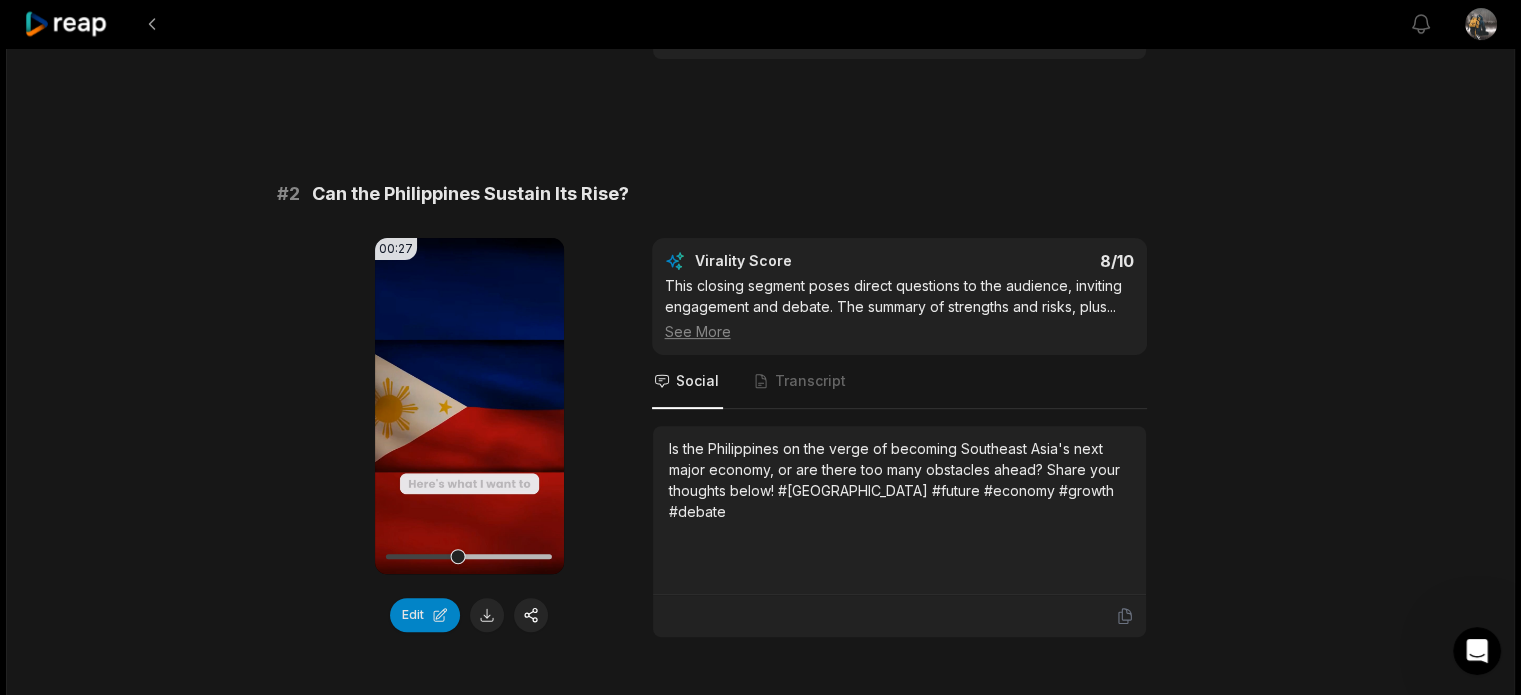 click on "08:50 [PERSON_NAME]: The [GEOGRAPHIC_DATA] Is About to Shock the World 2 hours ago English en 00:00  -  08:50 Portrait 29.97   fps Deep Diver # 1 [GEOGRAPHIC_DATA]: Asia's Rising Star 01:49 Your browser does not support mp4 format. Edit Virality Score 8.2 /10 This clip covers the dramatic introduction, highlights from [PERSON_NAME], and the country's rapid economic growth. The narrative is  ...   See More Social Transcript Discover why the Philippines is being called Asia's next economic powerhouse, with booming infrastructure and a workforce ready to shock the world. Are you watching this rise? #[GEOGRAPHIC_DATA] #economy #infrastructure #[GEOGRAPHIC_DATA] #growth # 2 Can the [GEOGRAPHIC_DATA] Sustain Its Rise? 00:27 Your browser does not support mp4 format. Edit Virality Score 8 /10 This closing segment poses direct questions to the audience, inviting engagement and debate. The summary of strengths and risks, plus ...   See More Social Transcript # 3 The Workforce Powering Growth 00:31 Your browser does not support mp4 format. Edit 7.7 /10 ..." at bounding box center [760, 2439] 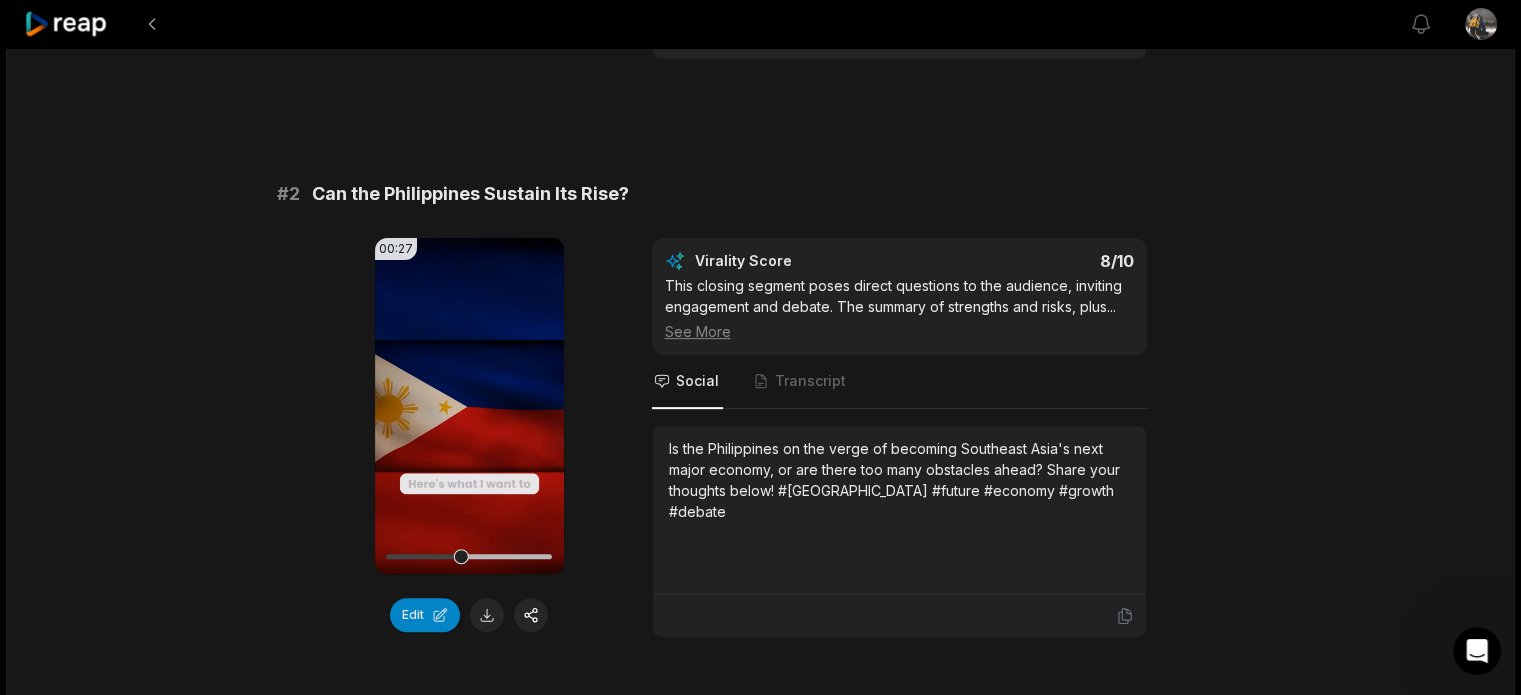 click on "08:50 [PERSON_NAME]: The [GEOGRAPHIC_DATA] Is About to Shock the World 2 hours ago English en 00:00  -  08:50 Portrait 29.97   fps Deep Diver # 1 [GEOGRAPHIC_DATA]: Asia's Rising Star 01:49 Your browser does not support mp4 format. Edit Virality Score 8.2 /10 This clip covers the dramatic introduction, highlights from [PERSON_NAME], and the country's rapid economic growth. The narrative is  ...   See More Social Transcript Discover why the Philippines is being called Asia's next economic powerhouse, with booming infrastructure and a workforce ready to shock the world. Are you watching this rise? #[GEOGRAPHIC_DATA] #economy #infrastructure #[GEOGRAPHIC_DATA] #growth # 2 Can the [GEOGRAPHIC_DATA] Sustain Its Rise? 00:27 Your browser does not support mp4 format. Edit Virality Score 8 /10 This closing segment poses direct questions to the audience, inviting engagement and debate. The summary of strengths and risks, plus ...   See More Social Transcript # 3 The Workforce Powering Growth 00:31 Your browser does not support mp4 format. Edit 7.7 /10 ..." at bounding box center (760, 2439) 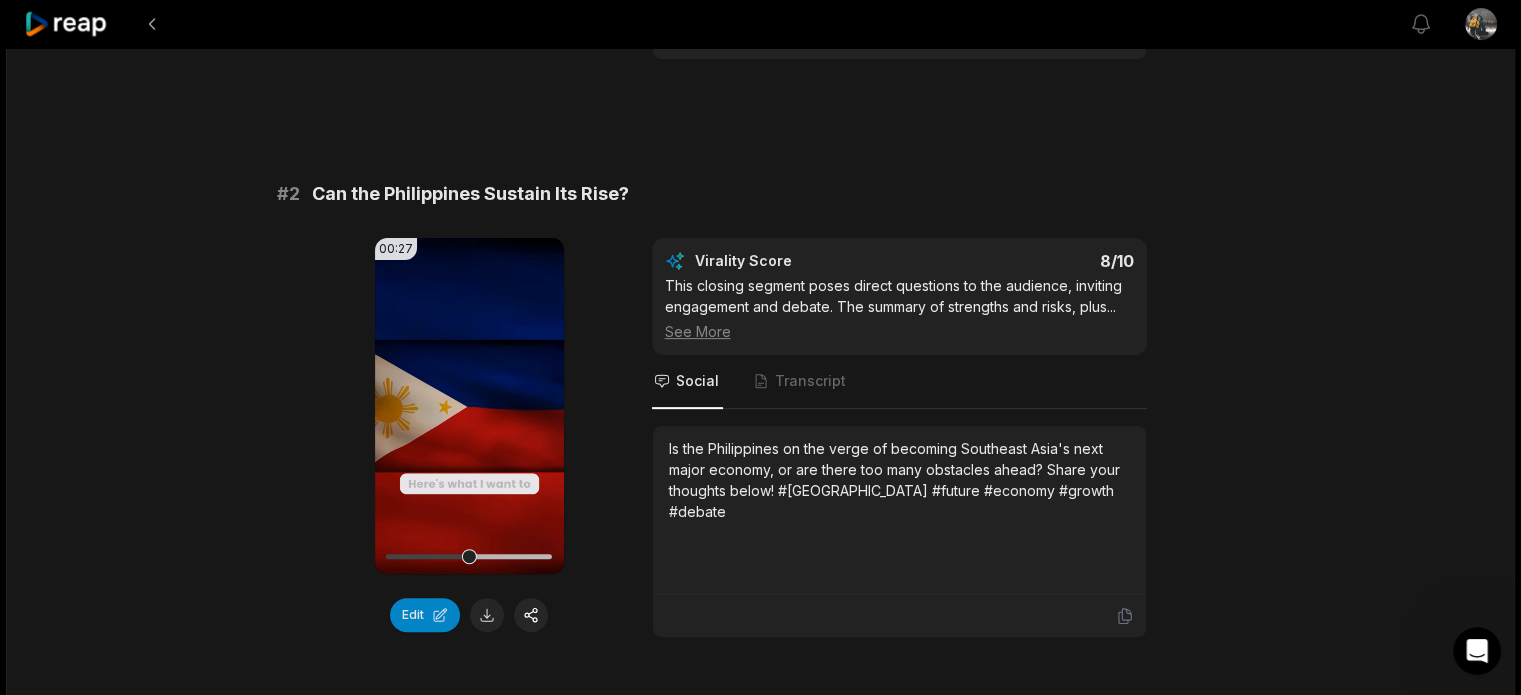 click on "08:50 [PERSON_NAME]: The [GEOGRAPHIC_DATA] Is About to Shock the World 2 hours ago English en 00:00  -  08:50 Portrait 29.97   fps Deep Diver # 1 [GEOGRAPHIC_DATA]: Asia's Rising Star 01:49 Your browser does not support mp4 format. Edit Virality Score 8.2 /10 This clip covers the dramatic introduction, highlights from [PERSON_NAME], and the country's rapid economic growth. The narrative is  ...   See More Social Transcript Discover why the Philippines is being called Asia's next economic powerhouse, with booming infrastructure and a workforce ready to shock the world. Are you watching this rise? #[GEOGRAPHIC_DATA] #economy #infrastructure #[GEOGRAPHIC_DATA] #growth # 2 Can the [GEOGRAPHIC_DATA] Sustain Its Rise? 00:27 Your browser does not support mp4 format. Edit Virality Score 8 /10 This closing segment poses direct questions to the audience, inviting engagement and debate. The summary of strengths and risks, plus ...   See More Social Transcript # 3 The Workforce Powering Growth 00:31 Your browser does not support mp4 format. Edit 7.7 /10 ..." at bounding box center [760, 2439] 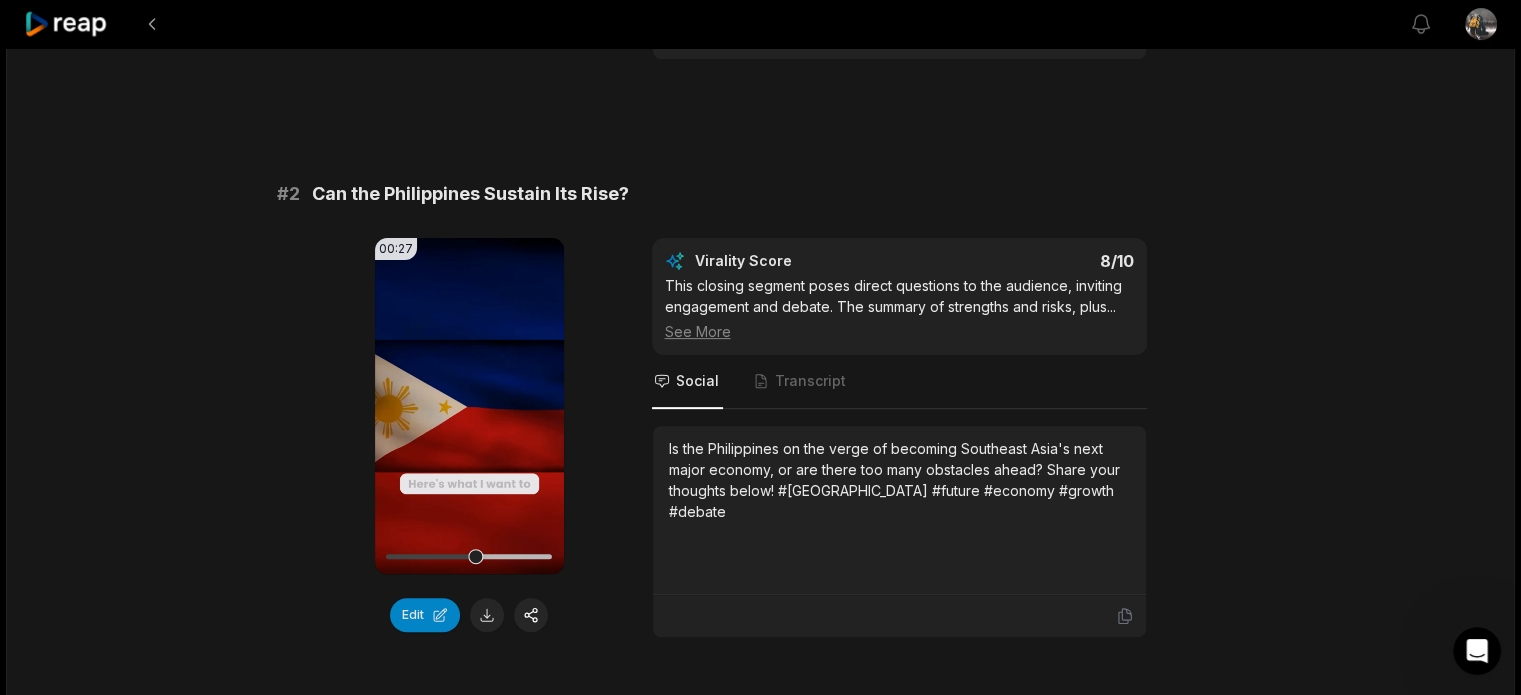 click on "08:50 [PERSON_NAME]: The [GEOGRAPHIC_DATA] Is About to Shock the World 2 hours ago English en 00:00  -  08:50 Portrait 29.97   fps Deep Diver # 1 [GEOGRAPHIC_DATA]: Asia's Rising Star 01:49 Your browser does not support mp4 format. Edit Virality Score 8.2 /10 This clip covers the dramatic introduction, highlights from [PERSON_NAME], and the country's rapid economic growth. The narrative is  ...   See More Social Transcript Discover why the Philippines is being called Asia's next economic powerhouse, with booming infrastructure and a workforce ready to shock the world. Are you watching this rise? #[GEOGRAPHIC_DATA] #economy #infrastructure #[GEOGRAPHIC_DATA] #growth # 2 Can the [GEOGRAPHIC_DATA] Sustain Its Rise? 00:27 Your browser does not support mp4 format. Edit Virality Score 8 /10 This closing segment poses direct questions to the audience, inviting engagement and debate. The summary of strengths and risks, plus ...   See More Social Transcript # 3 The Workforce Powering Growth 00:31 Your browser does not support mp4 format. Edit 7.7 /10 ..." at bounding box center [760, 2439] 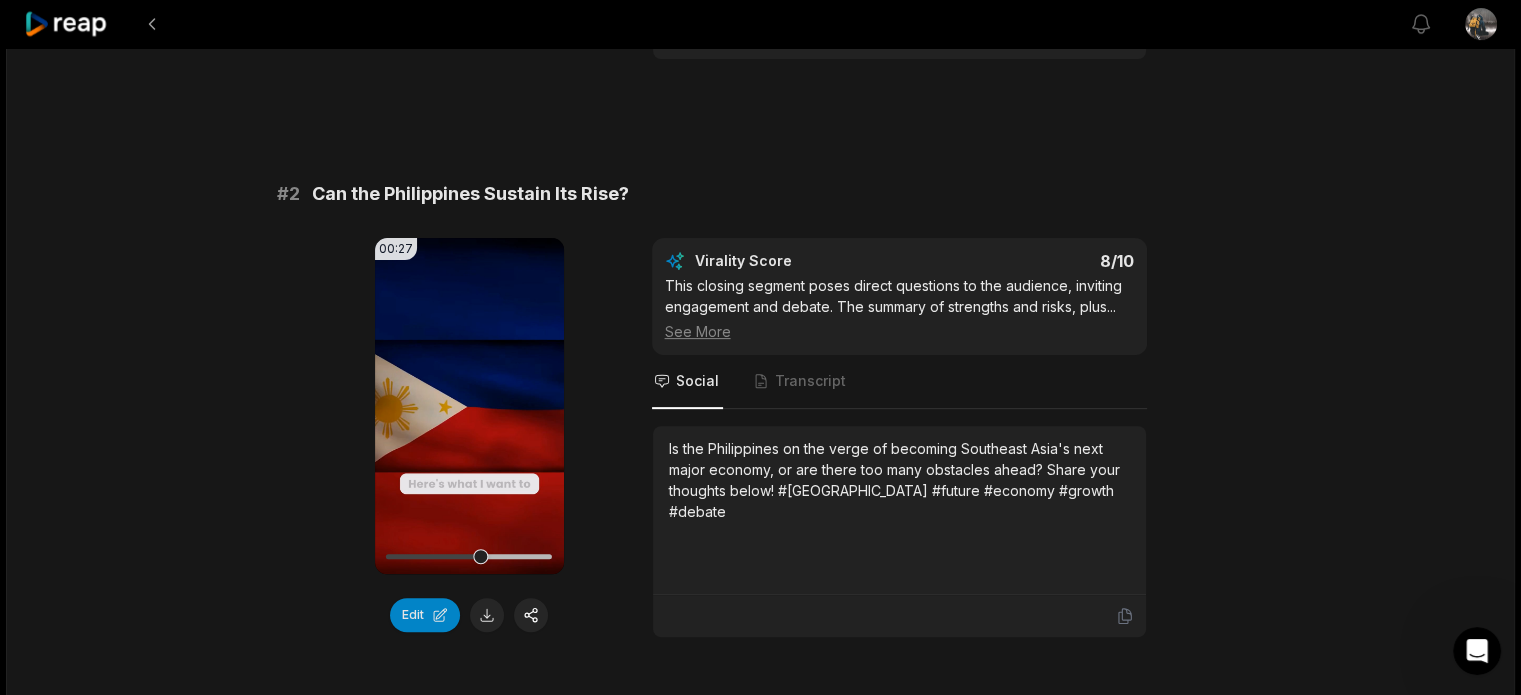 click on "08:50 [PERSON_NAME]: The [GEOGRAPHIC_DATA] Is About to Shock the World 2 hours ago English en 00:00  -  08:50 Portrait 29.97   fps Deep Diver # 1 [GEOGRAPHIC_DATA]: Asia's Rising Star 01:49 Your browser does not support mp4 format. Edit Virality Score 8.2 /10 This clip covers the dramatic introduction, highlights from [PERSON_NAME], and the country's rapid economic growth. The narrative is  ...   See More Social Transcript Discover why the Philippines is being called Asia's next economic powerhouse, with booming infrastructure and a workforce ready to shock the world. Are you watching this rise? #[GEOGRAPHIC_DATA] #economy #infrastructure #[GEOGRAPHIC_DATA] #growth # 2 Can the [GEOGRAPHIC_DATA] Sustain Its Rise? 00:27 Your browser does not support mp4 format. Edit Virality Score 8 /10 This closing segment poses direct questions to the audience, inviting engagement and debate. The summary of strengths and risks, plus ...   See More Social Transcript # 3 The Workforce Powering Growth 00:31 Your browser does not support mp4 format. Edit 7.7 /10 ..." at bounding box center [760, 2439] 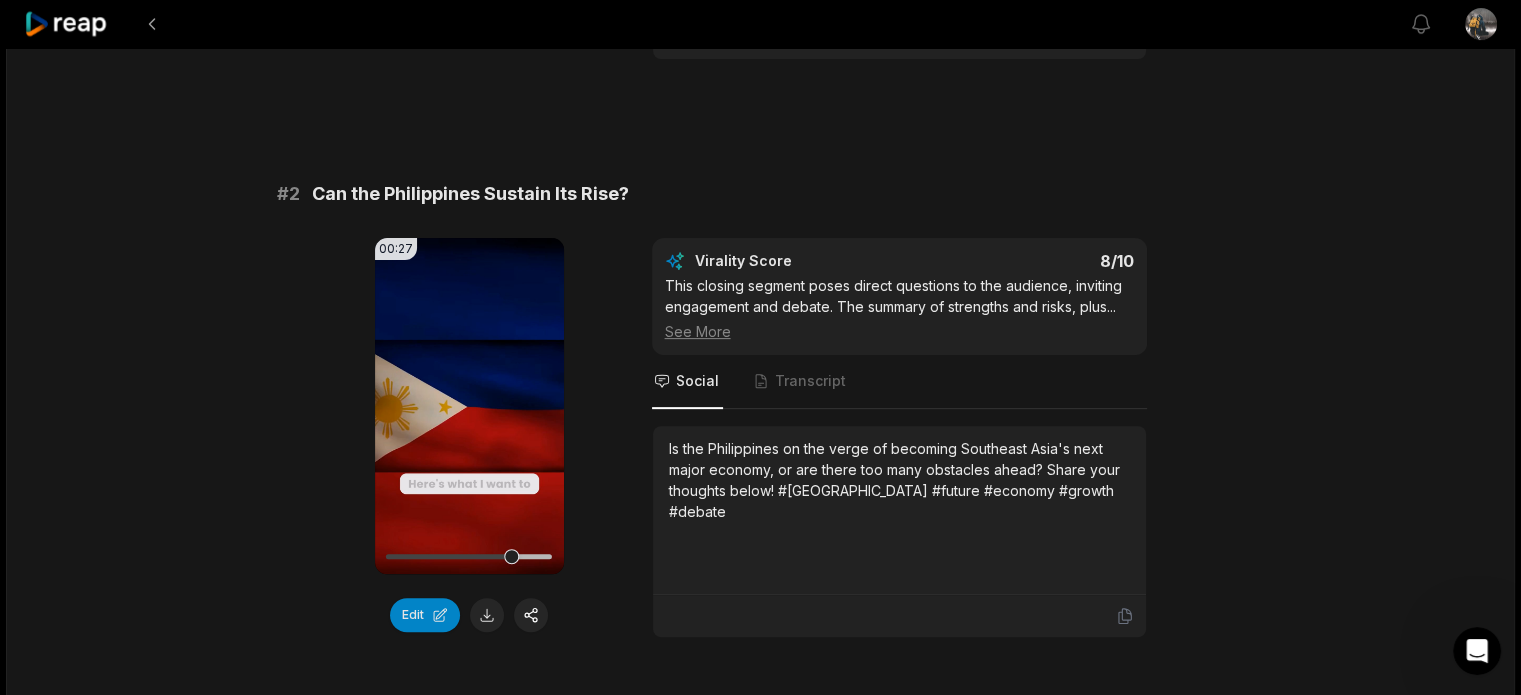 click on "08:50 [PERSON_NAME]: The [GEOGRAPHIC_DATA] Is About to Shock the World 2 hours ago English en 00:00  -  08:50 Portrait 29.97   fps Deep Diver # 1 [GEOGRAPHIC_DATA]: Asia's Rising Star 01:49 Your browser does not support mp4 format. Edit Virality Score 8.2 /10 This clip covers the dramatic introduction, highlights from [PERSON_NAME], and the country's rapid economic growth. The narrative is  ...   See More Social Transcript Discover why the Philippines is being called Asia's next economic powerhouse, with booming infrastructure and a workforce ready to shock the world. Are you watching this rise? #[GEOGRAPHIC_DATA] #economy #infrastructure #[GEOGRAPHIC_DATA] #growth # 2 Can the [GEOGRAPHIC_DATA] Sustain Its Rise? 00:27 Your browser does not support mp4 format. Edit Virality Score 8 /10 This closing segment poses direct questions to the audience, inviting engagement and debate. The summary of strengths and risks, plus ...   See More Social Transcript # 3 The Workforce Powering Growth 00:31 Your browser does not support mp4 format. Edit 7.7 /10 ..." at bounding box center [760, 2439] 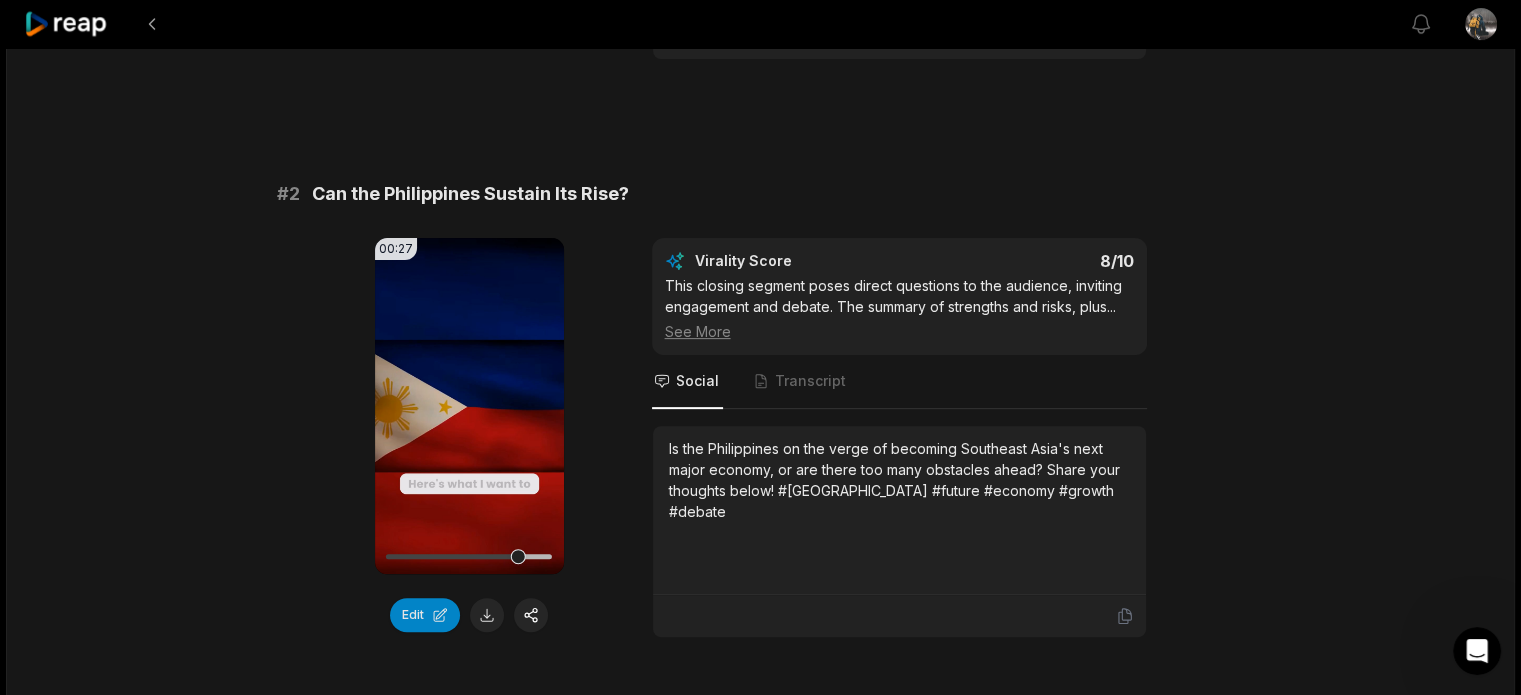 click on "08:50 [PERSON_NAME]: The [GEOGRAPHIC_DATA] Is About to Shock the World 2 hours ago English en 00:00  -  08:50 Portrait 29.97   fps Deep Diver # 1 [GEOGRAPHIC_DATA]: Asia's Rising Star 01:49 Your browser does not support mp4 format. Edit Virality Score 8.2 /10 This clip covers the dramatic introduction, highlights from [PERSON_NAME], and the country's rapid economic growth. The narrative is  ...   See More Social Transcript Discover why the Philippines is being called Asia's next economic powerhouse, with booming infrastructure and a workforce ready to shock the world. Are you watching this rise? #[GEOGRAPHIC_DATA] #economy #infrastructure #[GEOGRAPHIC_DATA] #growth # 2 Can the [GEOGRAPHIC_DATA] Sustain Its Rise? 00:27 Your browser does not support mp4 format. Edit Virality Score 8 /10 This closing segment poses direct questions to the audience, inviting engagement and debate. The summary of strengths and risks, plus ...   See More Social Transcript # 3 The Workforce Powering Growth 00:31 Your browser does not support mp4 format. Edit 7.7 /10 ..." at bounding box center (760, 2439) 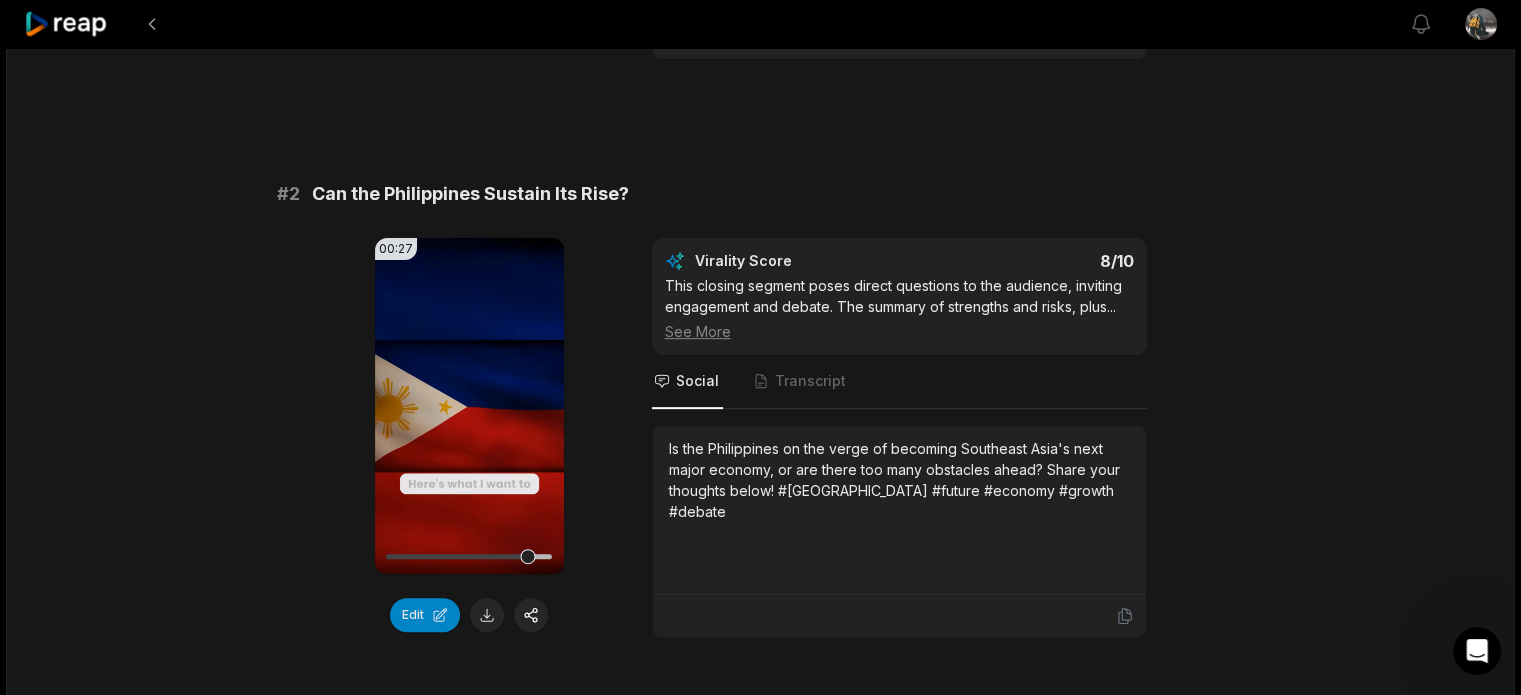 click on "08:50 [PERSON_NAME]: The [GEOGRAPHIC_DATA] Is About to Shock the World 2 hours ago English en 00:00  -  08:50 Portrait 29.97   fps Deep Diver # 1 [GEOGRAPHIC_DATA]: Asia's Rising Star 01:49 Your browser does not support mp4 format. Edit Virality Score 8.2 /10 This clip covers the dramatic introduction, highlights from [PERSON_NAME], and the country's rapid economic growth. The narrative is  ...   See More Social Transcript Discover why the Philippines is being called Asia's next economic powerhouse, with booming infrastructure and a workforce ready to shock the world. Are you watching this rise? #[GEOGRAPHIC_DATA] #economy #infrastructure #[GEOGRAPHIC_DATA] #growth # 2 Can the [GEOGRAPHIC_DATA] Sustain Its Rise? 00:27 Your browser does not support mp4 format. Edit Virality Score 8 /10 This closing segment poses direct questions to the audience, inviting engagement and debate. The summary of strengths and risks, plus ...   See More Social Transcript # 3 The Workforce Powering Growth 00:31 Your browser does not support mp4 format. Edit 7.7 /10 ..." at bounding box center (760, 2439) 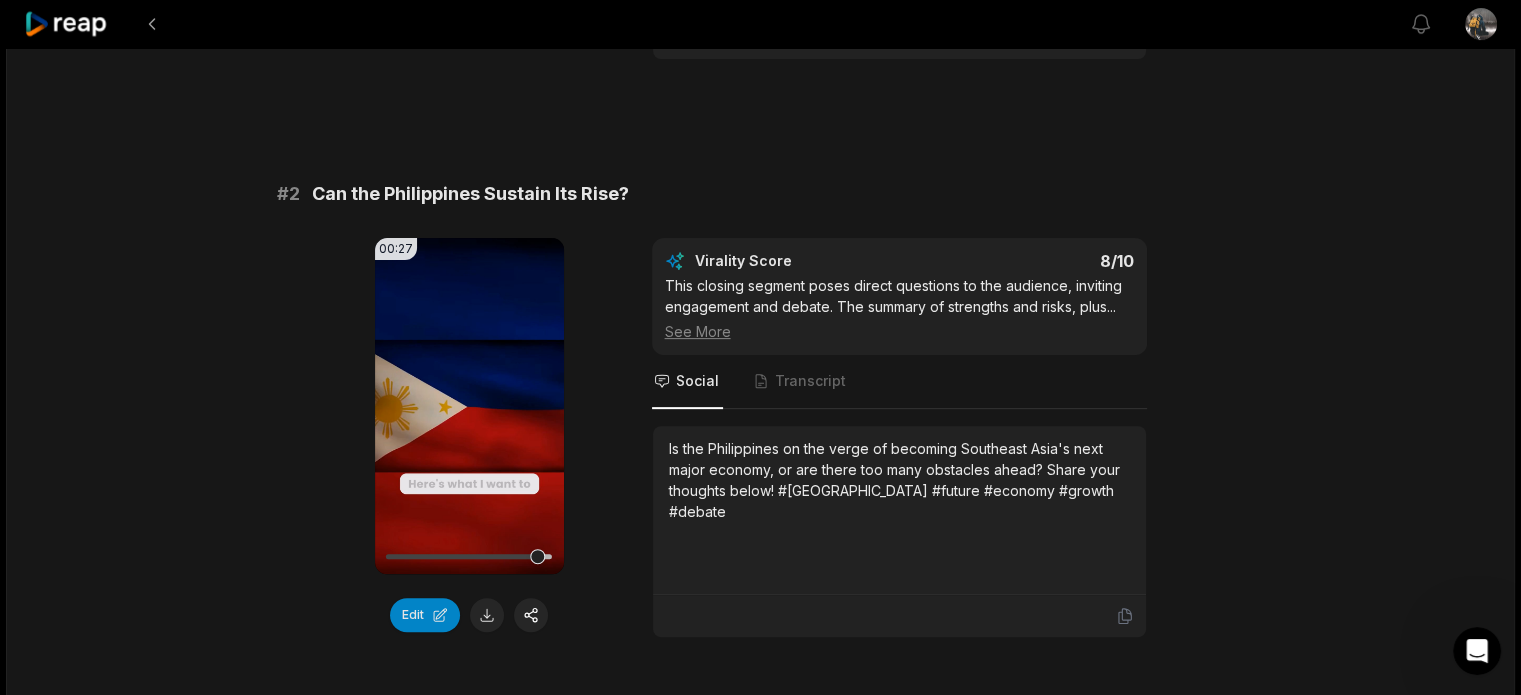 click on "08:50 [PERSON_NAME]: The [GEOGRAPHIC_DATA] Is About to Shock the World 2 hours ago English en 00:00  -  08:50 Portrait 29.97   fps Deep Diver # 1 [GEOGRAPHIC_DATA]: Asia's Rising Star 01:49 Your browser does not support mp4 format. Edit Virality Score 8.2 /10 This clip covers the dramatic introduction, highlights from [PERSON_NAME], and the country's rapid economic growth. The narrative is  ...   See More Social Transcript Discover why the Philippines is being called Asia's next economic powerhouse, with booming infrastructure and a workforce ready to shock the world. Are you watching this rise? #[GEOGRAPHIC_DATA] #economy #infrastructure #[GEOGRAPHIC_DATA] #growth # 2 Can the [GEOGRAPHIC_DATA] Sustain Its Rise? 00:27 Your browser does not support mp4 format. Edit Virality Score 8 /10 This closing segment poses direct questions to the audience, inviting engagement and debate. The summary of strengths and risks, plus ...   See More Social Transcript # 3 The Workforce Powering Growth 00:31 Your browser does not support mp4 format. Edit 7.7 /10 ..." at bounding box center [760, 2439] 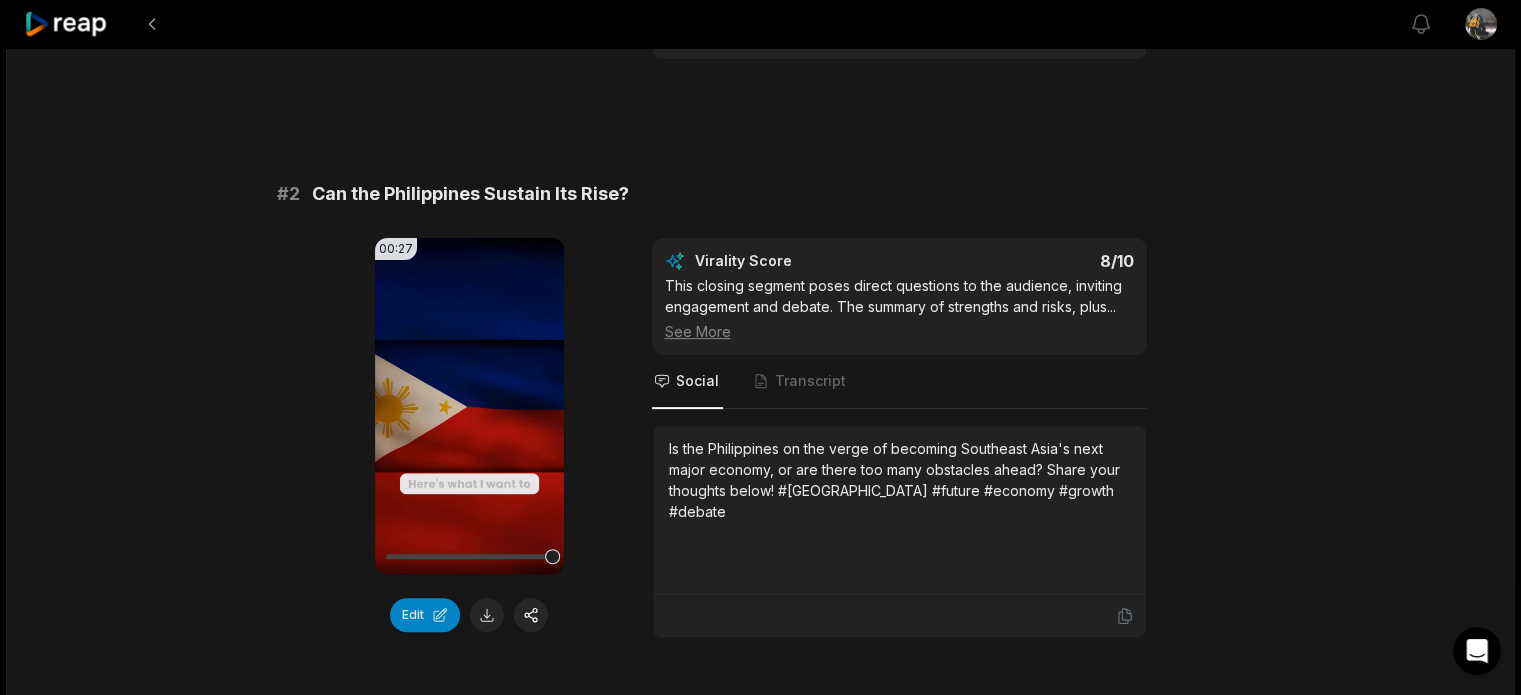 click on "Can the Philippines Sustain Its Rise?" at bounding box center (470, 194) 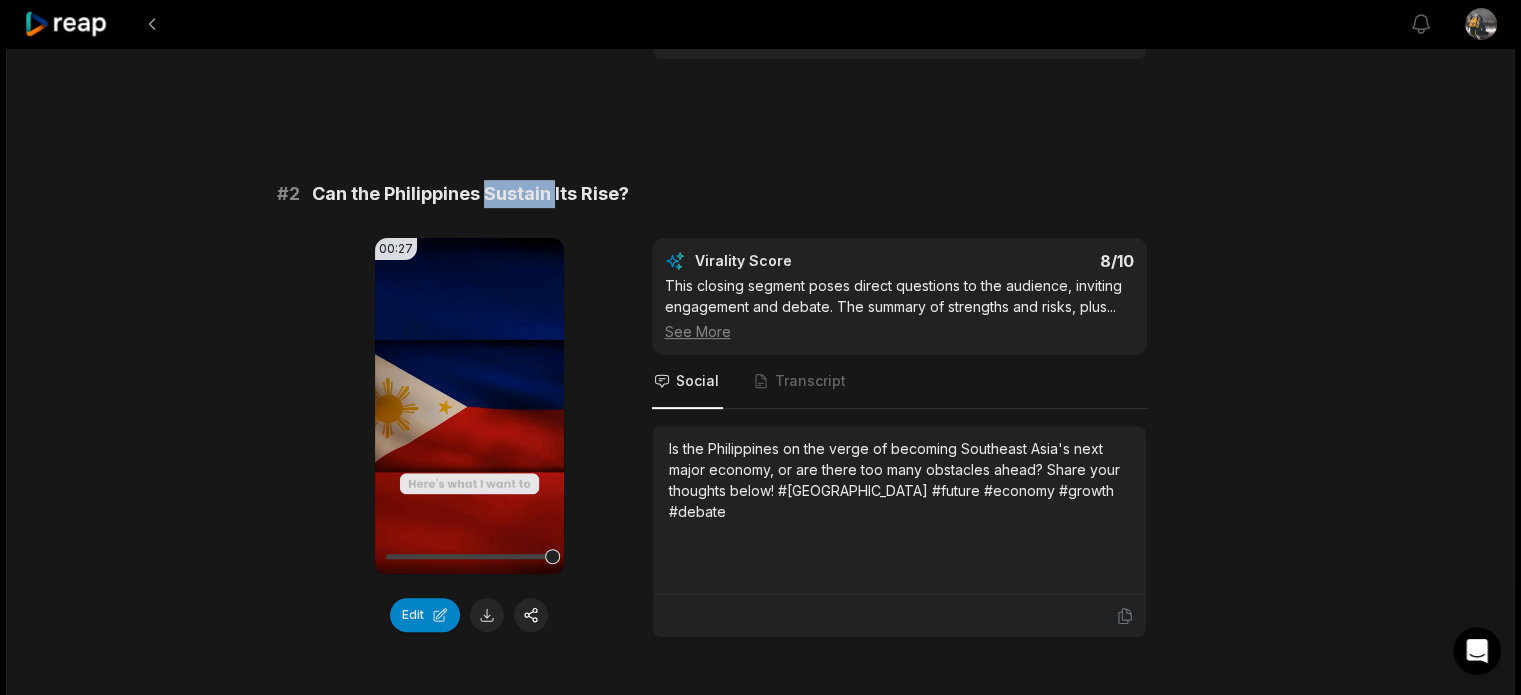 click on "Can the Philippines Sustain Its Rise?" at bounding box center (470, 194) 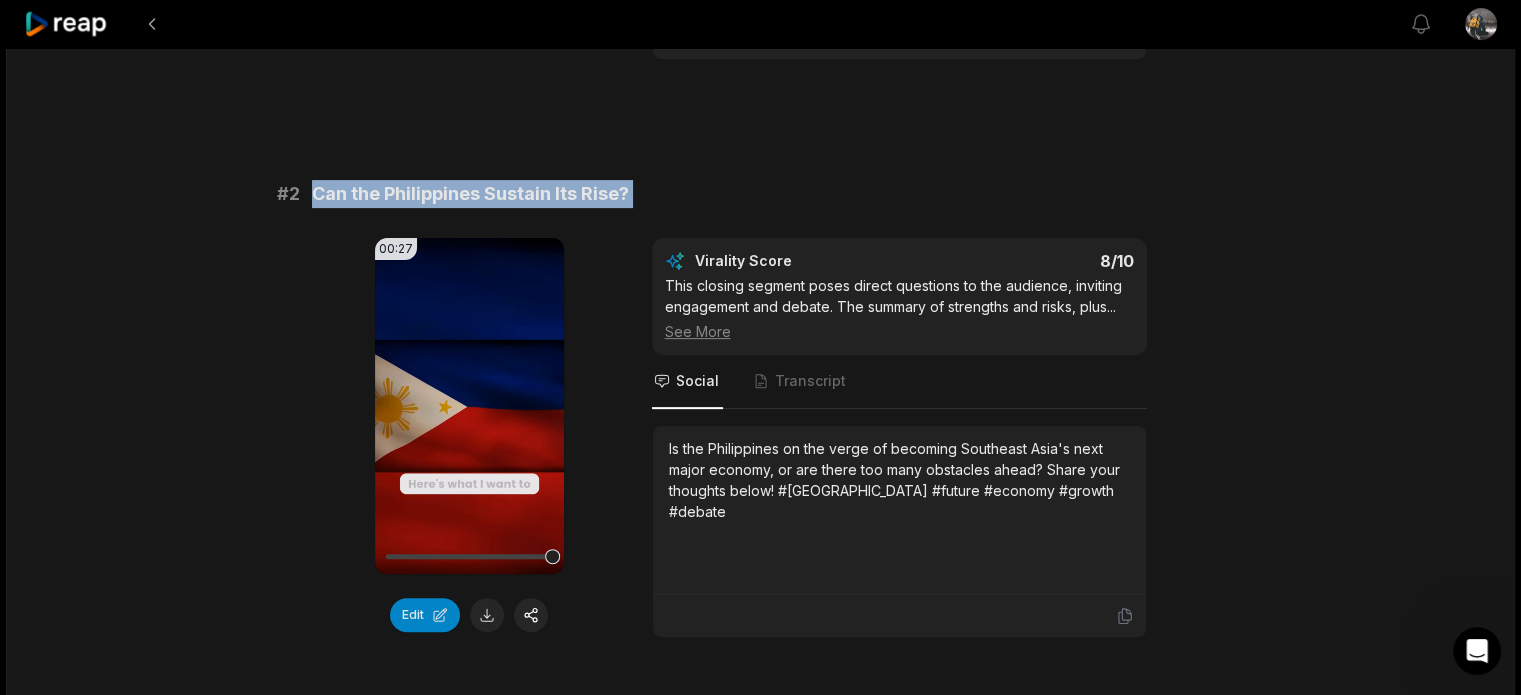 click on "Can the Philippines Sustain Its Rise?" at bounding box center (470, 194) 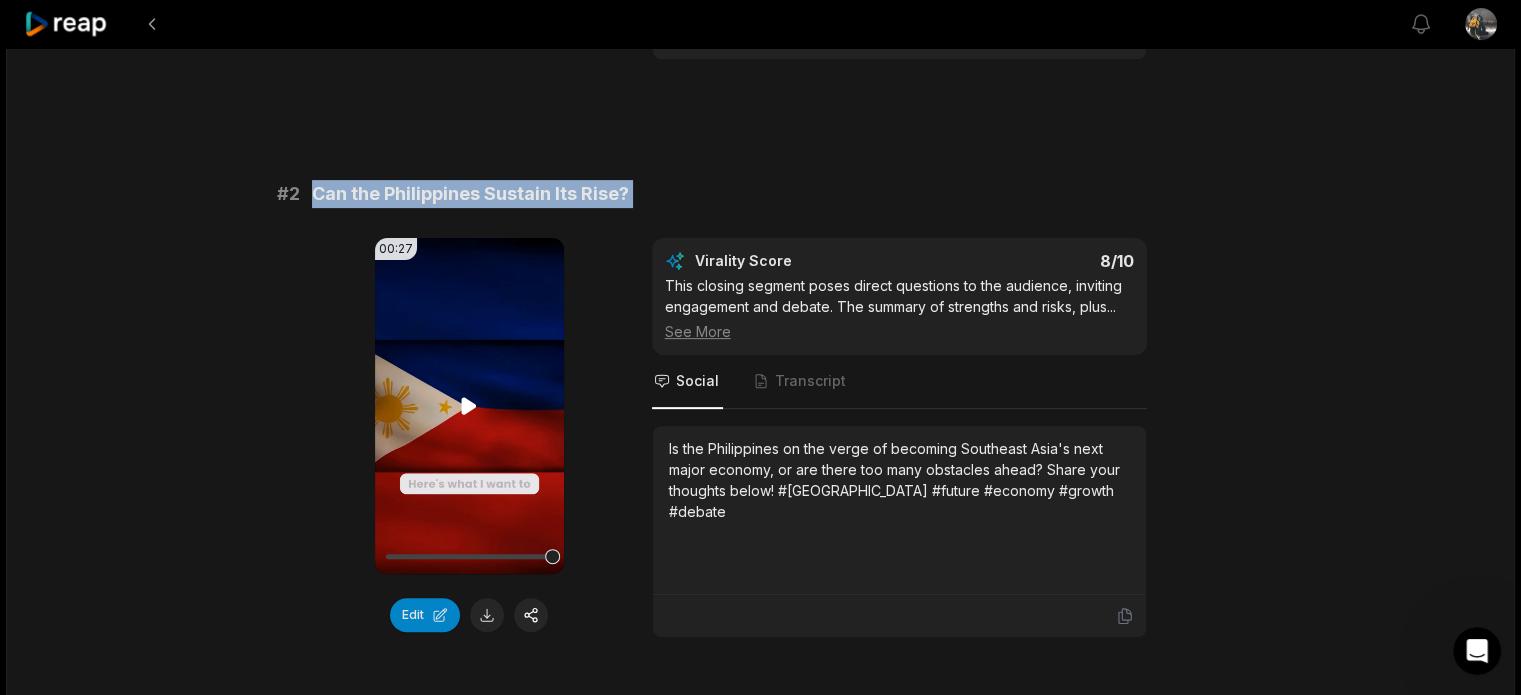 copy on "Can the Philippines Sustain Its Rise?" 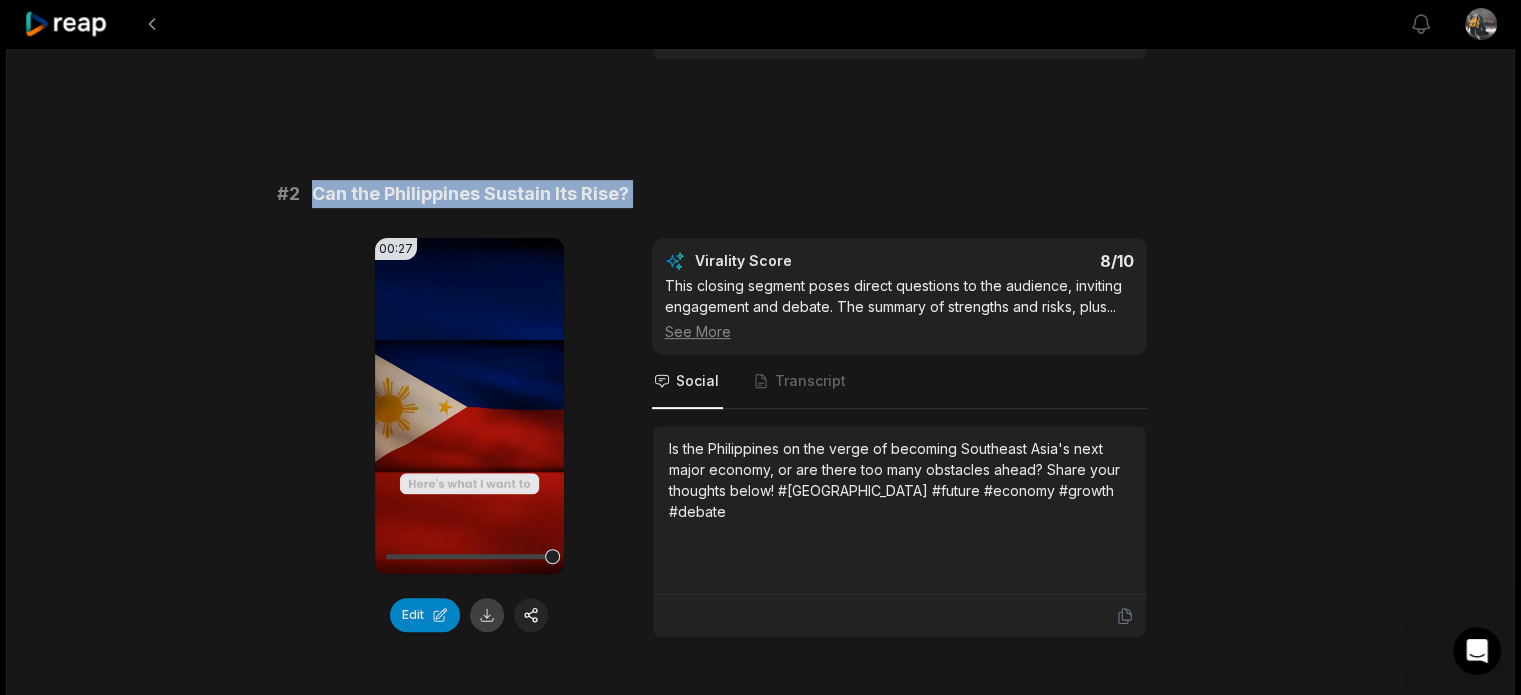click at bounding box center (487, 615) 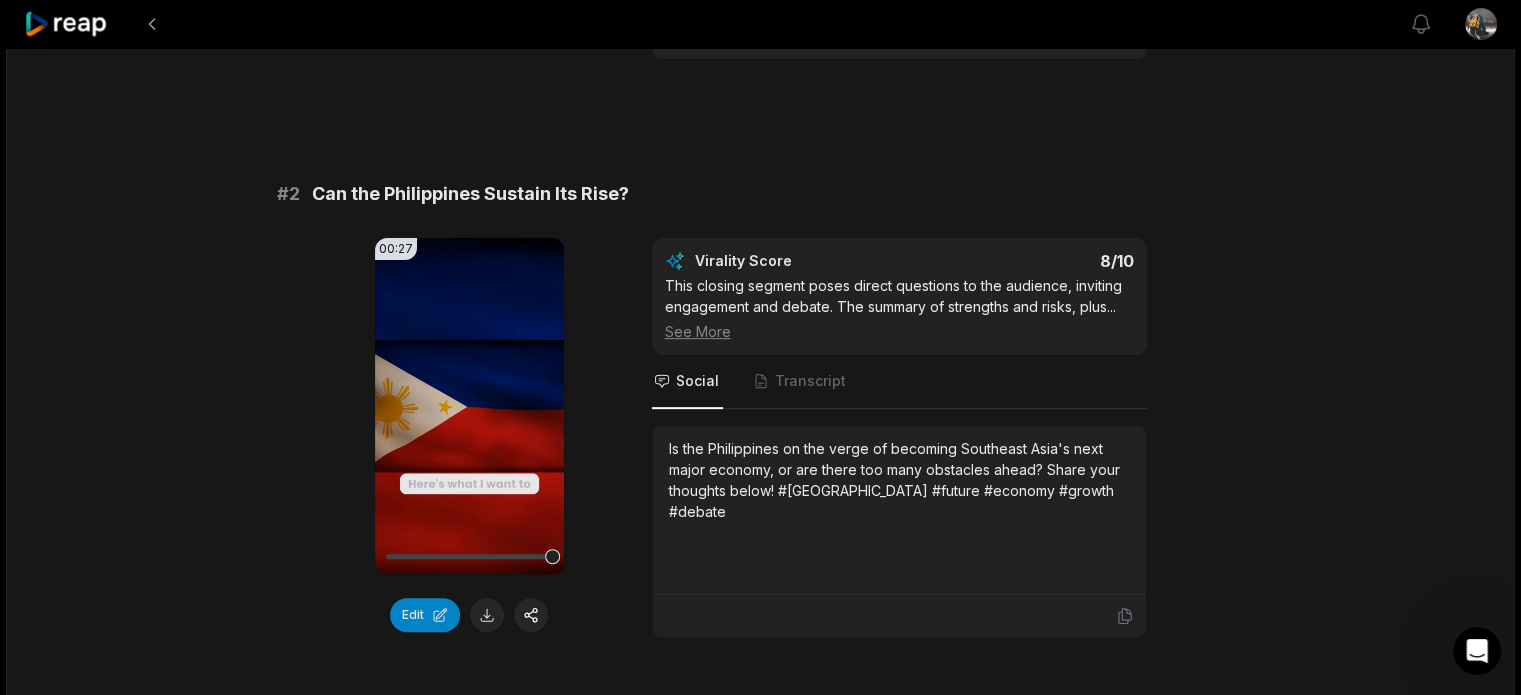 click on "Is the Philippines on the verge of becoming Southeast Asia's next major economy, or are there too many obstacles ahead? Share your thoughts below! #[GEOGRAPHIC_DATA] #future #economy #growth #debate" at bounding box center [899, 480] 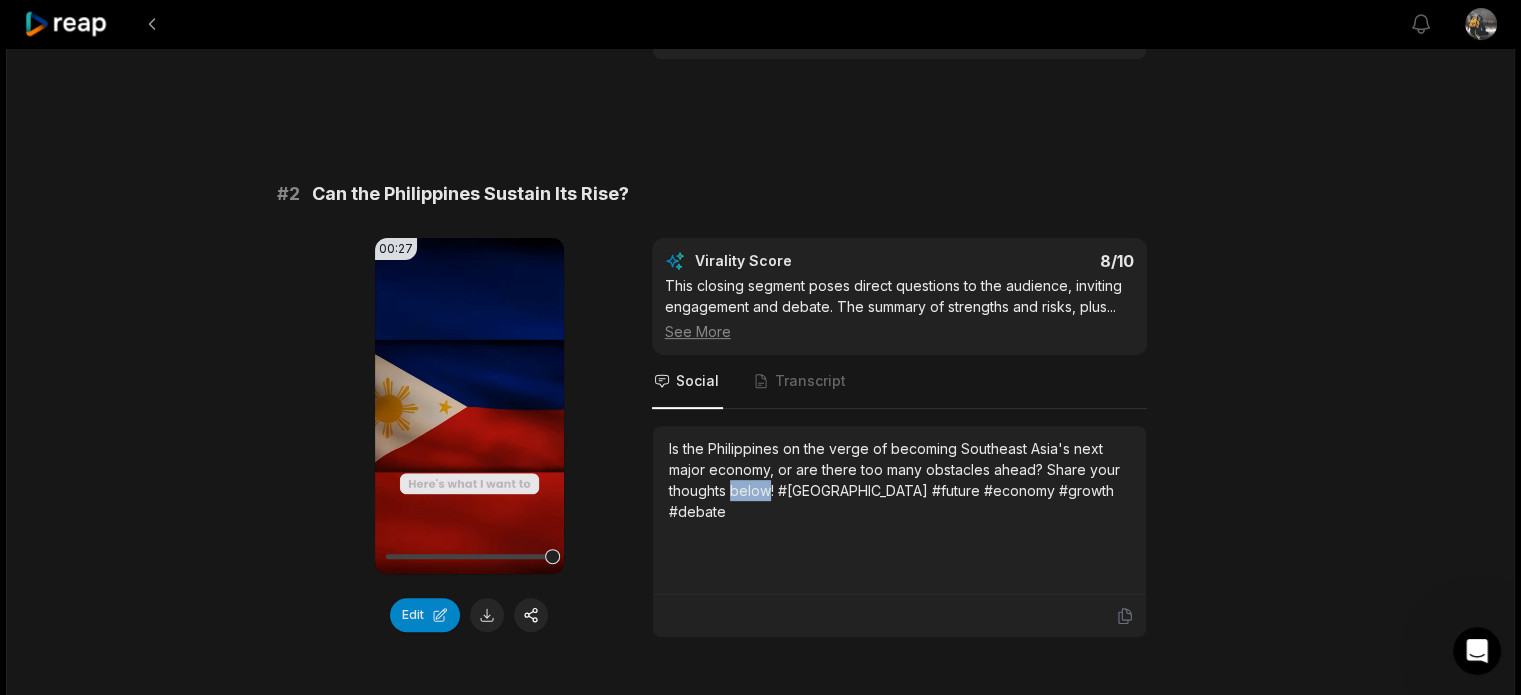 click on "Is the Philippines on the verge of becoming Southeast Asia's next major economy, or are there too many obstacles ahead? Share your thoughts below! #[GEOGRAPHIC_DATA] #future #economy #growth #debate" at bounding box center [899, 480] 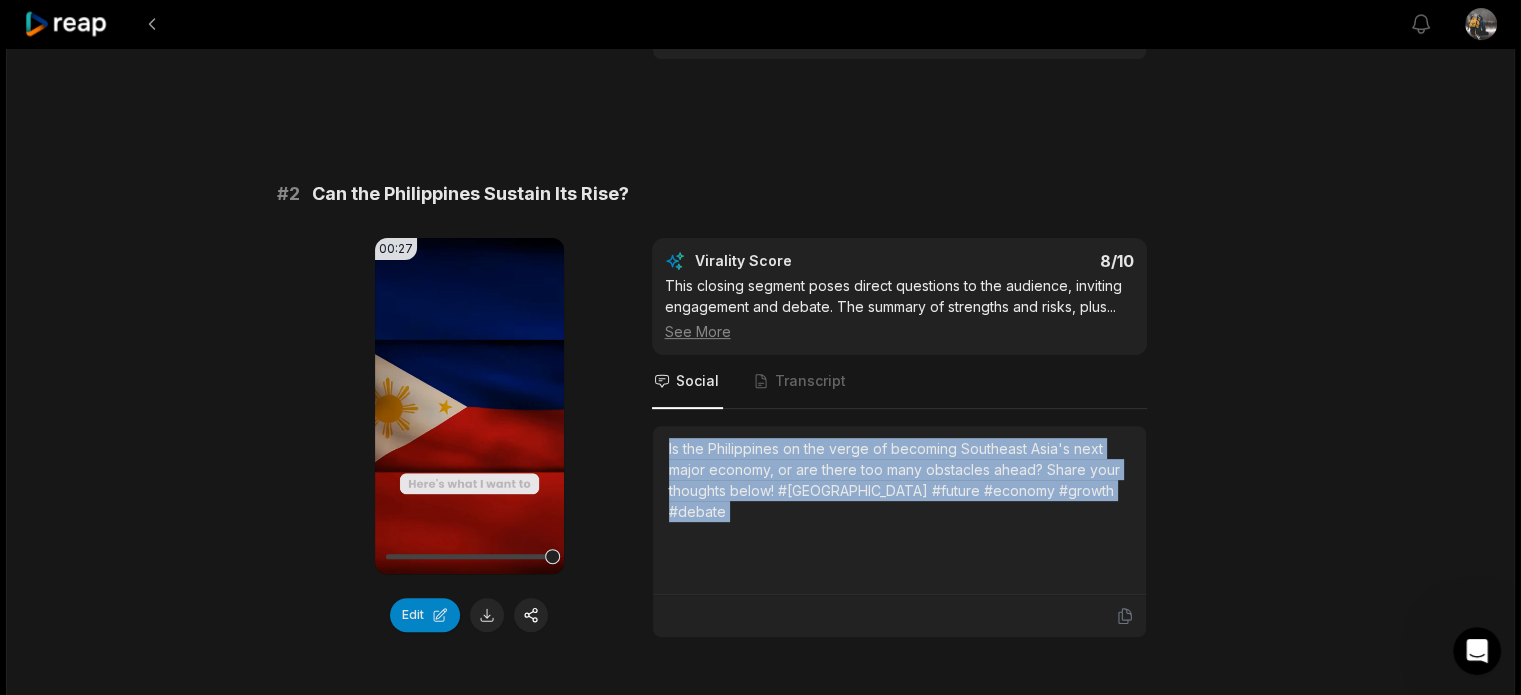 click on "Is the Philippines on the verge of becoming Southeast Asia's next major economy, or are there too many obstacles ahead? Share your thoughts below! #[GEOGRAPHIC_DATA] #future #economy #growth #debate" at bounding box center [899, 480] 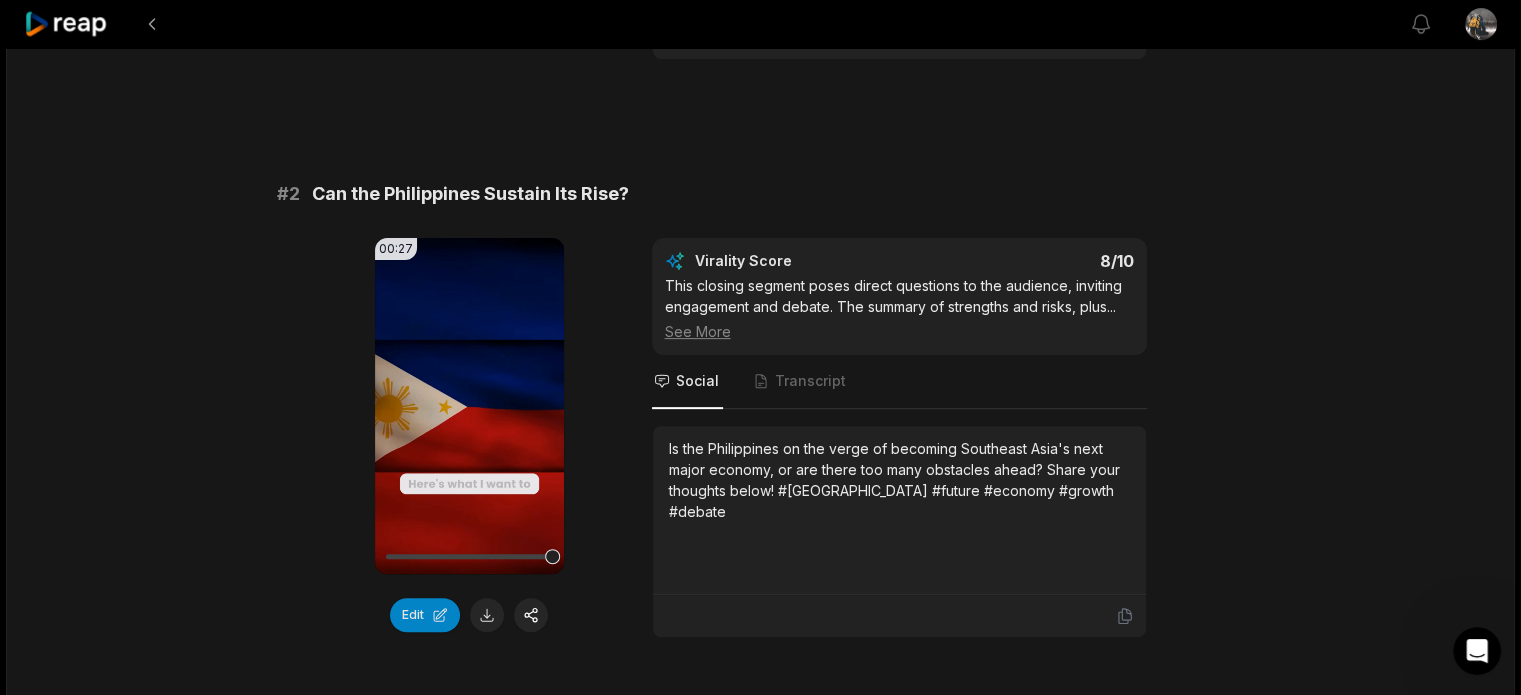 click on "08:50 [PERSON_NAME]: The [GEOGRAPHIC_DATA] Is About to Shock the World 2 hours ago English en 00:00  -  08:50 Portrait 29.97   fps Deep Diver # 1 [GEOGRAPHIC_DATA]: Asia's Rising Star 01:49 Your browser does not support mp4 format. Edit Virality Score 8.2 /10 This clip covers the dramatic introduction, highlights from [PERSON_NAME], and the country's rapid economic growth. The narrative is  ...   See More Social Transcript Discover why the Philippines is being called Asia's next economic powerhouse, with booming infrastructure and a workforce ready to shock the world. Are you watching this rise? #[GEOGRAPHIC_DATA] #economy #infrastructure #[GEOGRAPHIC_DATA] #growth # 2 Can the [GEOGRAPHIC_DATA] Sustain Its Rise? 00:27 Your browser does not support mp4 format. Edit Virality Score 8 /10 This closing segment poses direct questions to the audience, inviting engagement and debate. The summary of strengths and risks, plus ...   See More Social Transcript # 3 The Workforce Powering Growth 00:31 Your browser does not support mp4 format. Edit 7.7 /10 ..." at bounding box center [760, 2439] 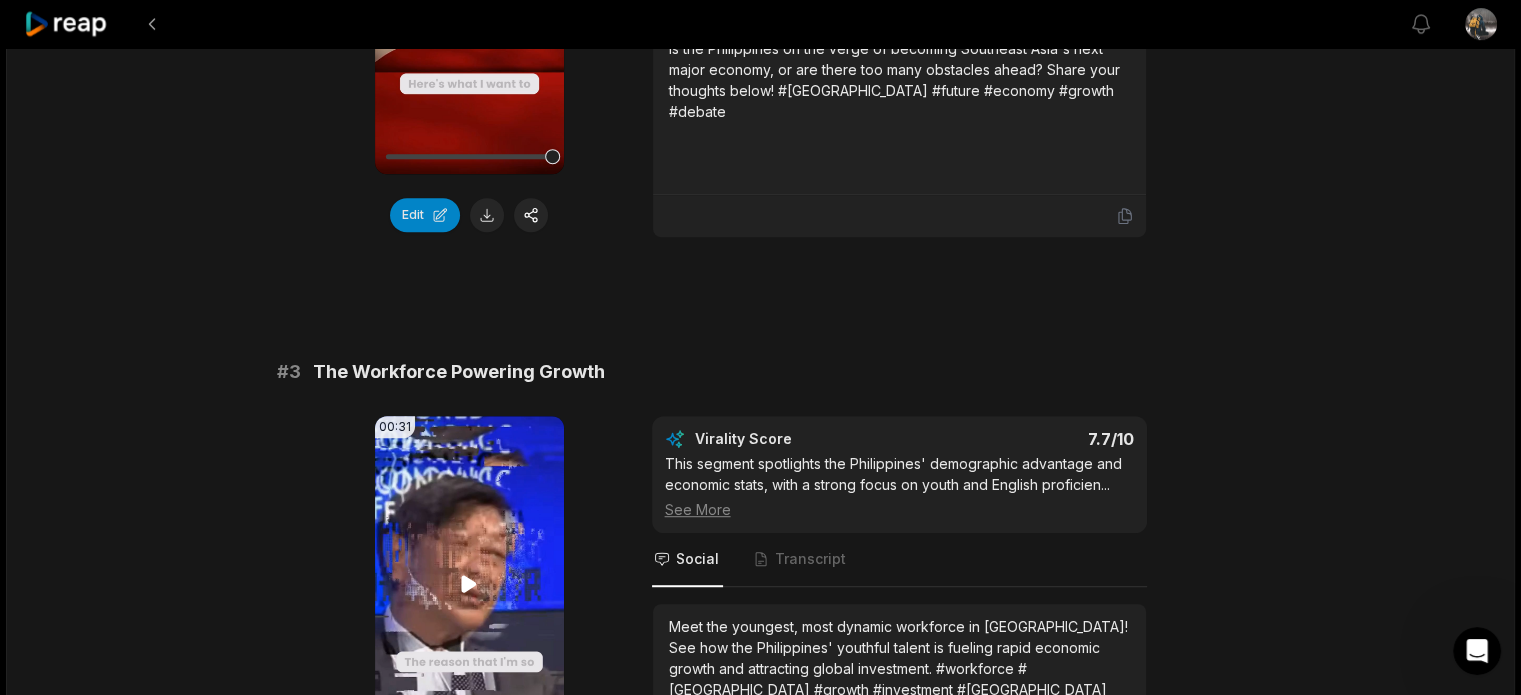 scroll, scrollTop: 1333, scrollLeft: 0, axis: vertical 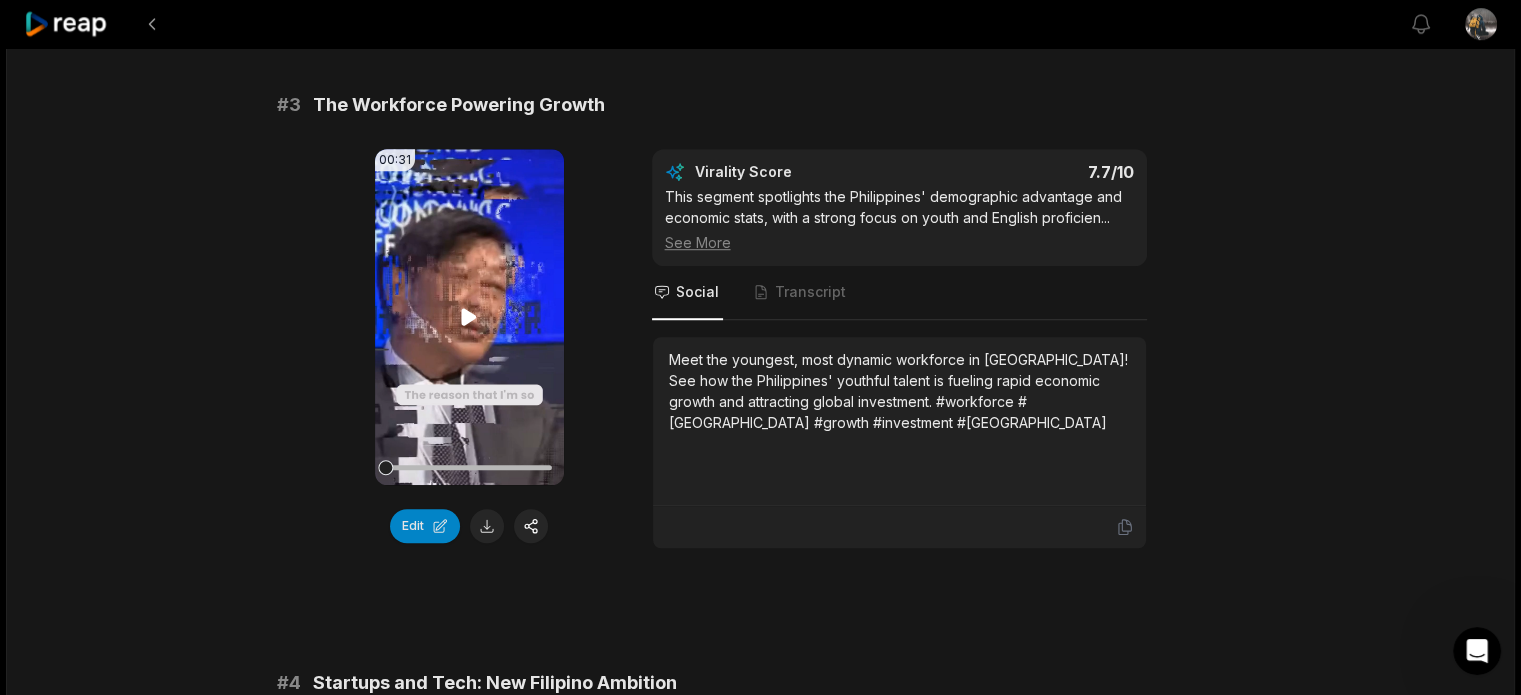 click on "Your browser does not support mp4 format." at bounding box center [469, 317] 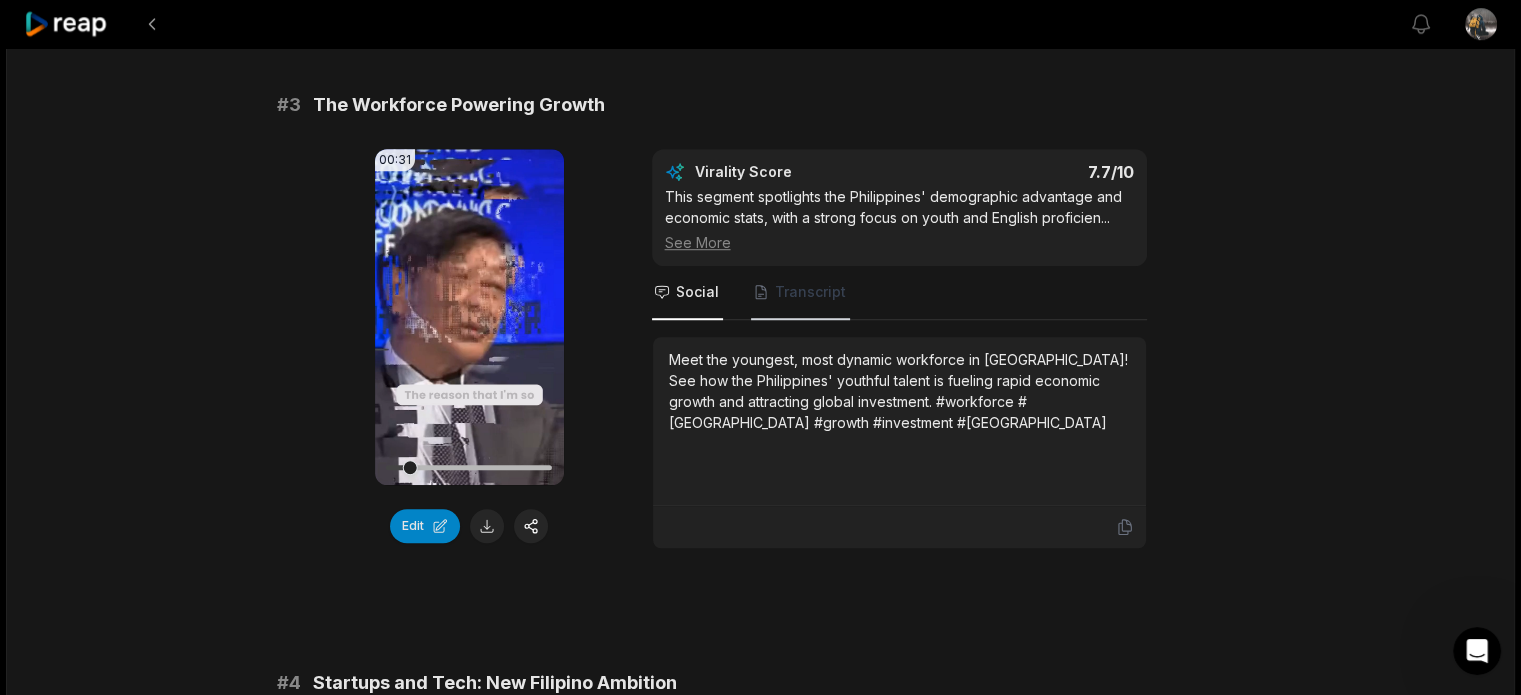 click on "Transcript" at bounding box center [810, 292] 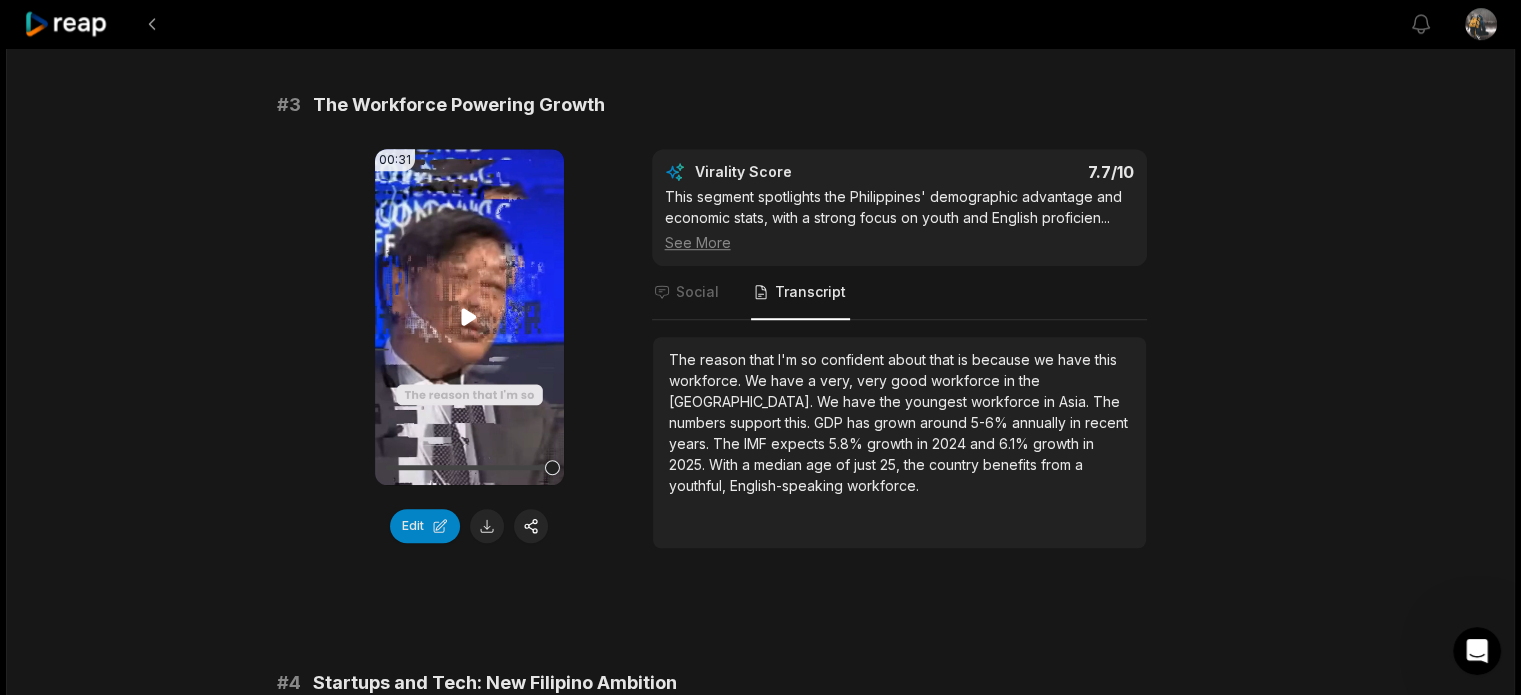 click on "Your browser does not support mp4 format." at bounding box center (469, 317) 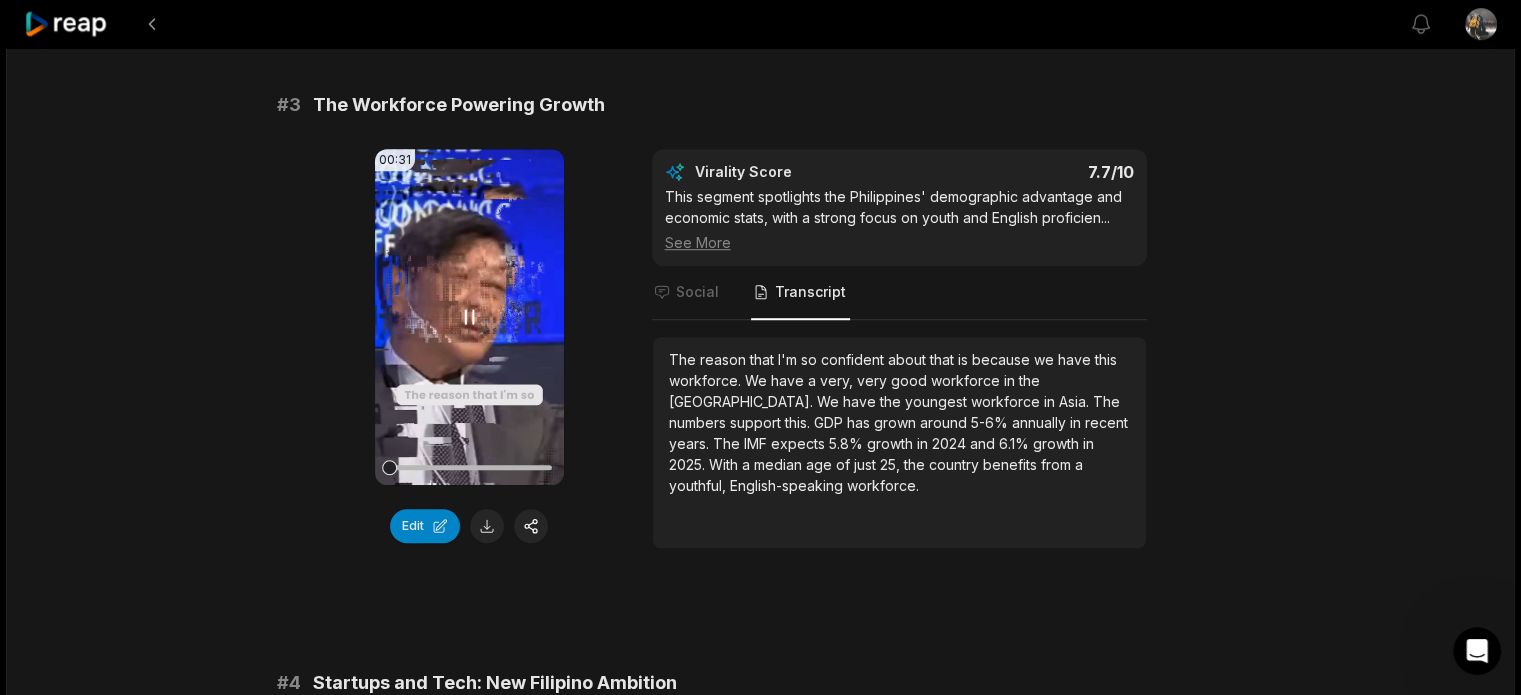 click at bounding box center (469, 467) 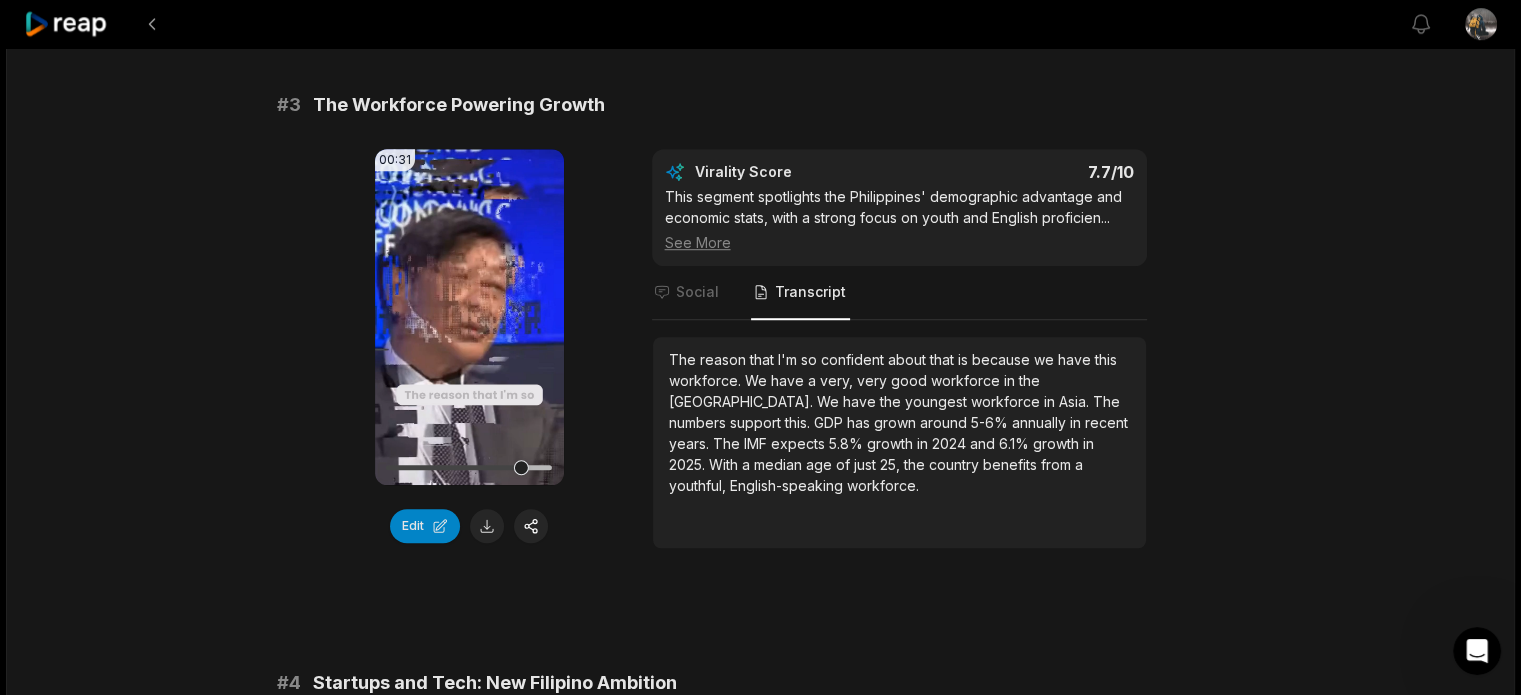 click on "We" at bounding box center [758, 380] 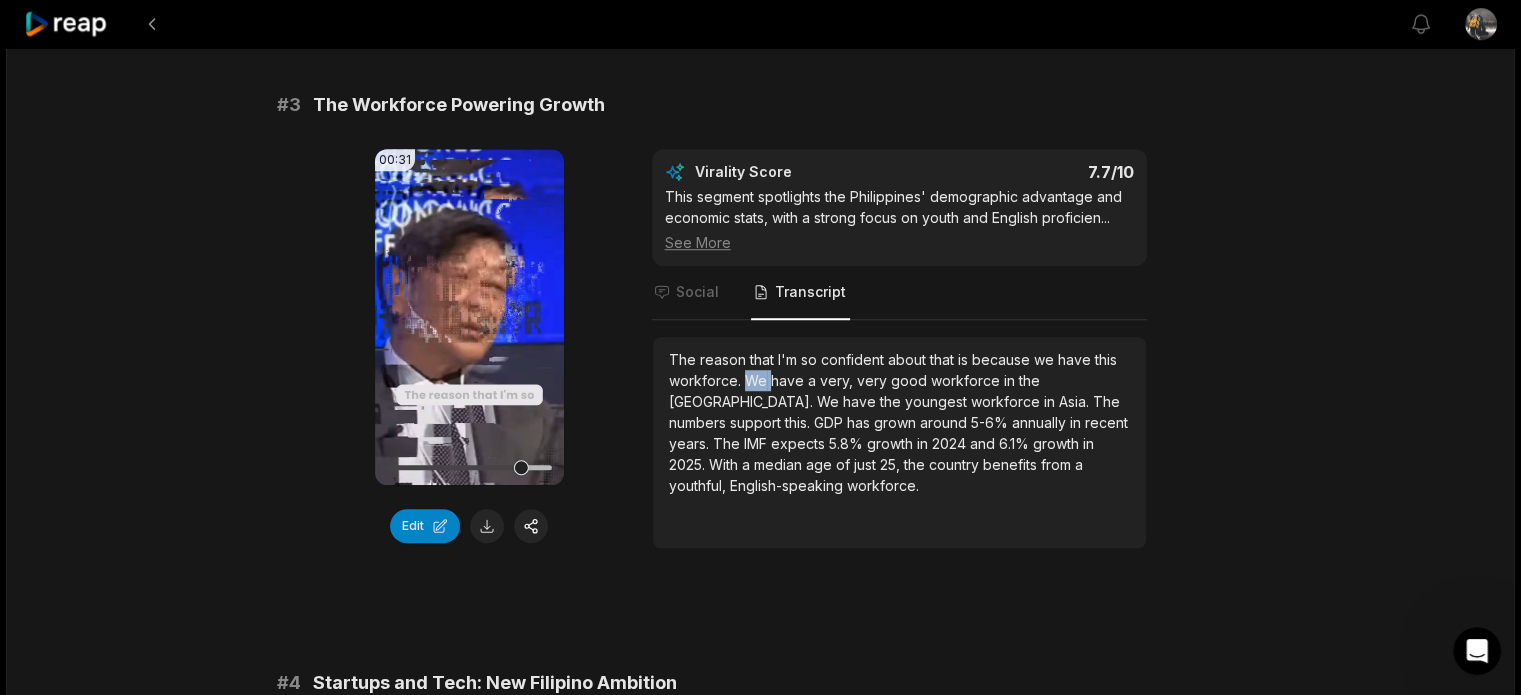 click on "We" at bounding box center [758, 380] 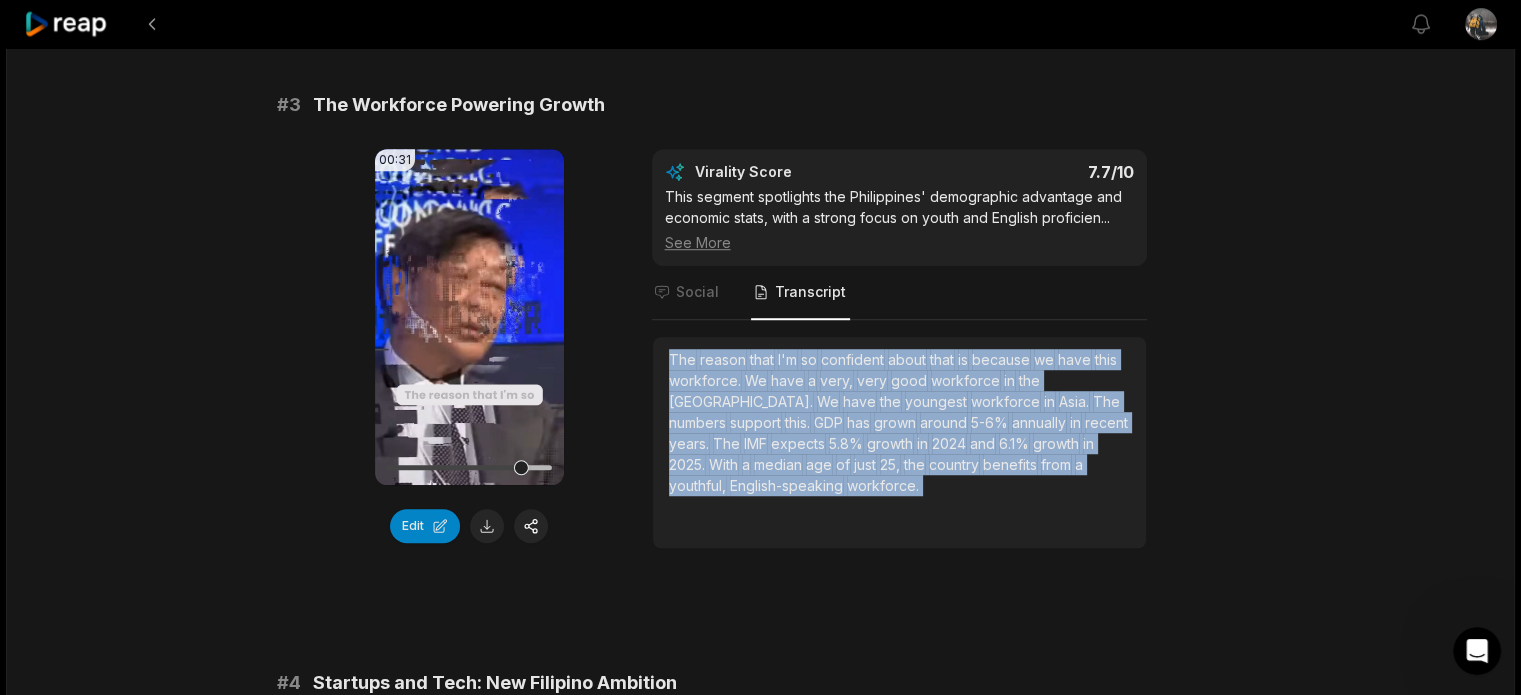 click on "We" at bounding box center (758, 380) 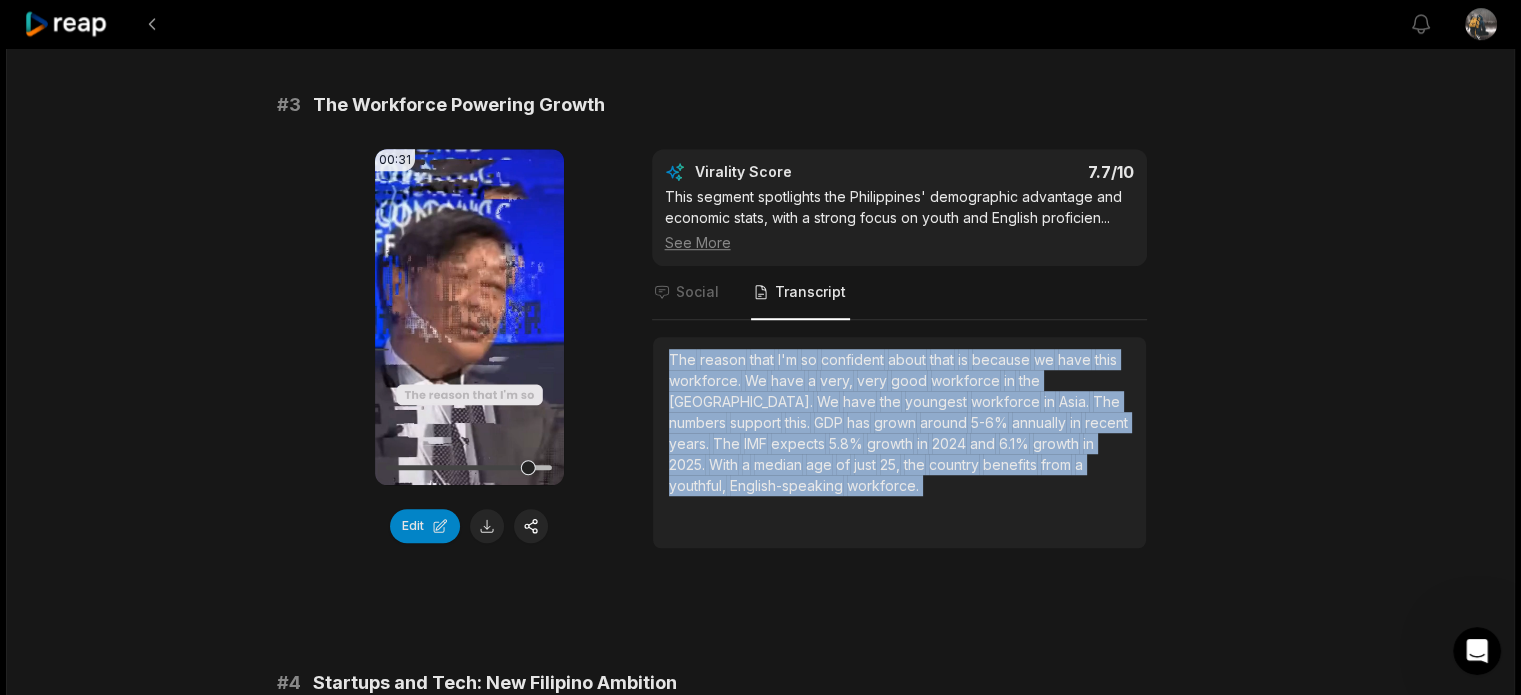copy on "The     reason     that     I'm     so     confident     about     that     is     because     we     have     this     workforce.     We     have     a     very,     very     good     workforce     in     the     [GEOGRAPHIC_DATA].     We     have     the     youngest     workforce     in     [GEOGRAPHIC_DATA].     The     numbers     support     this.     GDP     has     grown     around     5-6%     annually     in     recent     years.     The     IMF     expects     5.8%     growth     in     [DATE]     and     6.1%     growth     in     [DATE].     With     a     median     age     of     just     25,     the     country     benefits     from     a     youthful,     English-speaking     workforce." 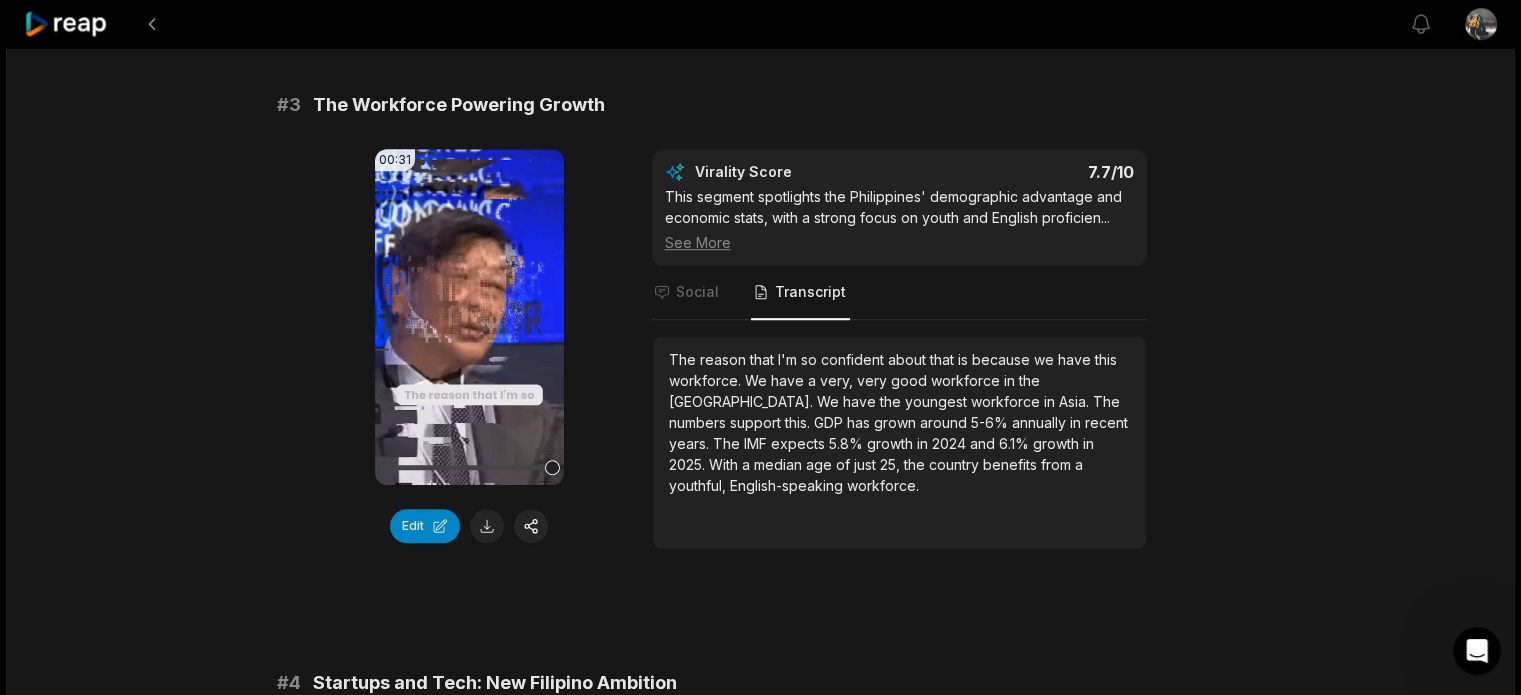 click on "08:50 [PERSON_NAME]: The [GEOGRAPHIC_DATA] Is About to Shock the World 2 hours ago English en 00:00  -  08:50 Portrait 29.97   fps Deep Diver # 1 [GEOGRAPHIC_DATA]: Asia's Rising Star 01:49 Your browser does not support mp4 format. Edit Virality Score 8.2 /10 This clip covers the dramatic introduction, highlights from [PERSON_NAME], and the country's rapid economic growth. The narrative is  ...   See More Social Transcript Discover why the Philippines is being called Asia's next economic powerhouse, with booming infrastructure and a workforce ready to shock the world. Are you watching this rise? #[GEOGRAPHIC_DATA] #economy #infrastructure #[GEOGRAPHIC_DATA] #growth # 2 Can the [GEOGRAPHIC_DATA] Sustain Its Rise? 00:27 Your browser does not support mp4 format. Edit Virality Score 8 /10 This closing segment poses direct questions to the audience, inviting engagement and debate. The summary of strengths and risks, plus ...   See More Social Transcript # 3 The Workforce Powering Growth 00:31 Your browser does not support mp4 format. Edit 7.7 /10 ..." at bounding box center [760, 1772] 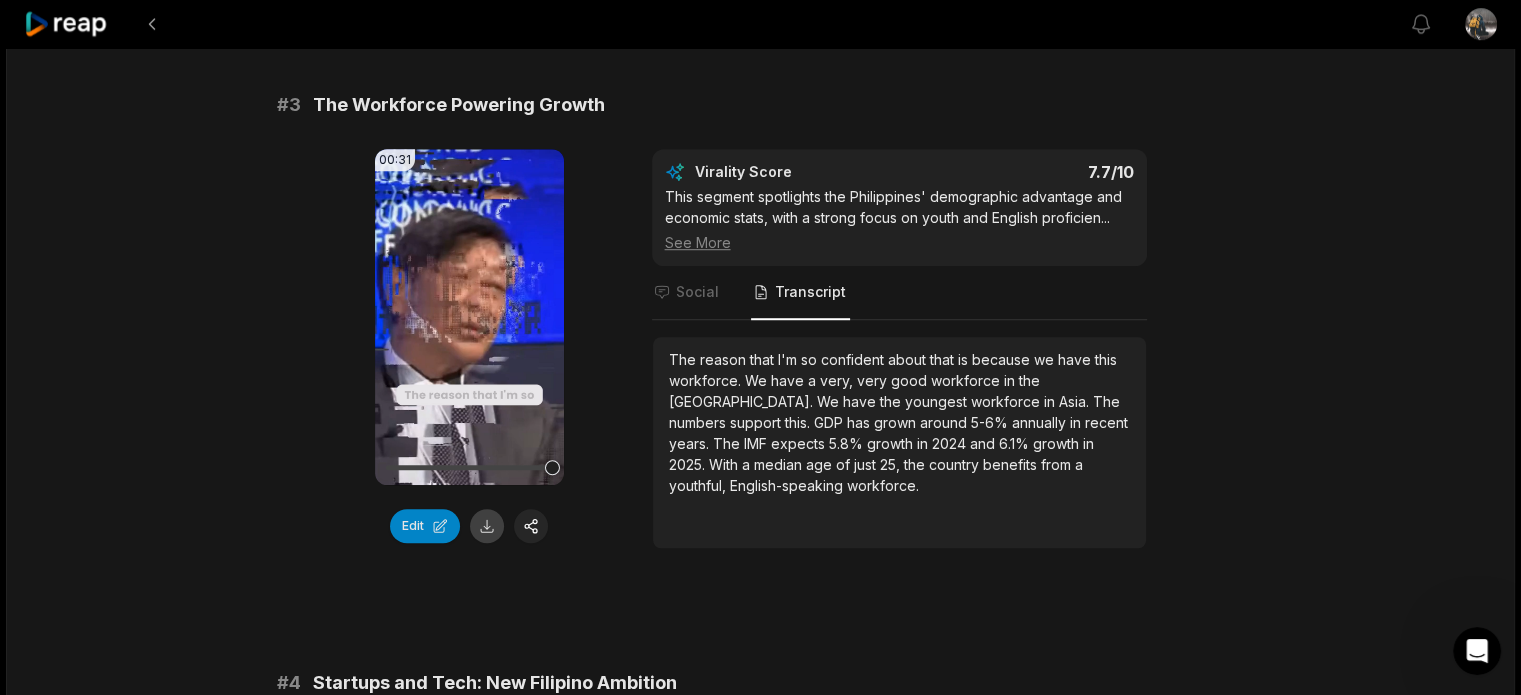 click at bounding box center (487, 526) 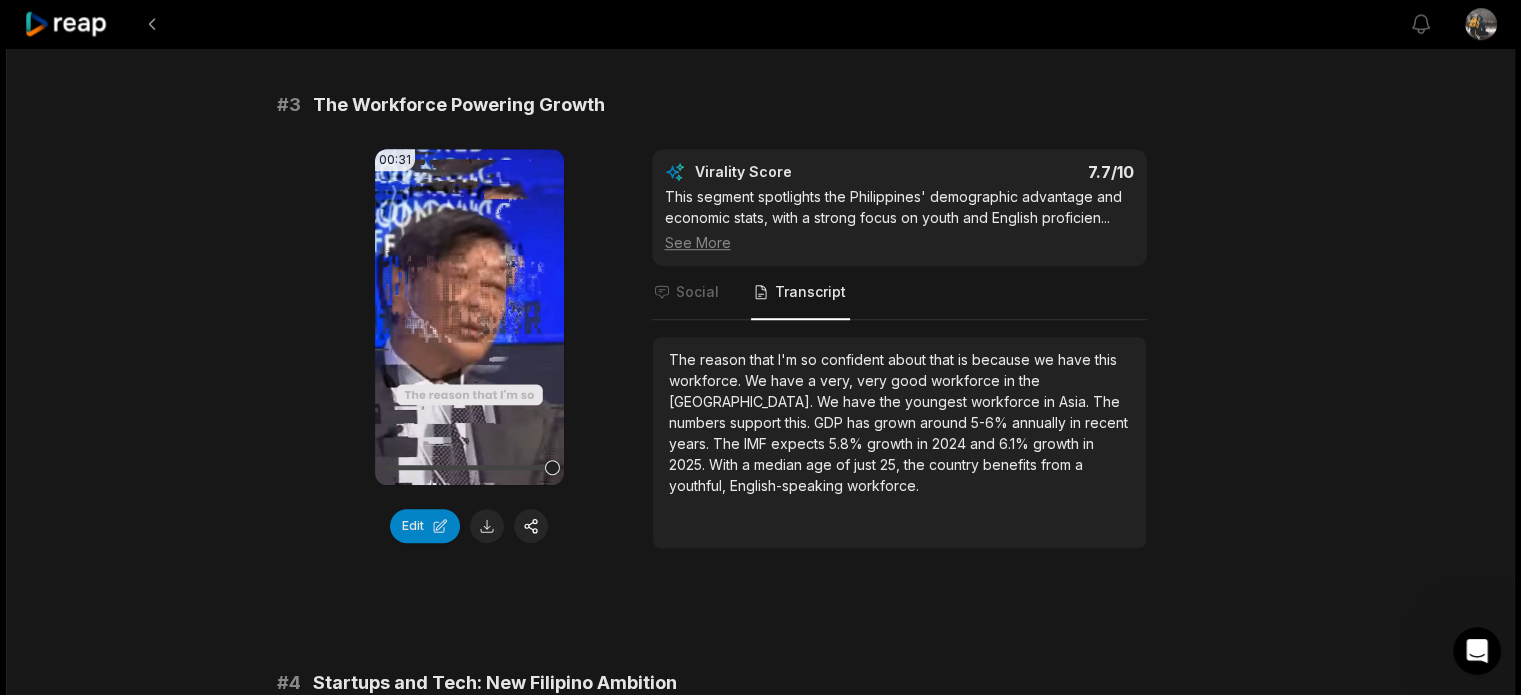 click on "We" at bounding box center [758, 380] 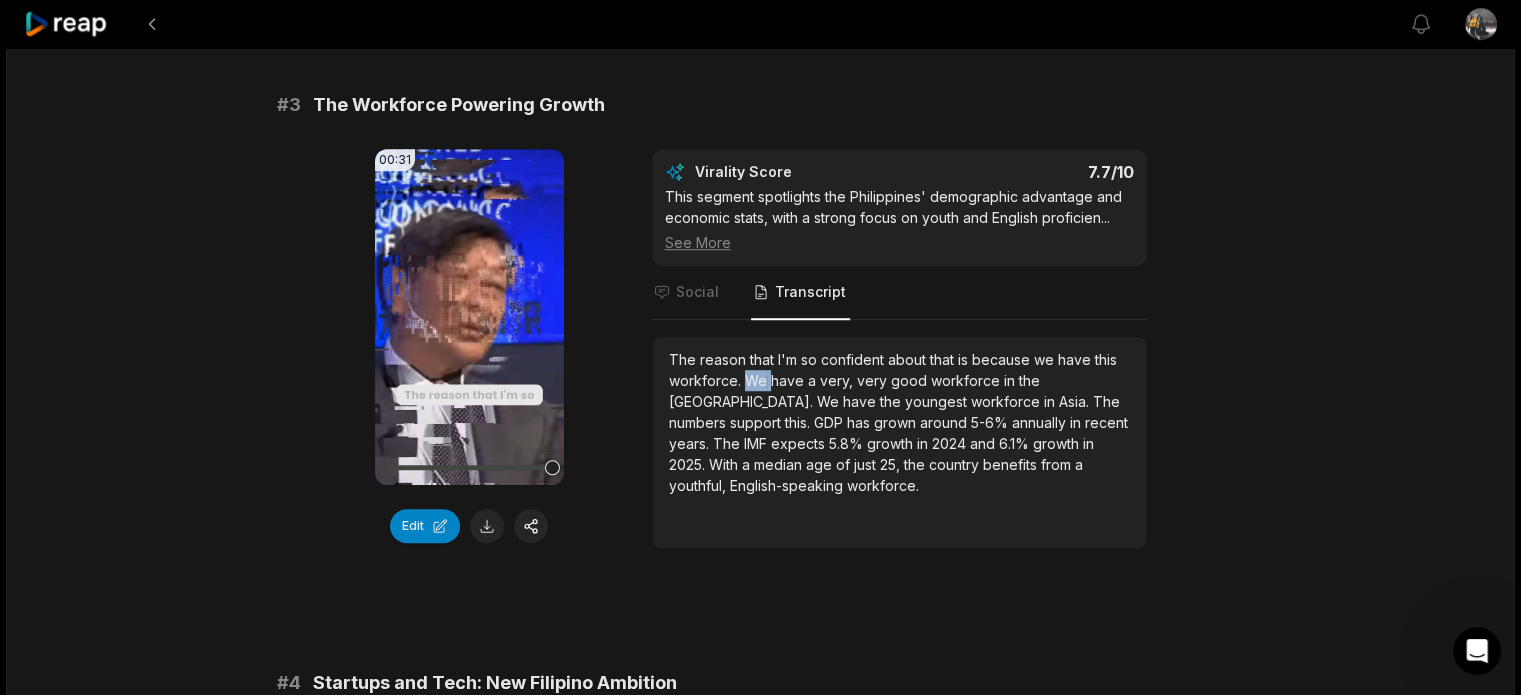 click on "We" at bounding box center (758, 380) 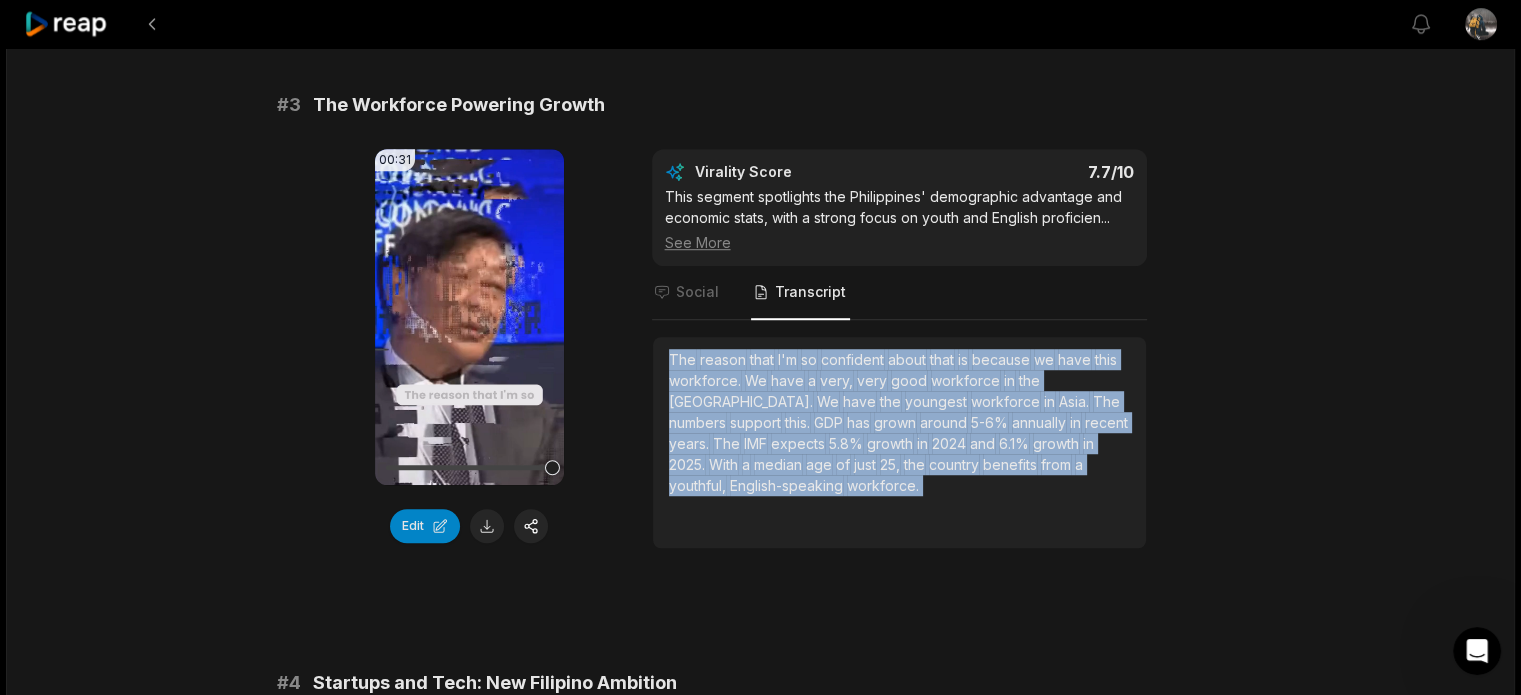 click on "We" at bounding box center (758, 380) 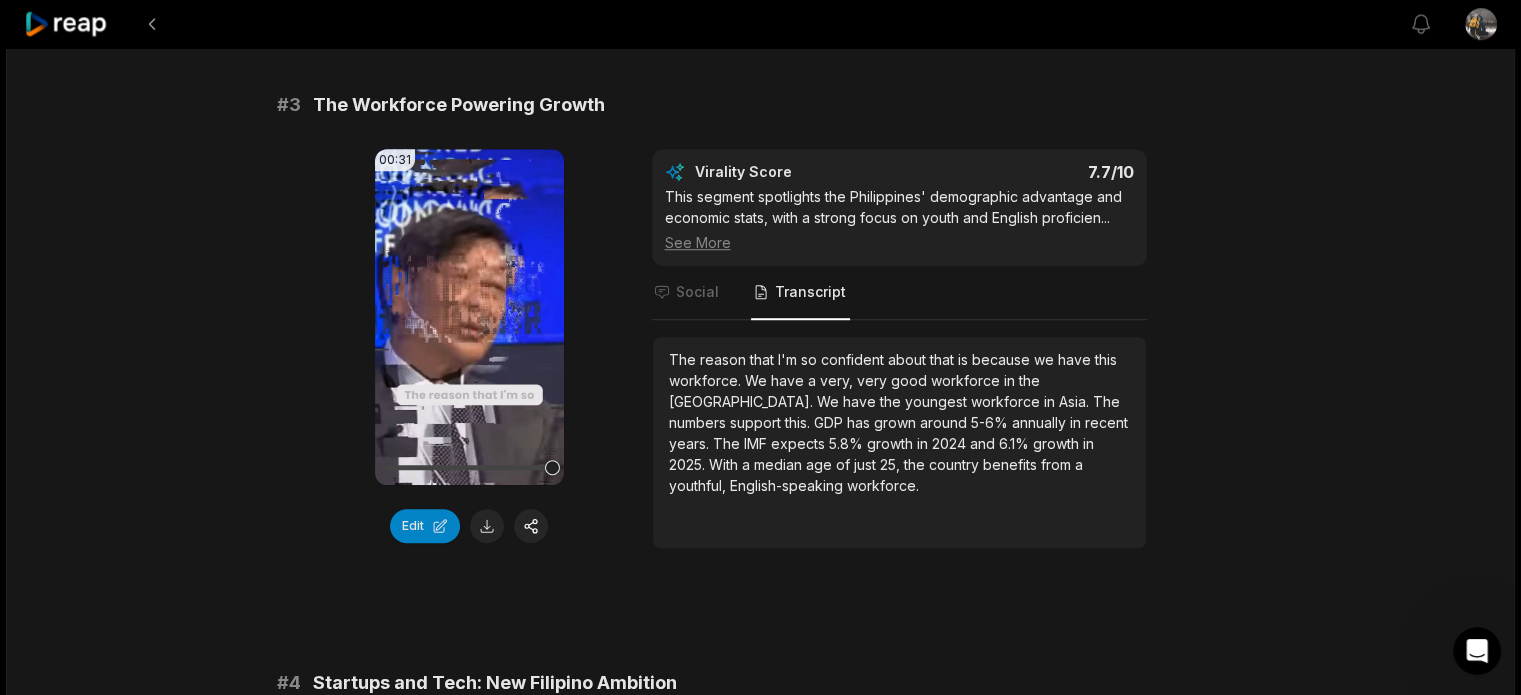 click on "The Workforce Powering Growth" at bounding box center (459, 105) 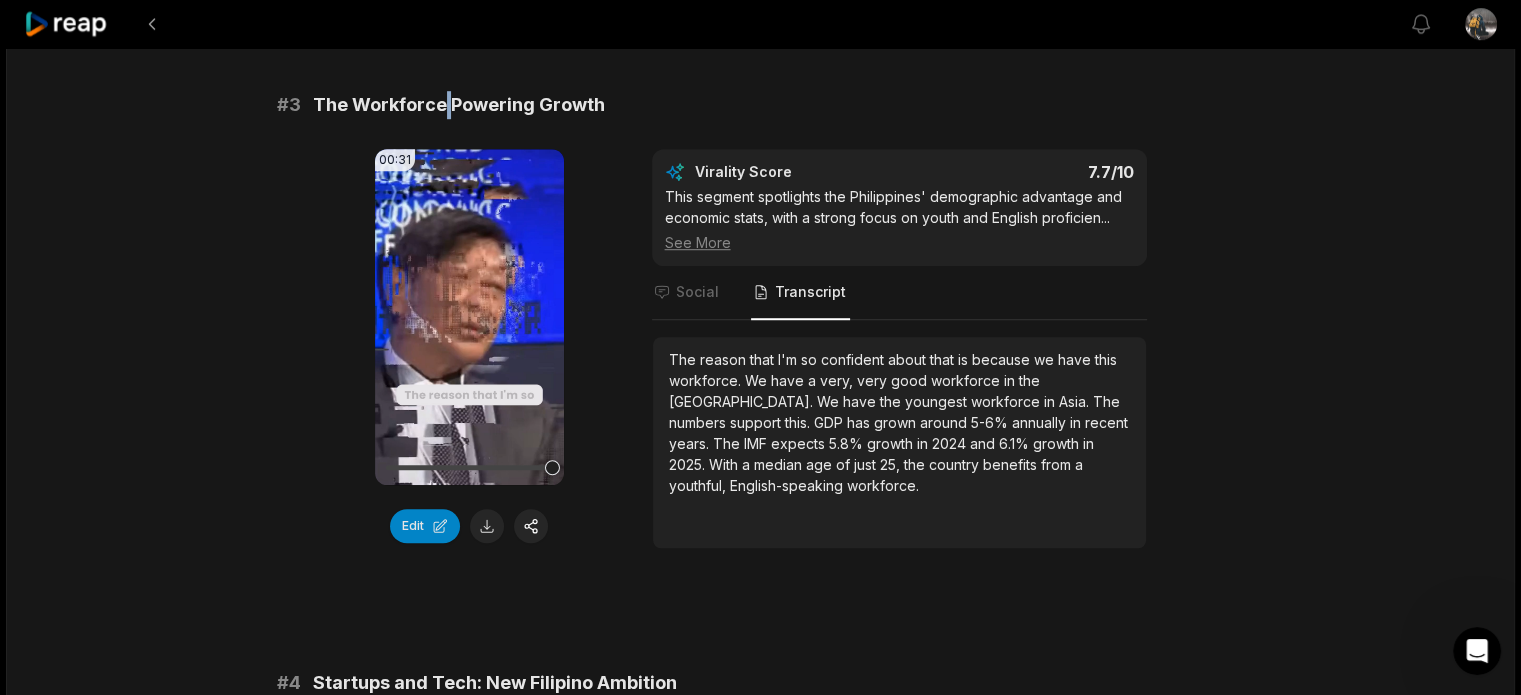 click on "The Workforce Powering Growth" at bounding box center [459, 105] 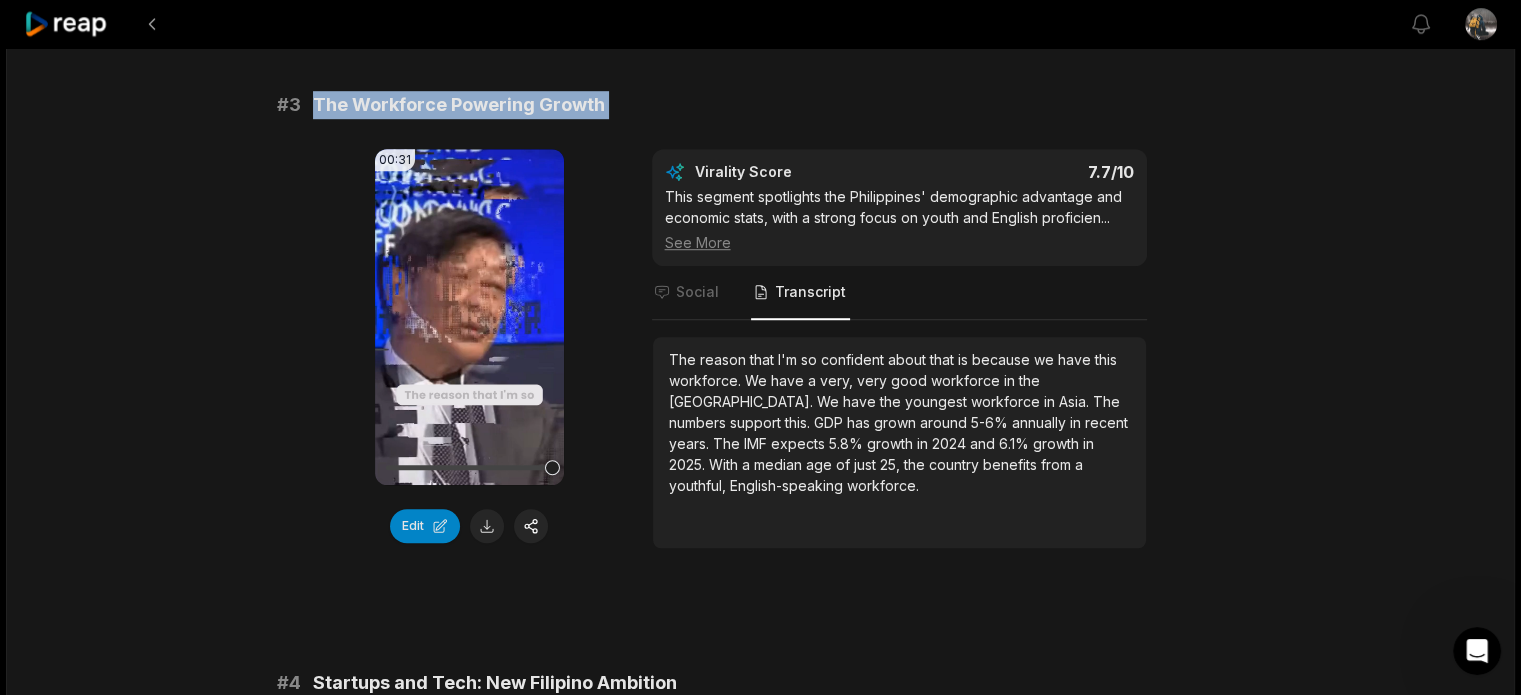 click on "The Workforce Powering Growth" at bounding box center [459, 105] 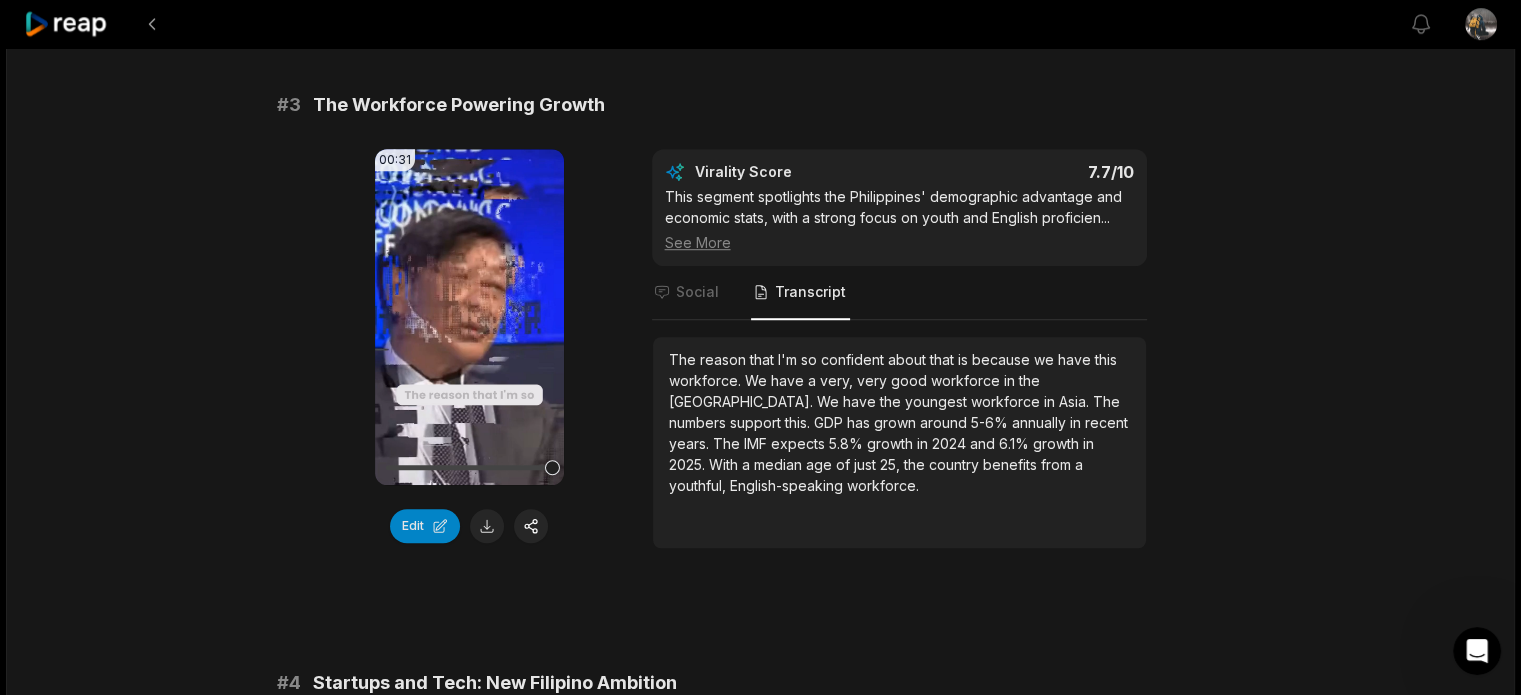 click on "median" at bounding box center [780, 464] 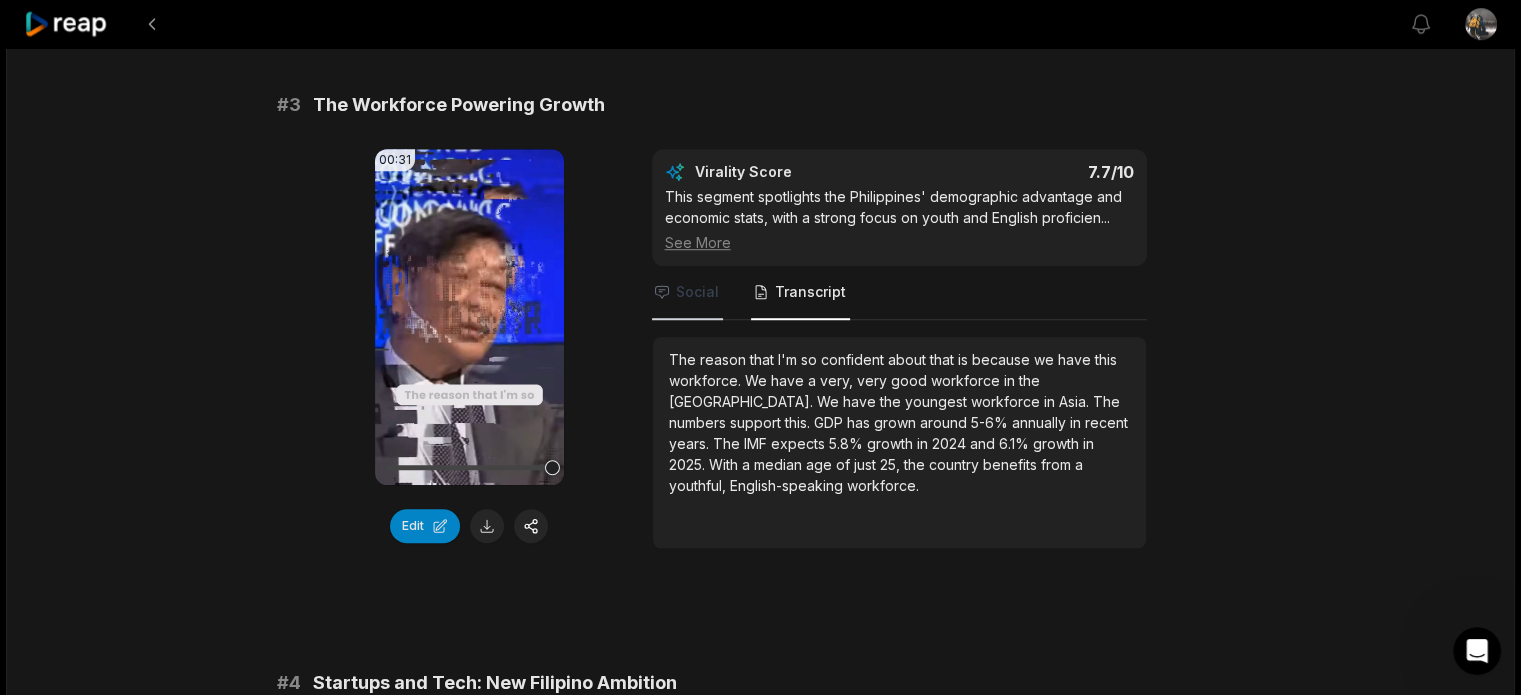 click 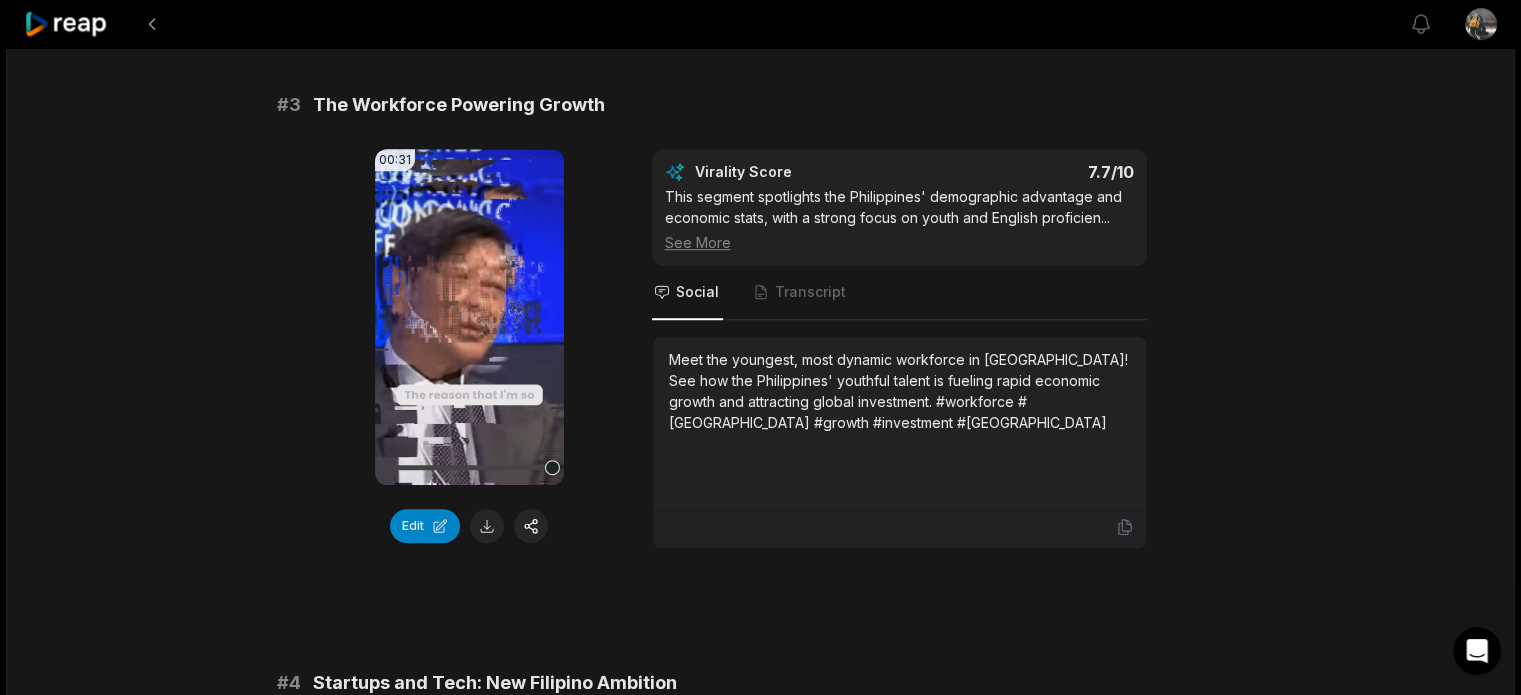 click on "Meet the youngest, most dynamic workforce in [GEOGRAPHIC_DATA]! See how the Philippines' youthful talent is fueling rapid economic growth and attracting global investment. #workforce #[GEOGRAPHIC_DATA] #growth #investment #[GEOGRAPHIC_DATA]" at bounding box center [899, 391] 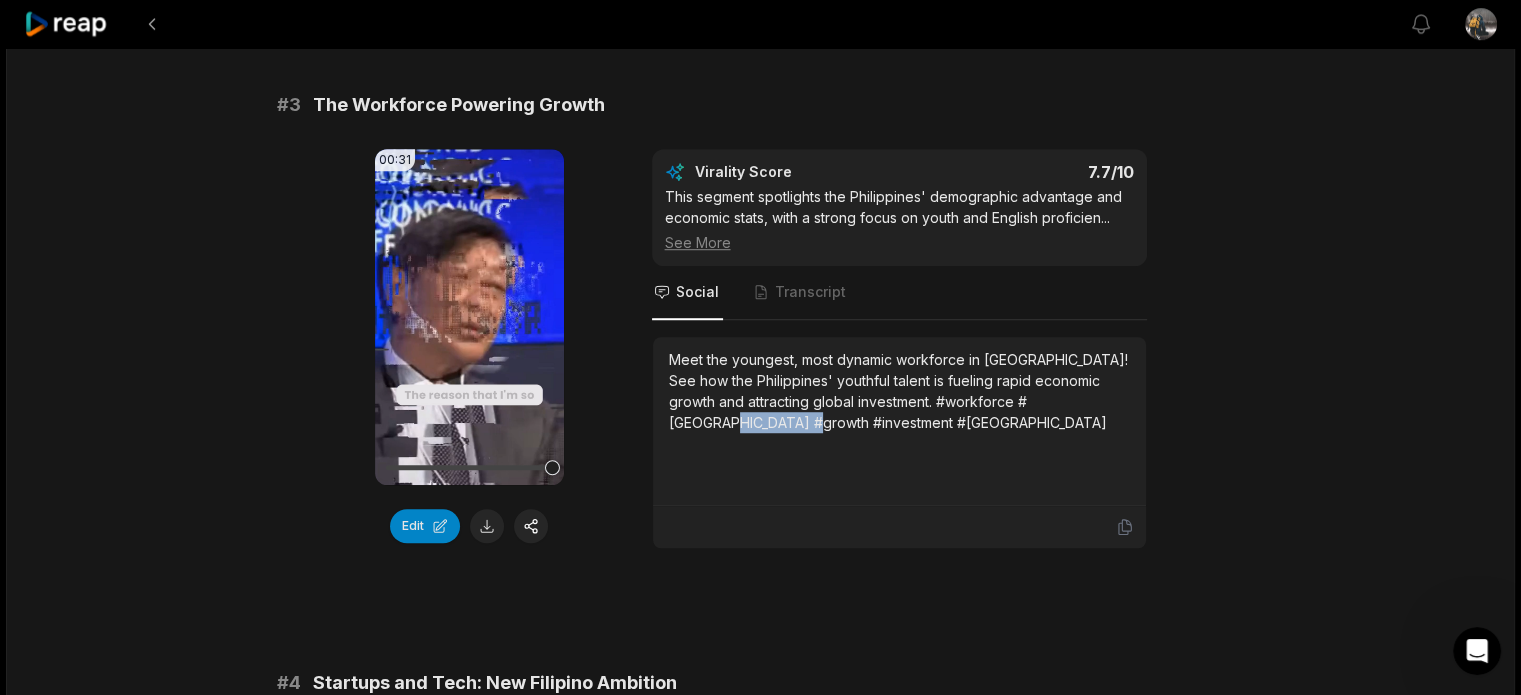 click on "Meet the youngest, most dynamic workforce in [GEOGRAPHIC_DATA]! See how the Philippines' youthful talent is fueling rapid economic growth and attracting global investment. #workforce #[GEOGRAPHIC_DATA] #growth #investment #[GEOGRAPHIC_DATA]" at bounding box center (899, 391) 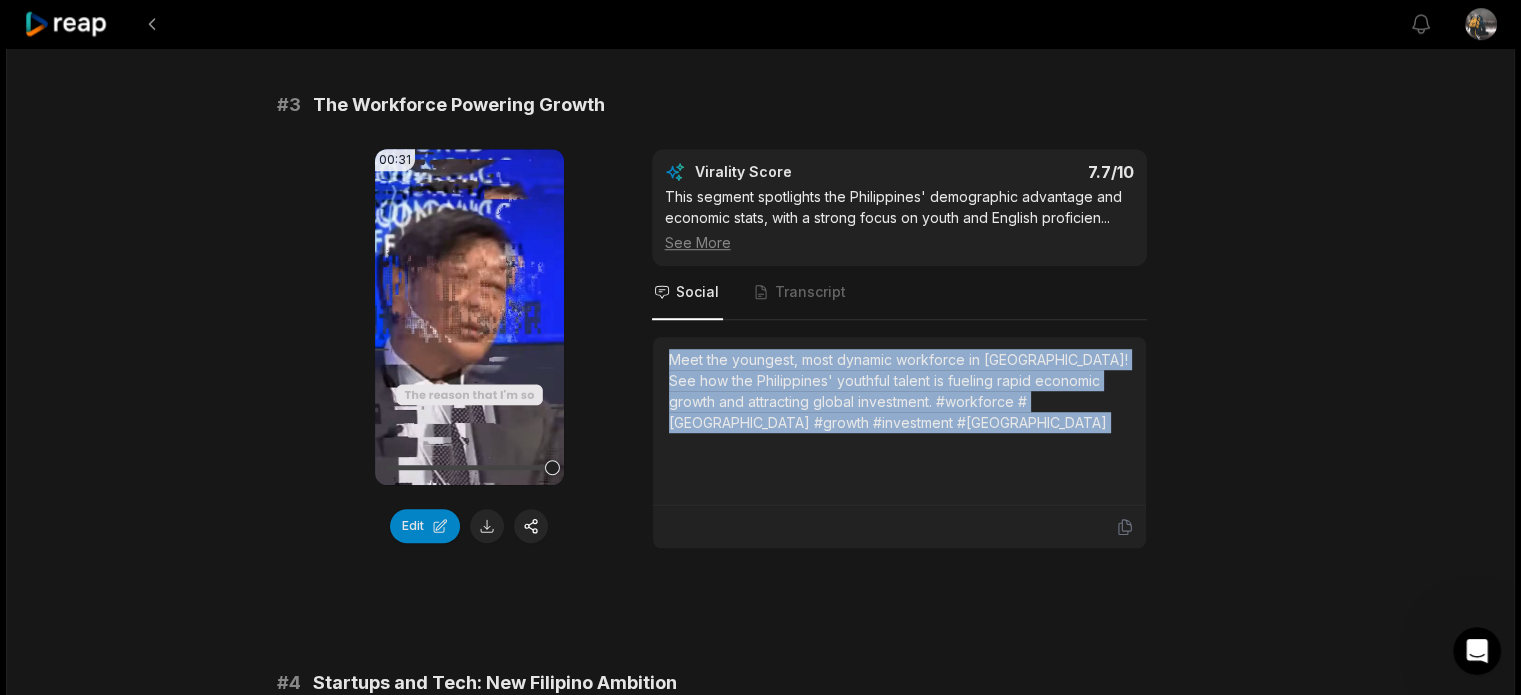 click on "Meet the youngest, most dynamic workforce in [GEOGRAPHIC_DATA]! See how the Philippines' youthful talent is fueling rapid economic growth and attracting global investment. #workforce #[GEOGRAPHIC_DATA] #growth #investment #[GEOGRAPHIC_DATA]" at bounding box center [899, 391] 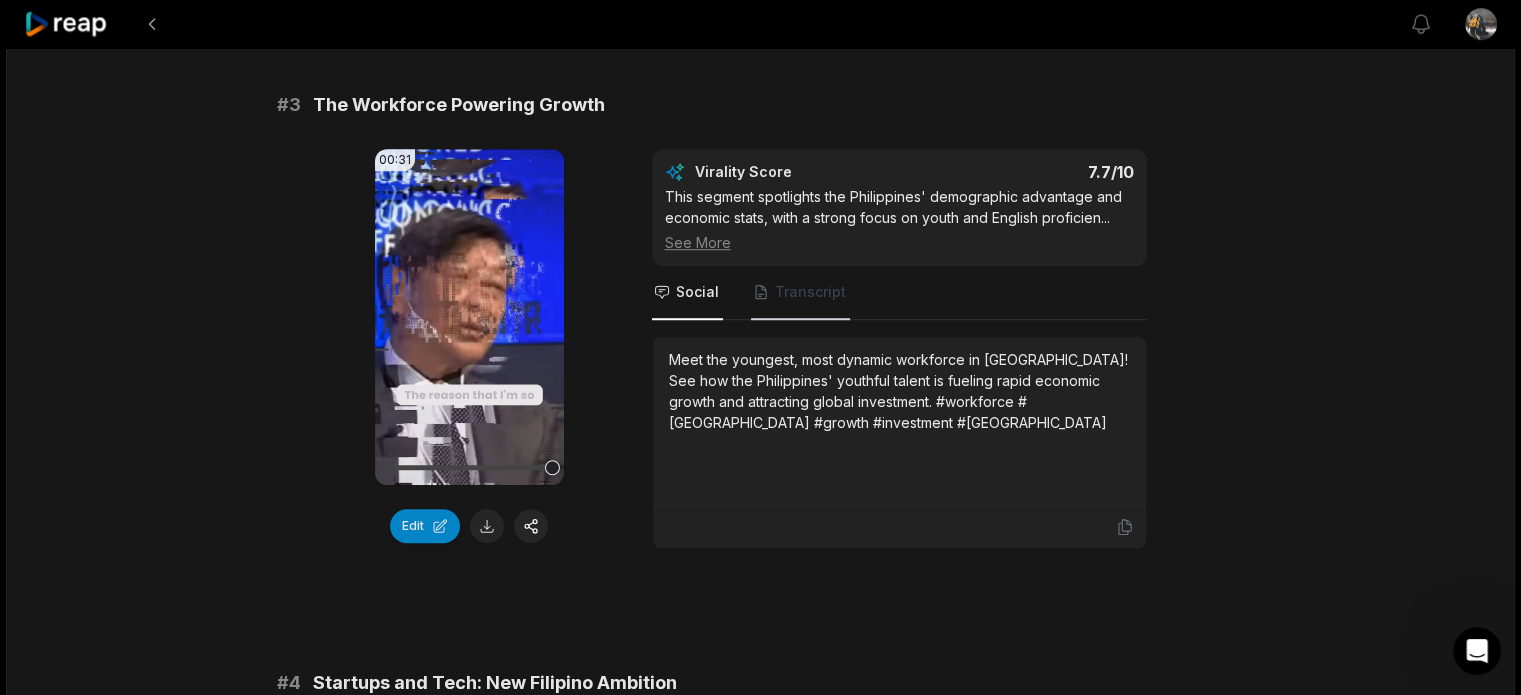 click on "Transcript" at bounding box center (810, 292) 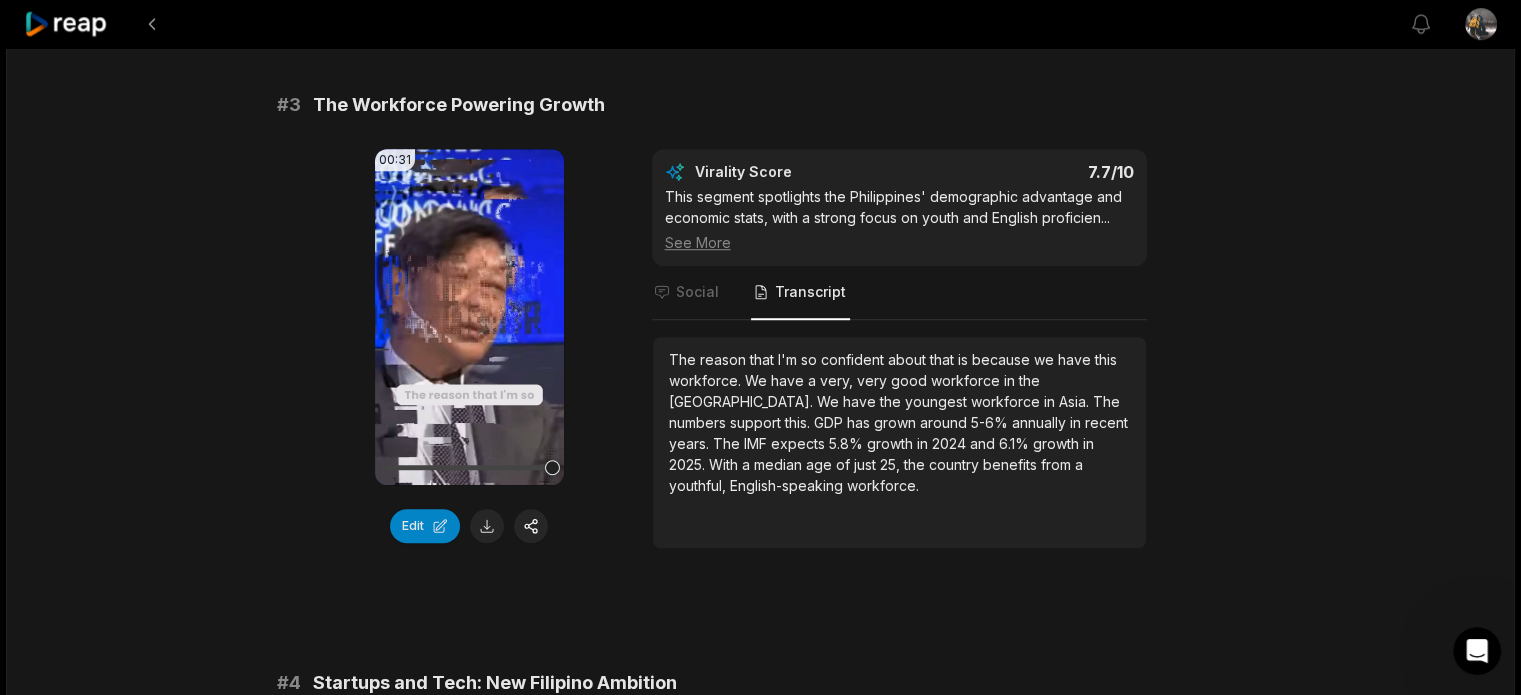 click on "have" at bounding box center [789, 380] 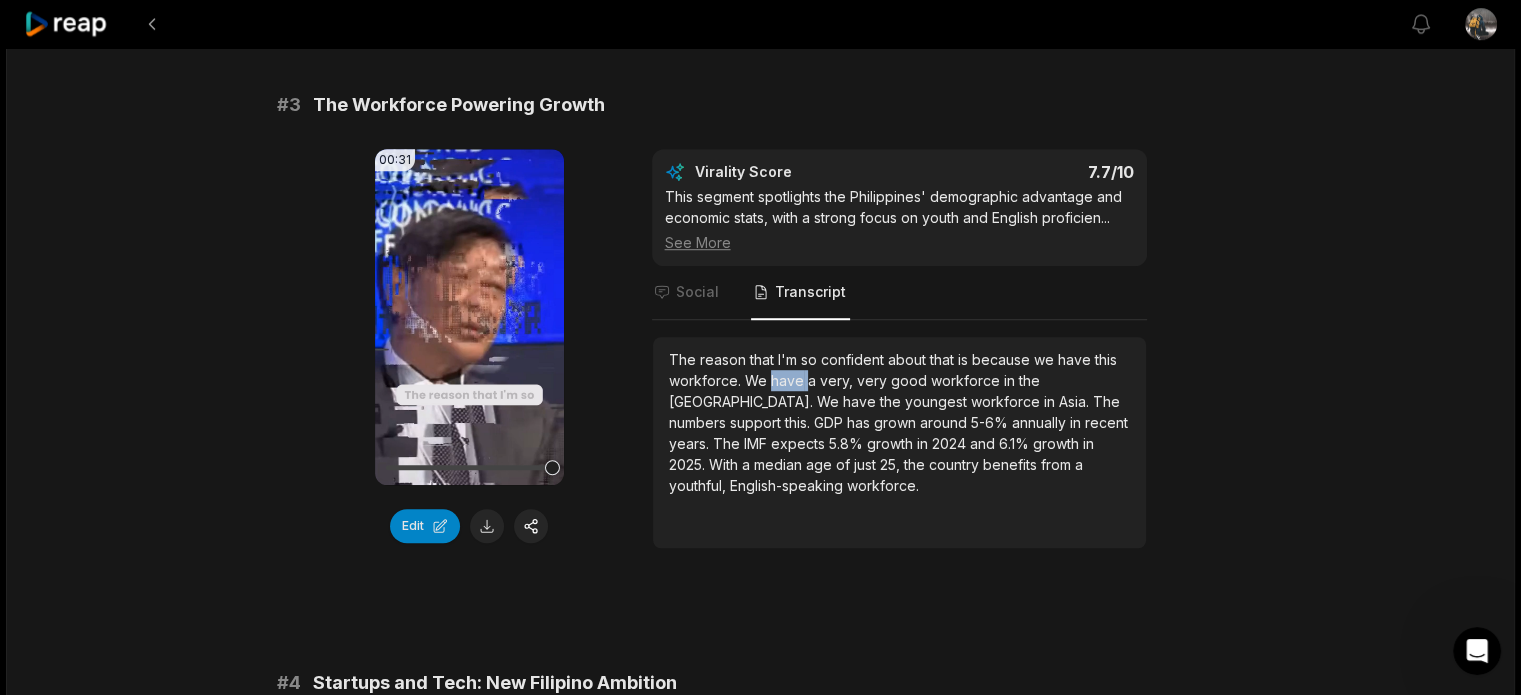 click on "have" at bounding box center [789, 380] 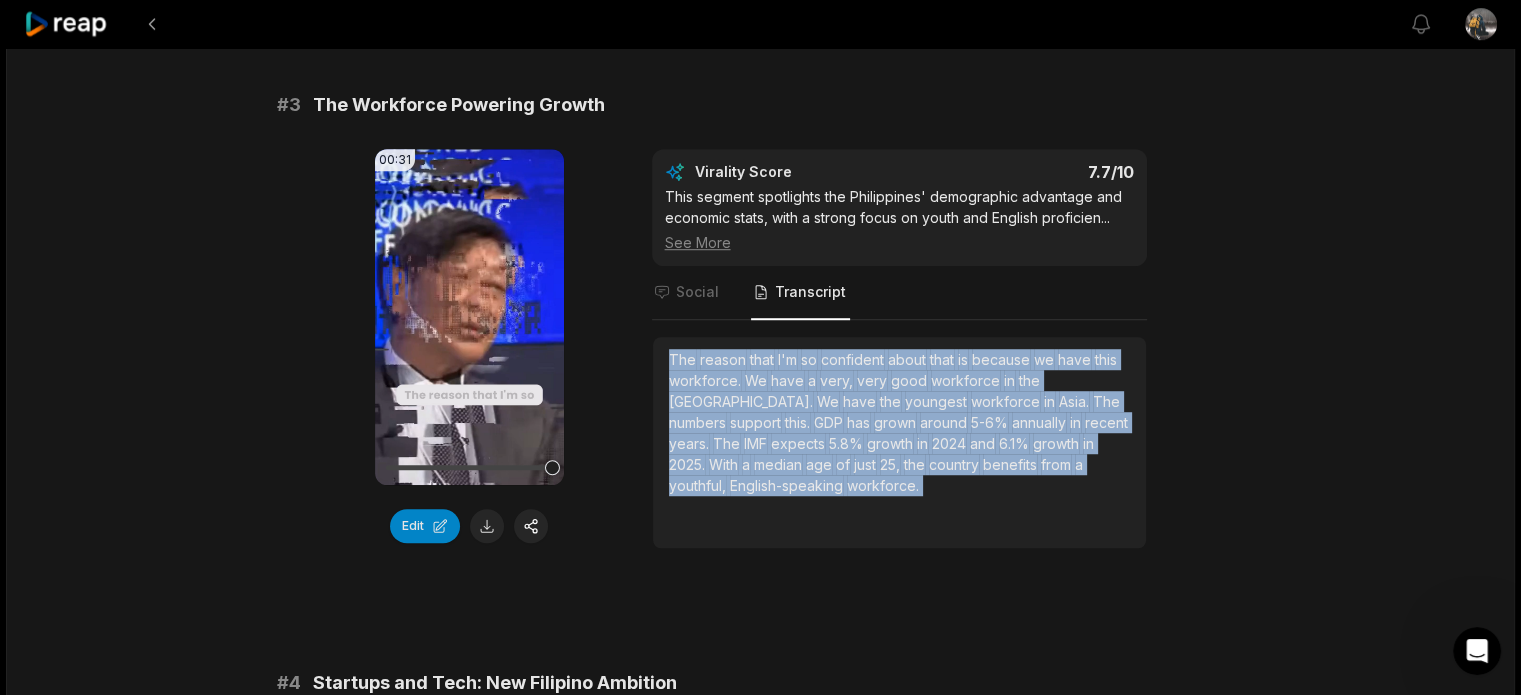 click on "have" at bounding box center (789, 380) 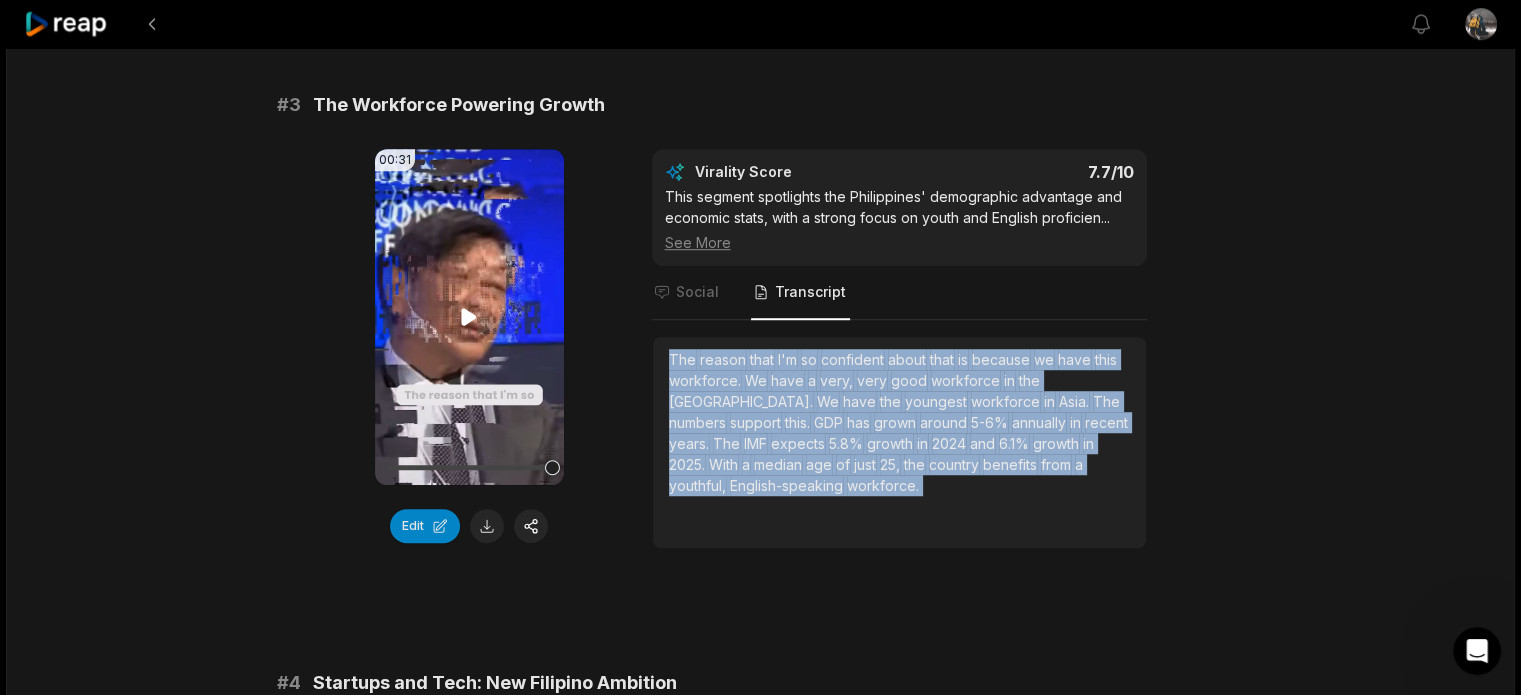 click on "Your browser does not support mp4 format." at bounding box center (469, 317) 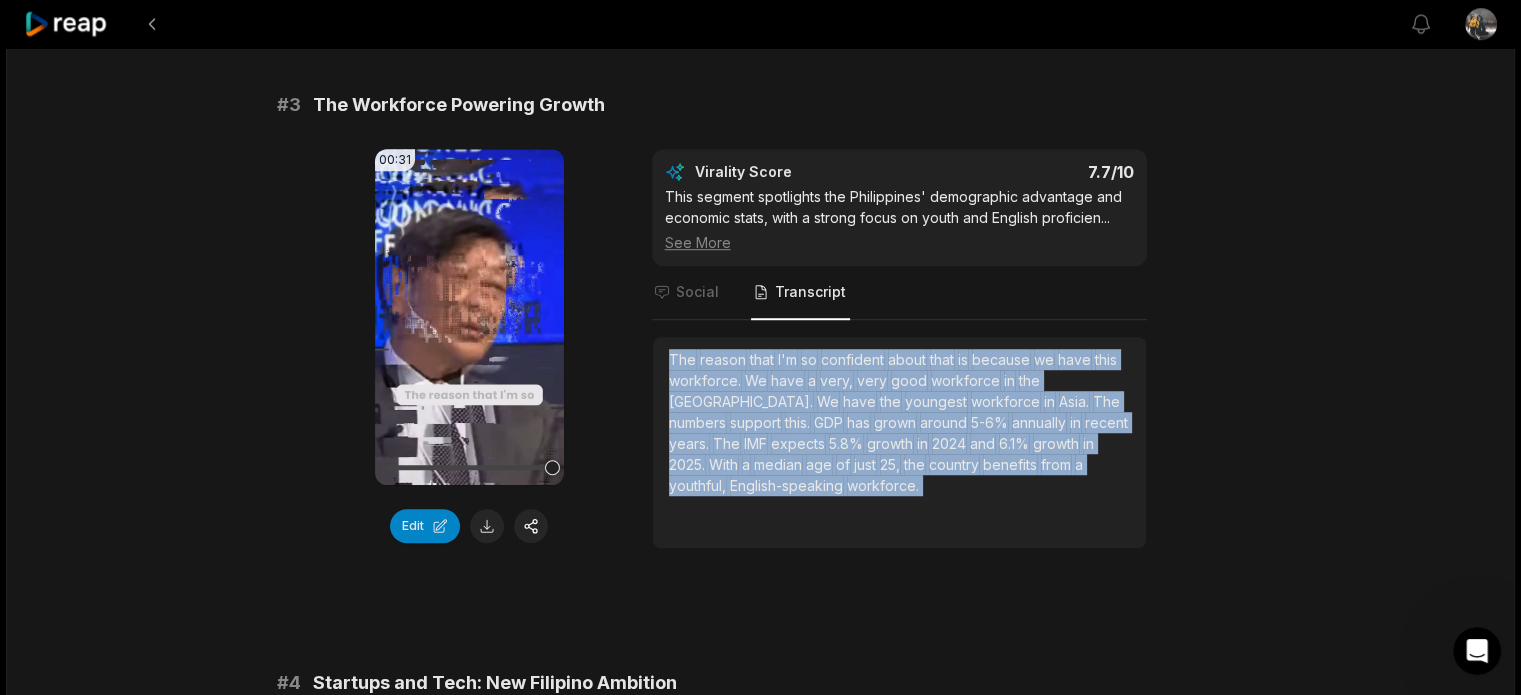scroll, scrollTop: 1733, scrollLeft: 0, axis: vertical 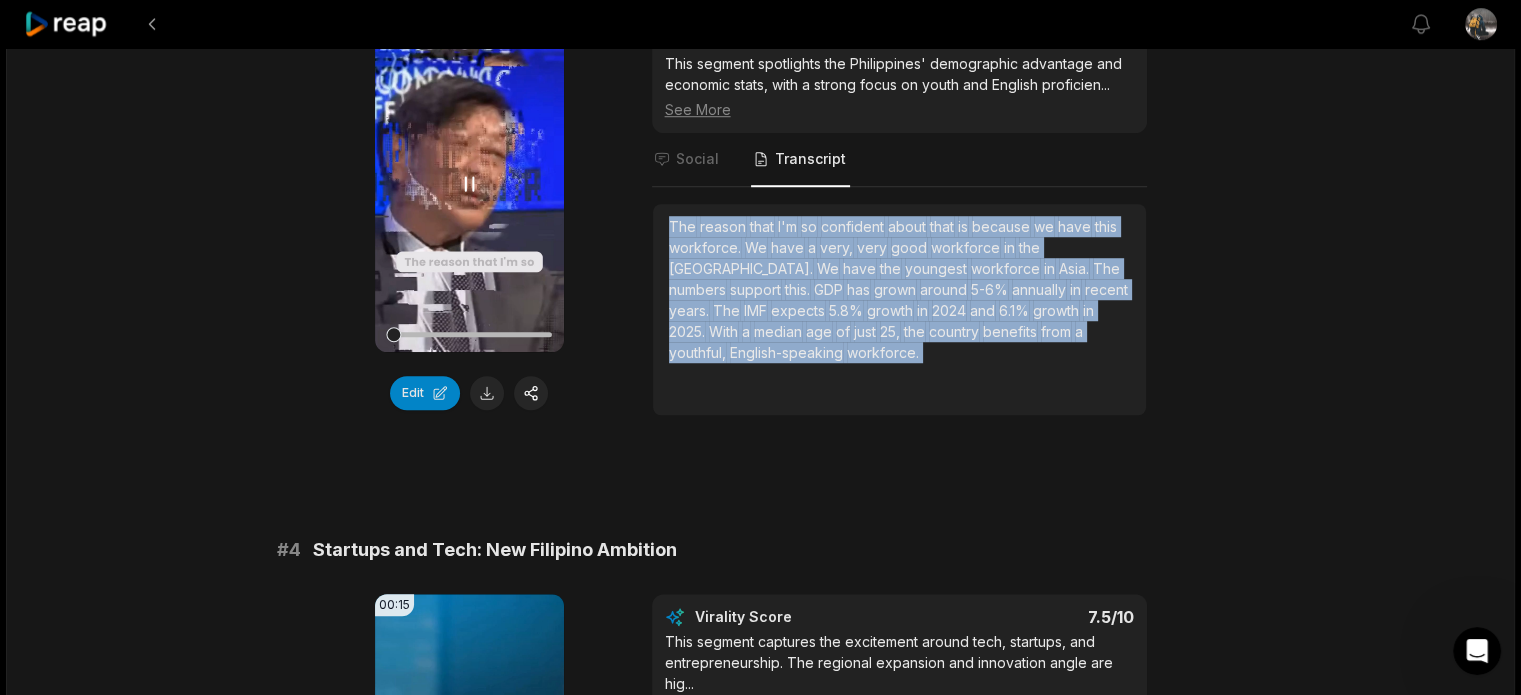 click on "Your browser does not support mp4 format." at bounding box center (469, 184) 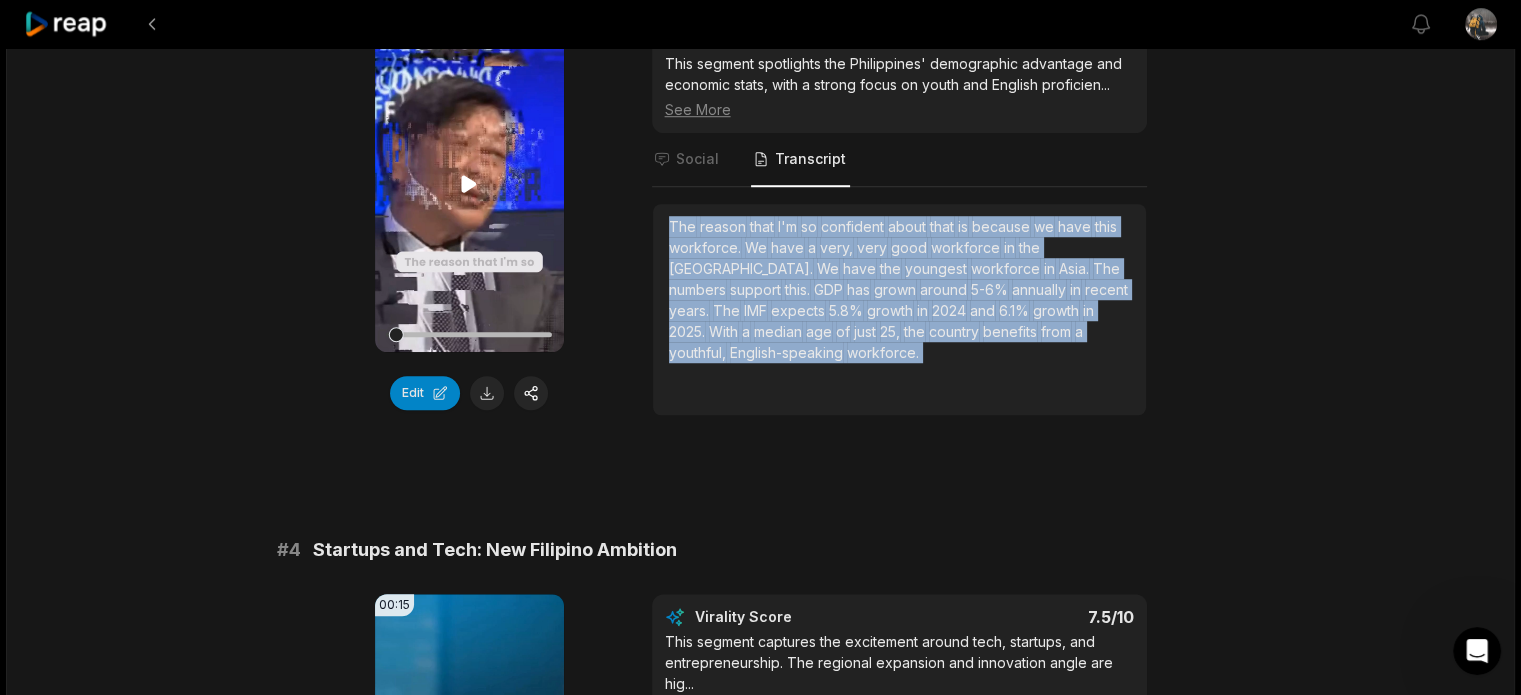 scroll, scrollTop: 1733, scrollLeft: 0, axis: vertical 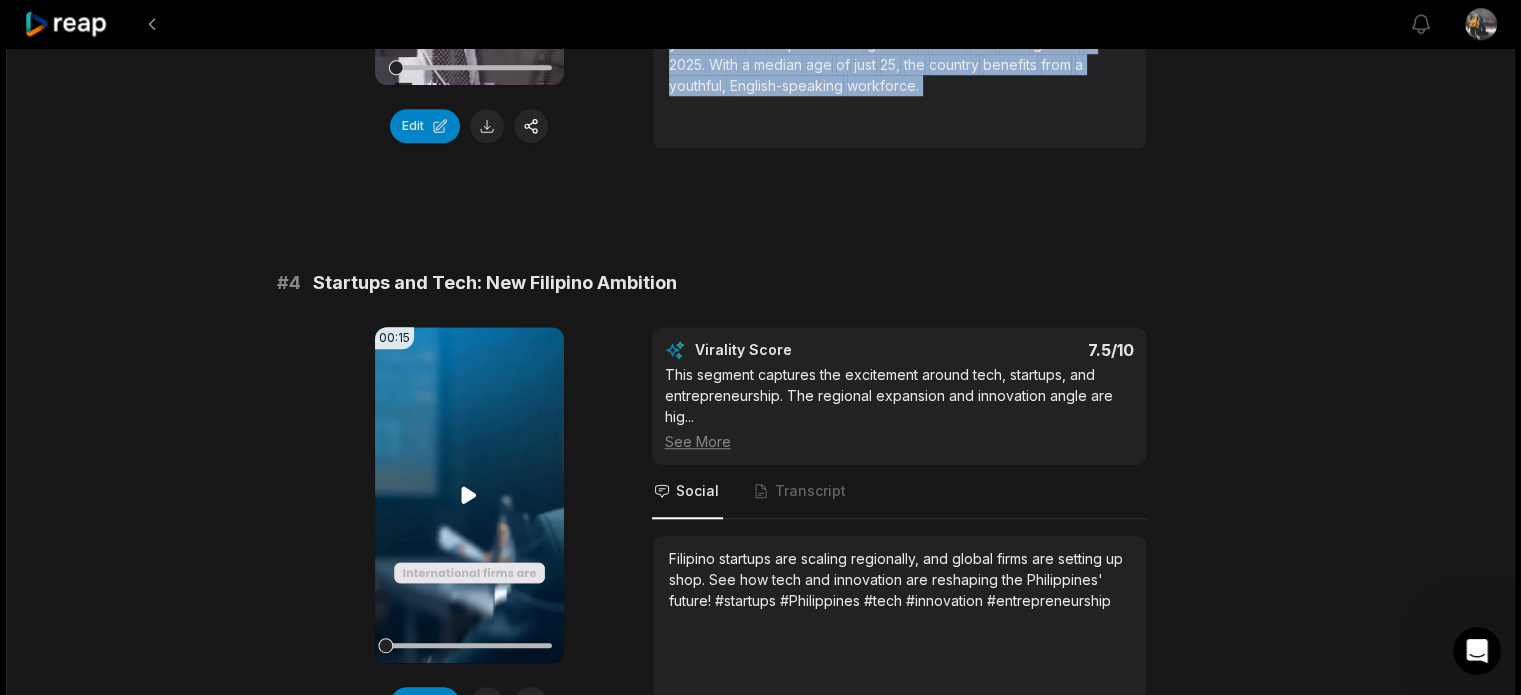 click on "Your browser does not support mp4 format." at bounding box center [469, 495] 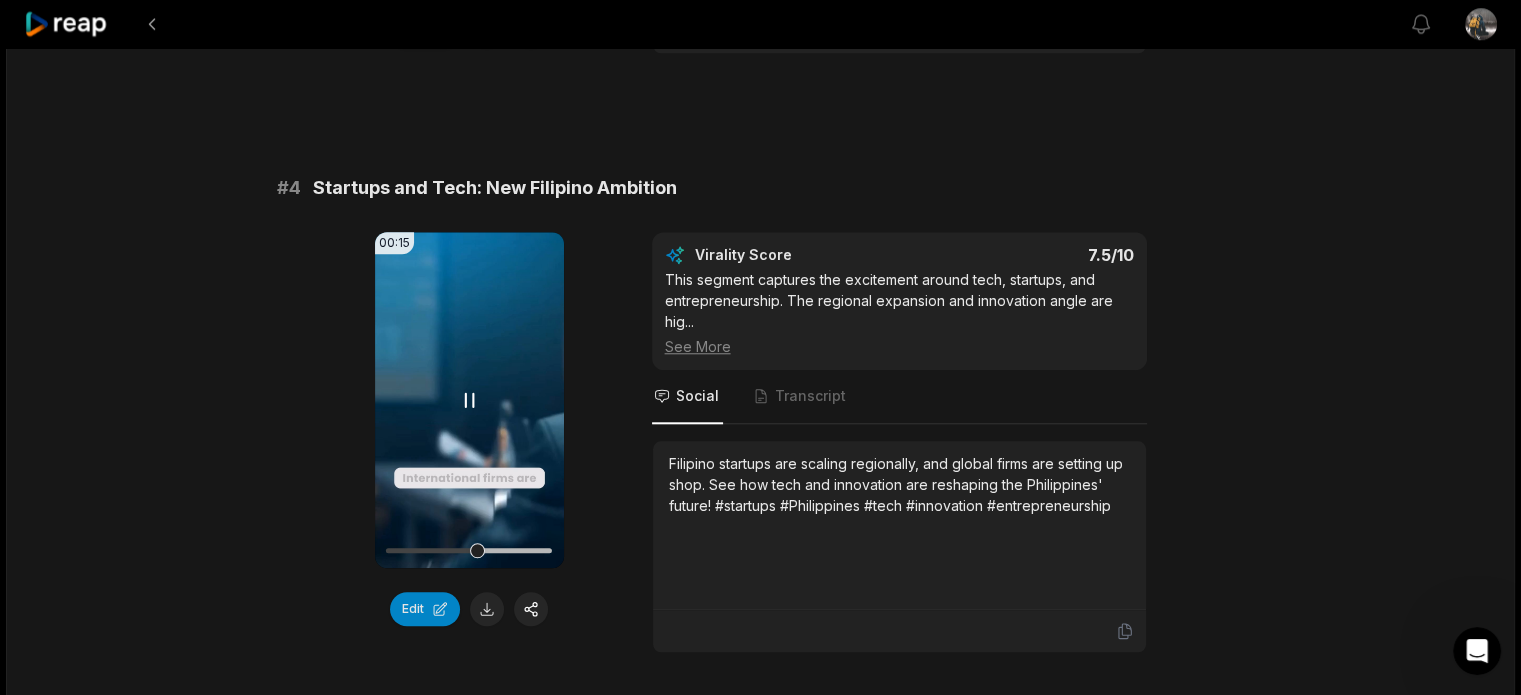 scroll, scrollTop: 1866, scrollLeft: 0, axis: vertical 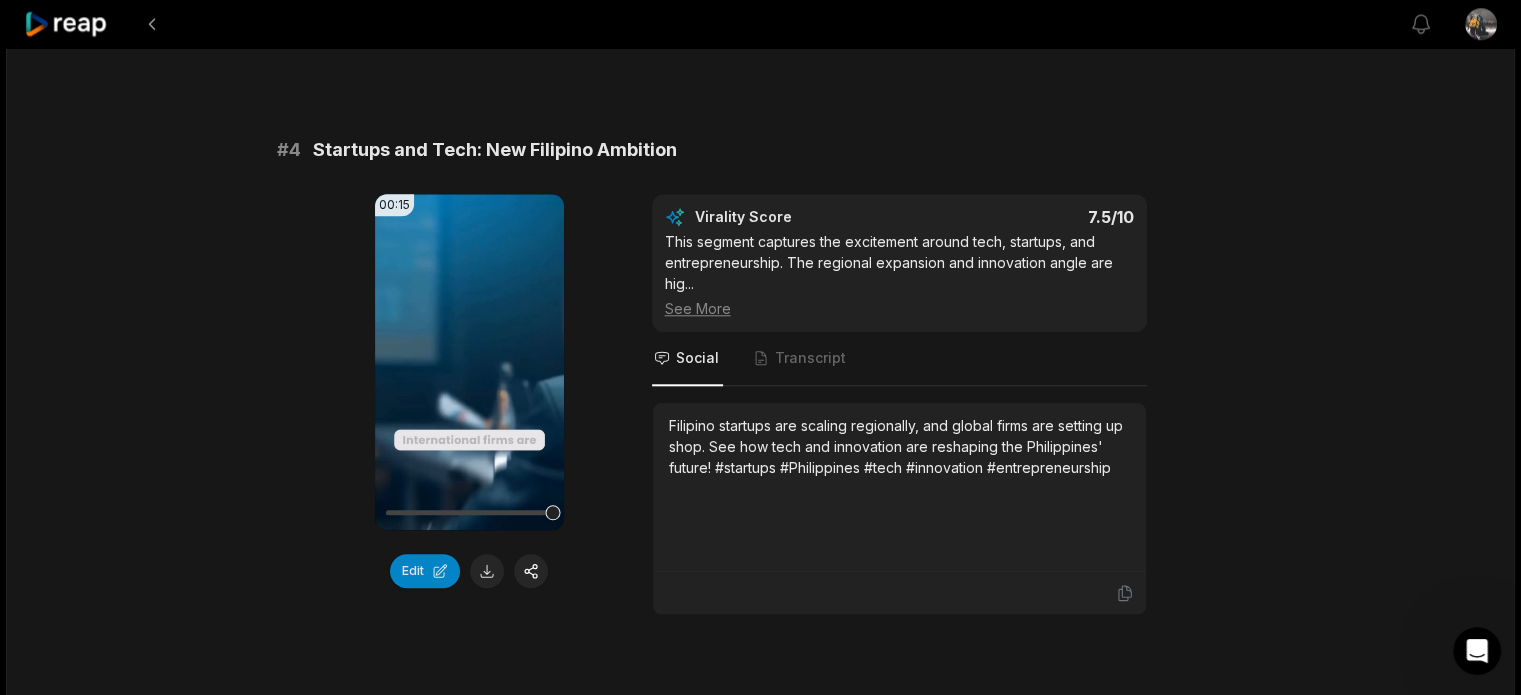 click on "Startups and Tech: New Filipino Ambition" at bounding box center [495, 150] 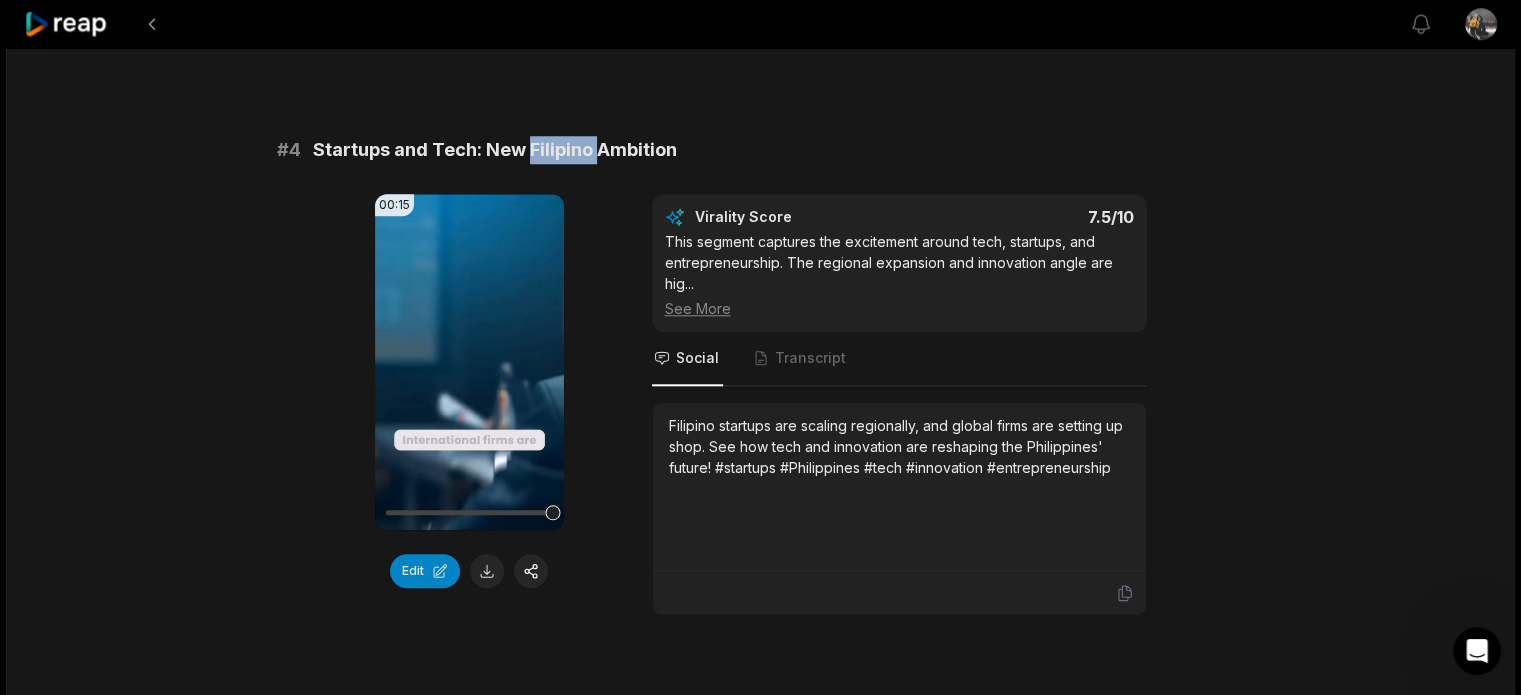 click on "Startups and Tech: New Filipino Ambition" at bounding box center (495, 150) 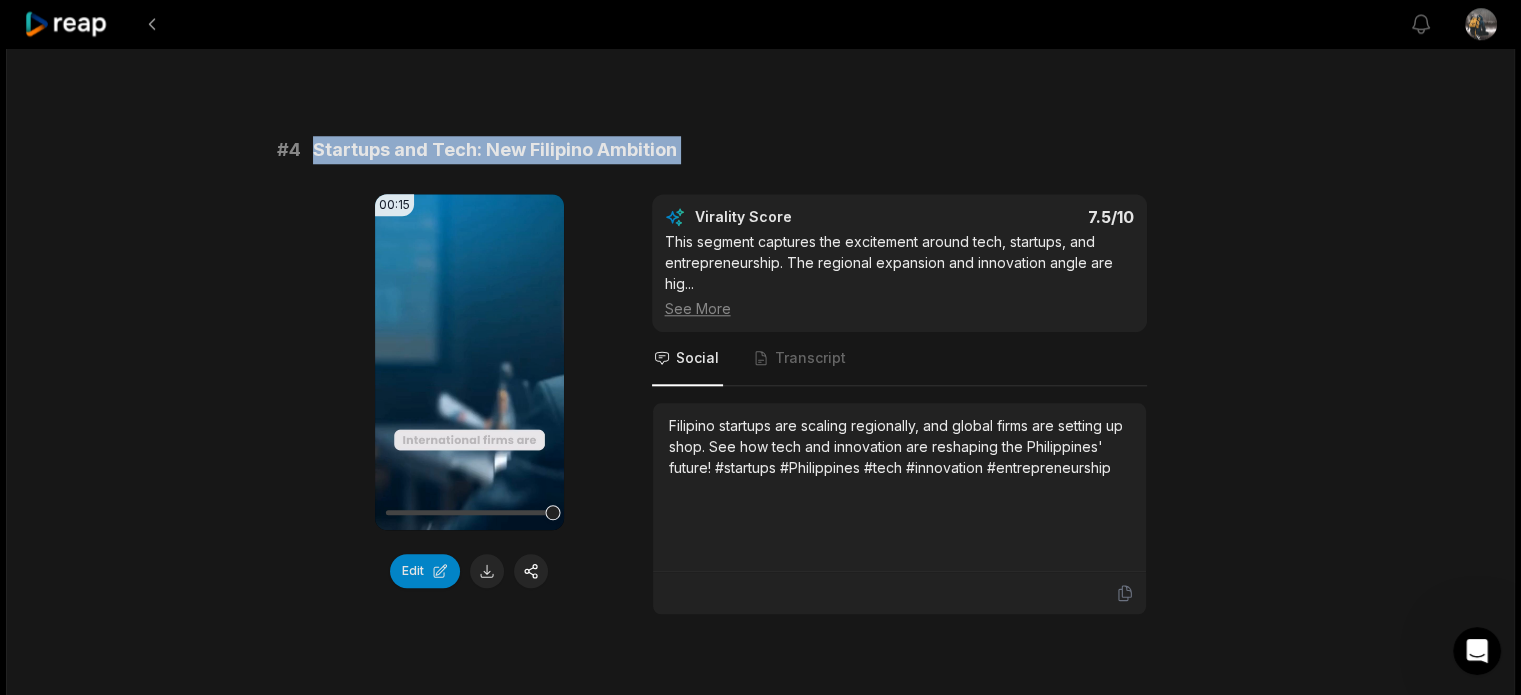 click on "Startups and Tech: New Filipino Ambition" at bounding box center [495, 150] 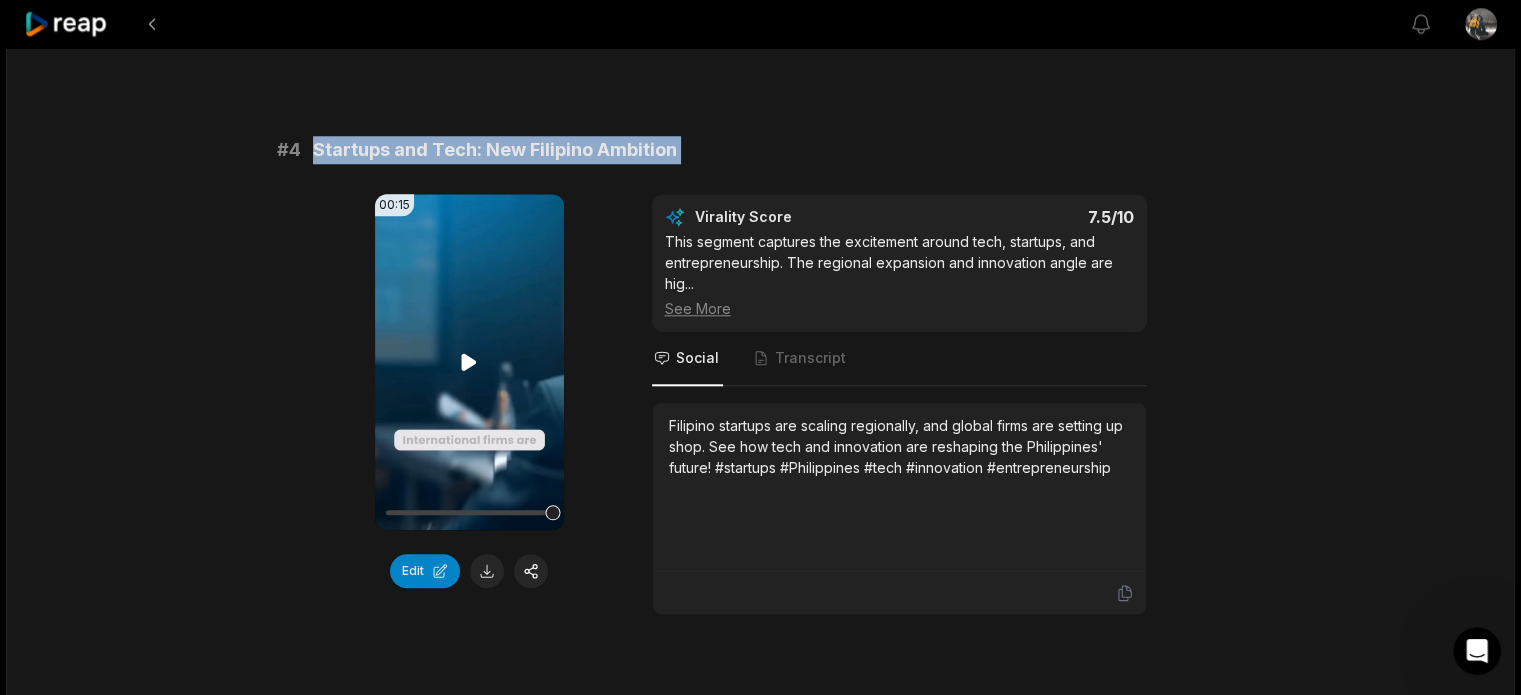 click on "Your browser does not support mp4 format." at bounding box center (469, 362) 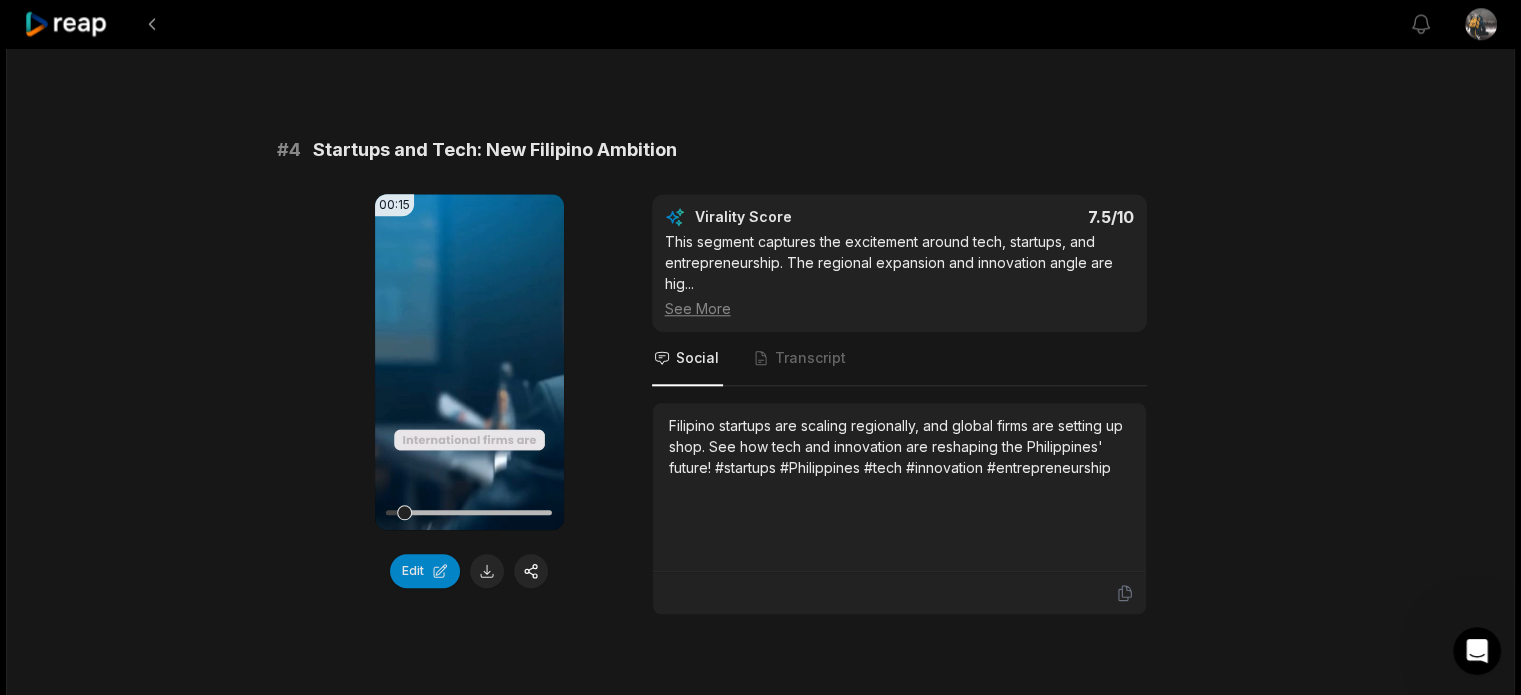 click on "Filipino startups are scaling regionally, and global firms are setting up shop. See how tech and innovation are reshaping the Philippines' future! #startups #Philippines #tech #innovation #entrepreneurship" at bounding box center (899, 446) 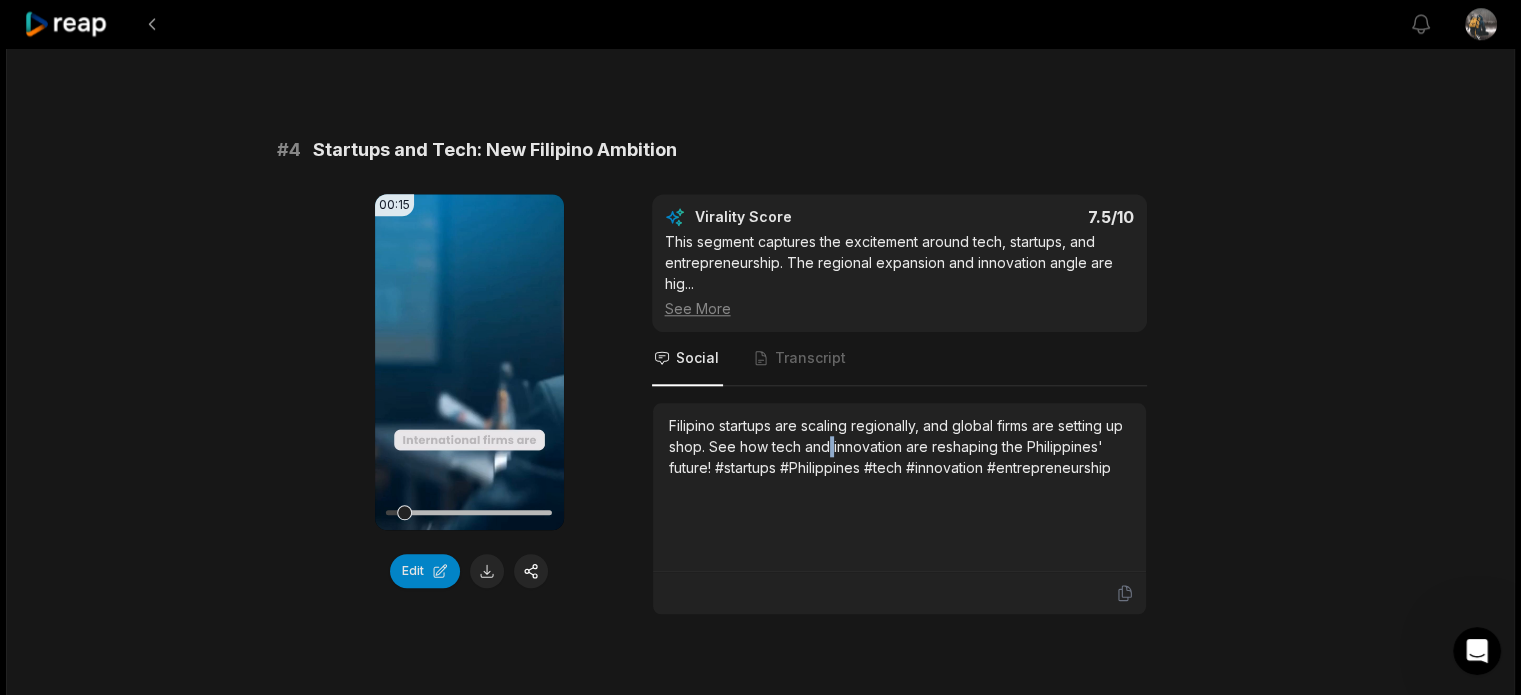 click on "Filipino startups are scaling regionally, and global firms are setting up shop. See how tech and innovation are reshaping the Philippines' future! #startups #Philippines #tech #innovation #entrepreneurship" at bounding box center [899, 446] 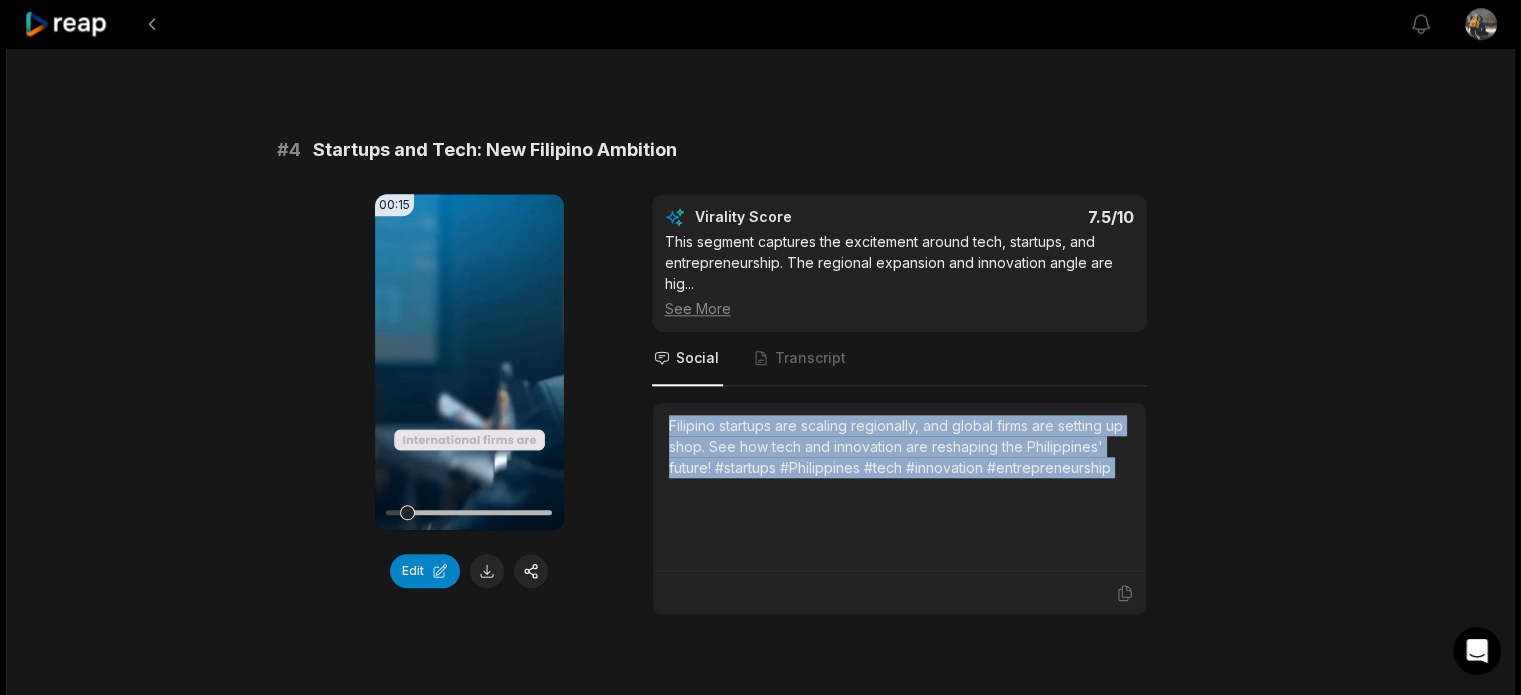 click on "Filipino startups are scaling regionally, and global firms are setting up shop. See how tech and innovation are reshaping the Philippines' future! #startups #Philippines #tech #innovation #entrepreneurship" at bounding box center [899, 446] 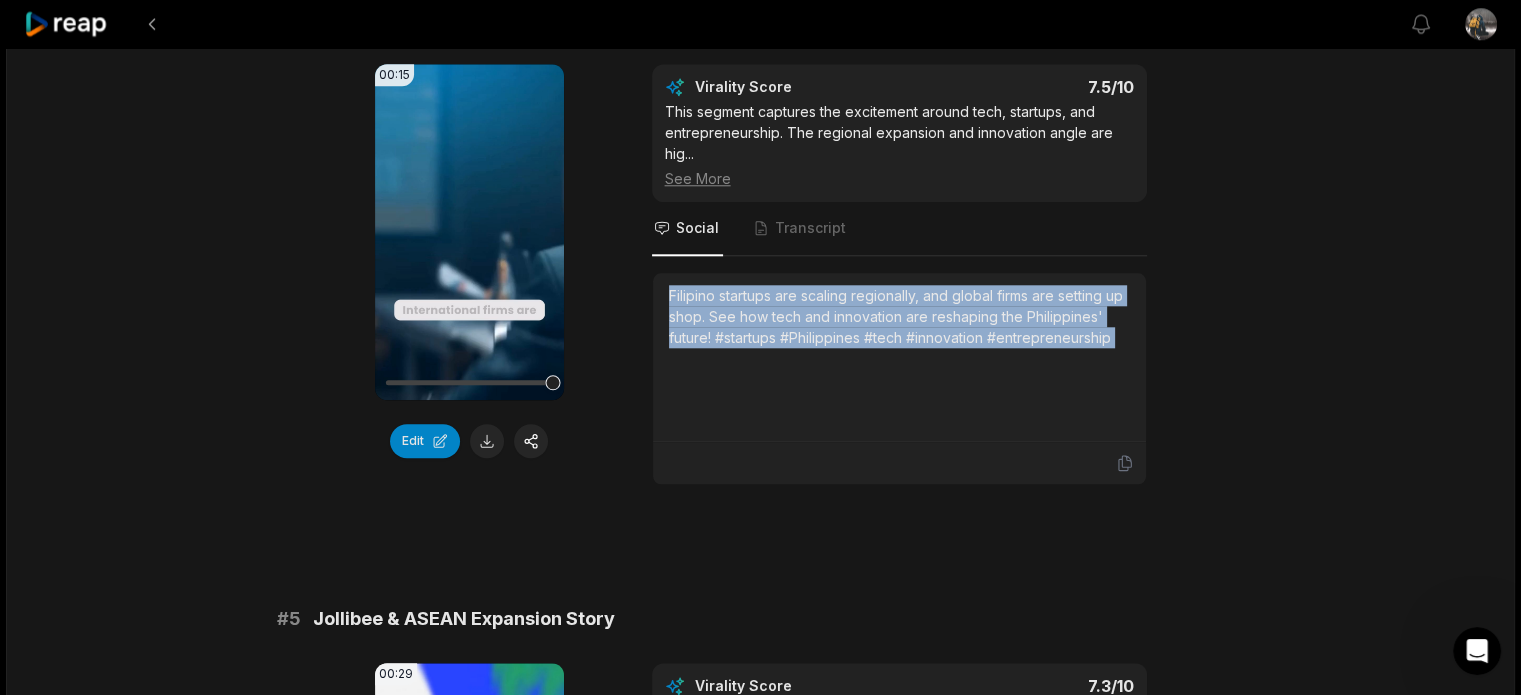 scroll, scrollTop: 2400, scrollLeft: 0, axis: vertical 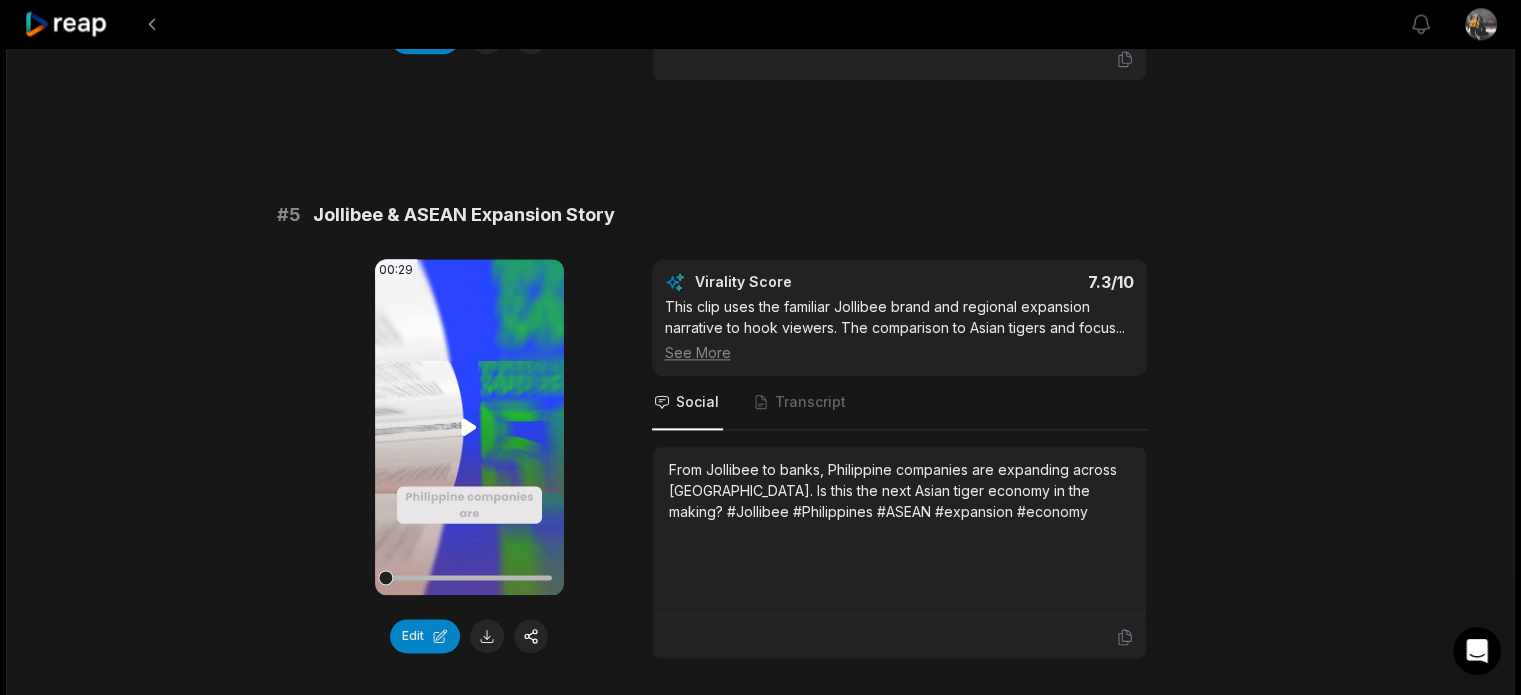 click on "Your browser does not support mp4 format." at bounding box center (469, 427) 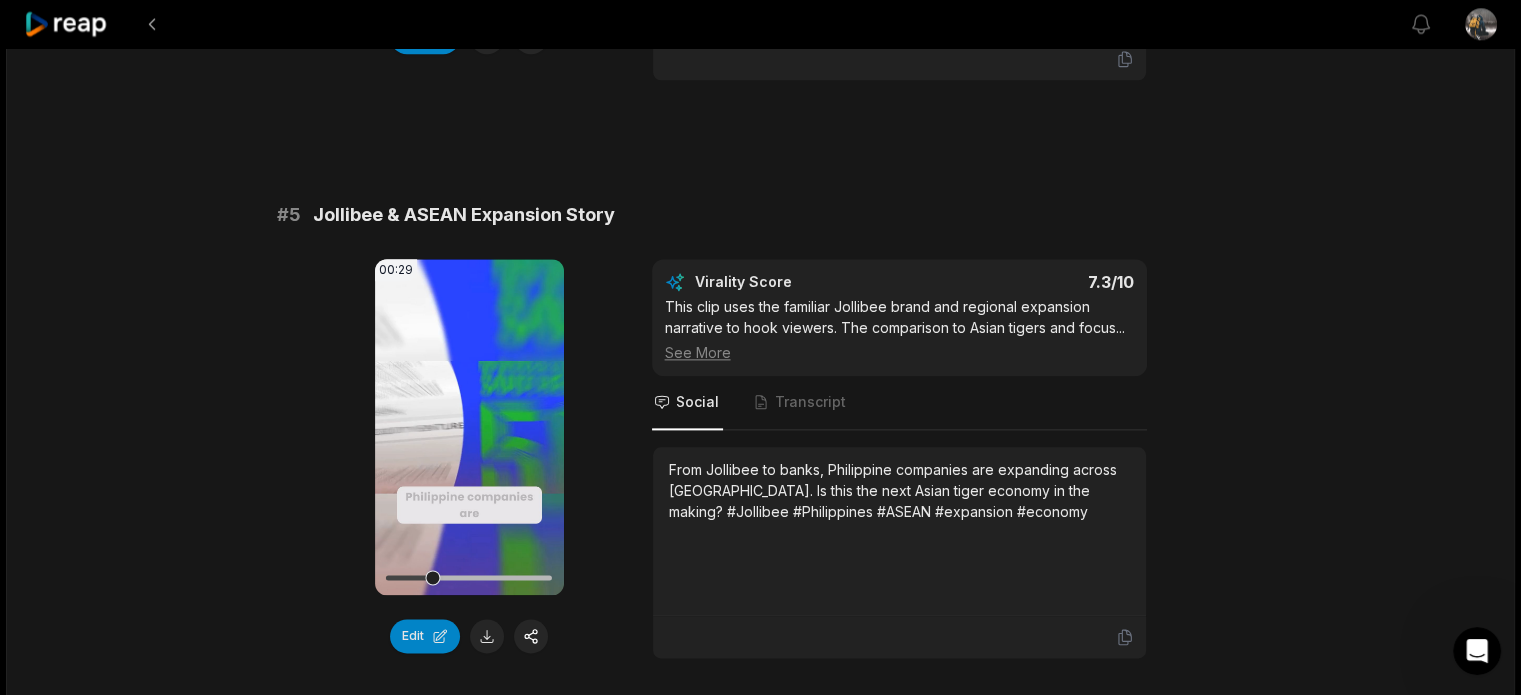 click on "From Jollibee to banks, Philippine companies are expanding across [GEOGRAPHIC_DATA]. Is this the next Asian tiger economy in the making? #Jollibee #Philippines #ASEAN #expansion #economy" at bounding box center (899, 490) 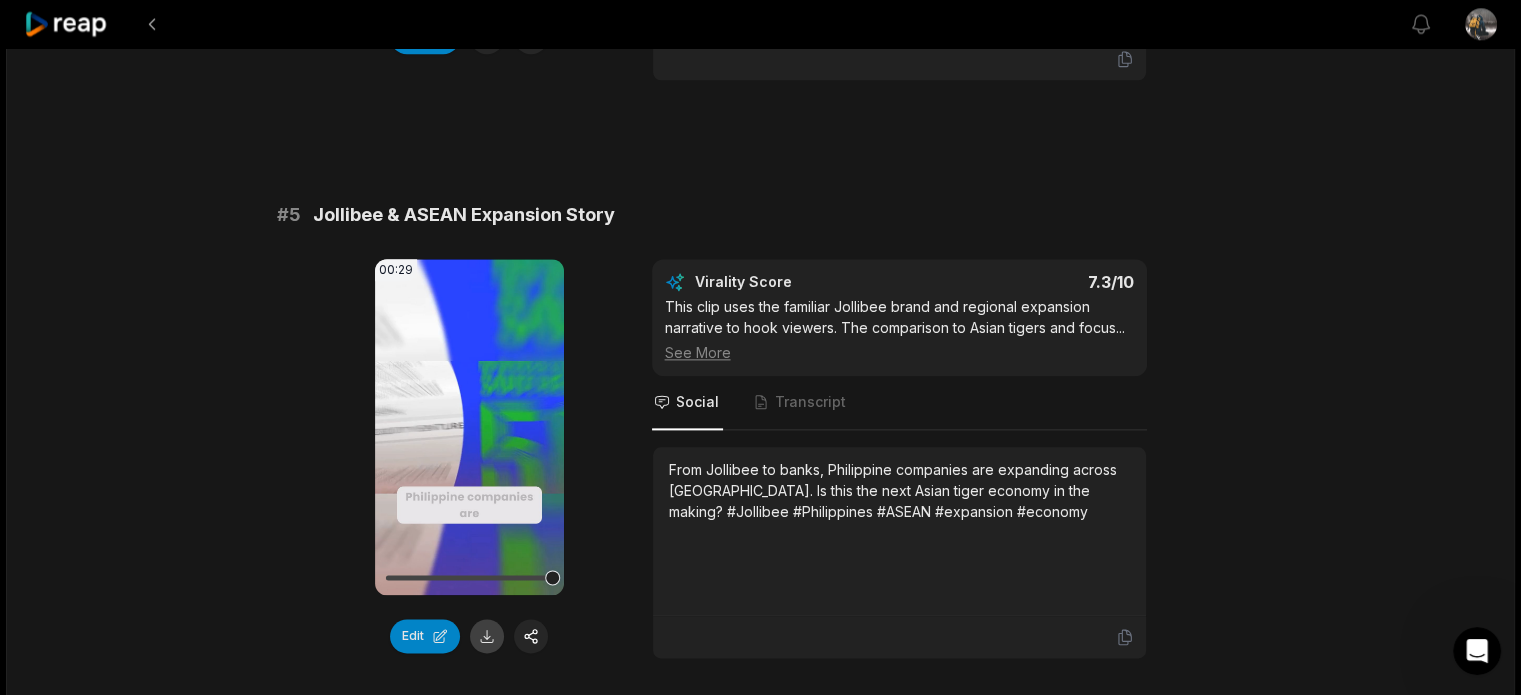 click at bounding box center (487, 636) 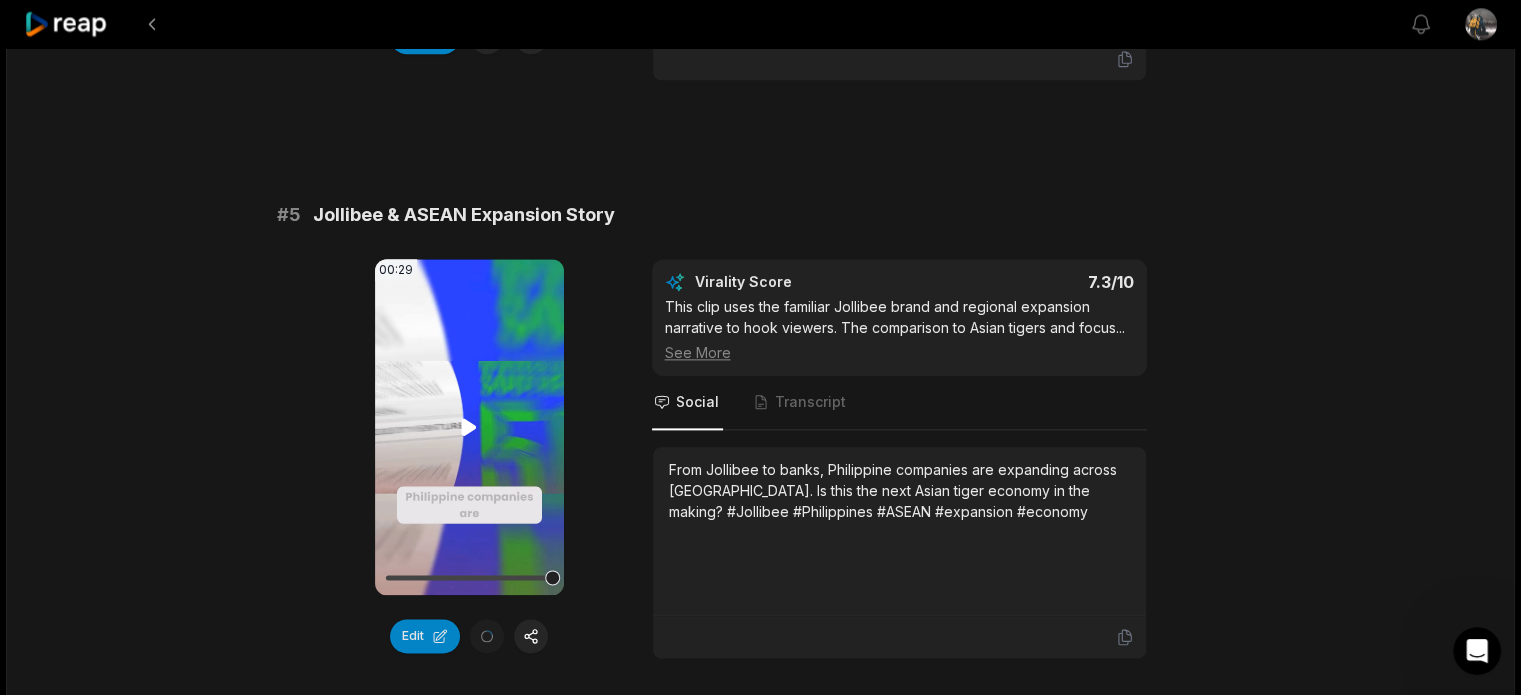 click at bounding box center (469, 577) 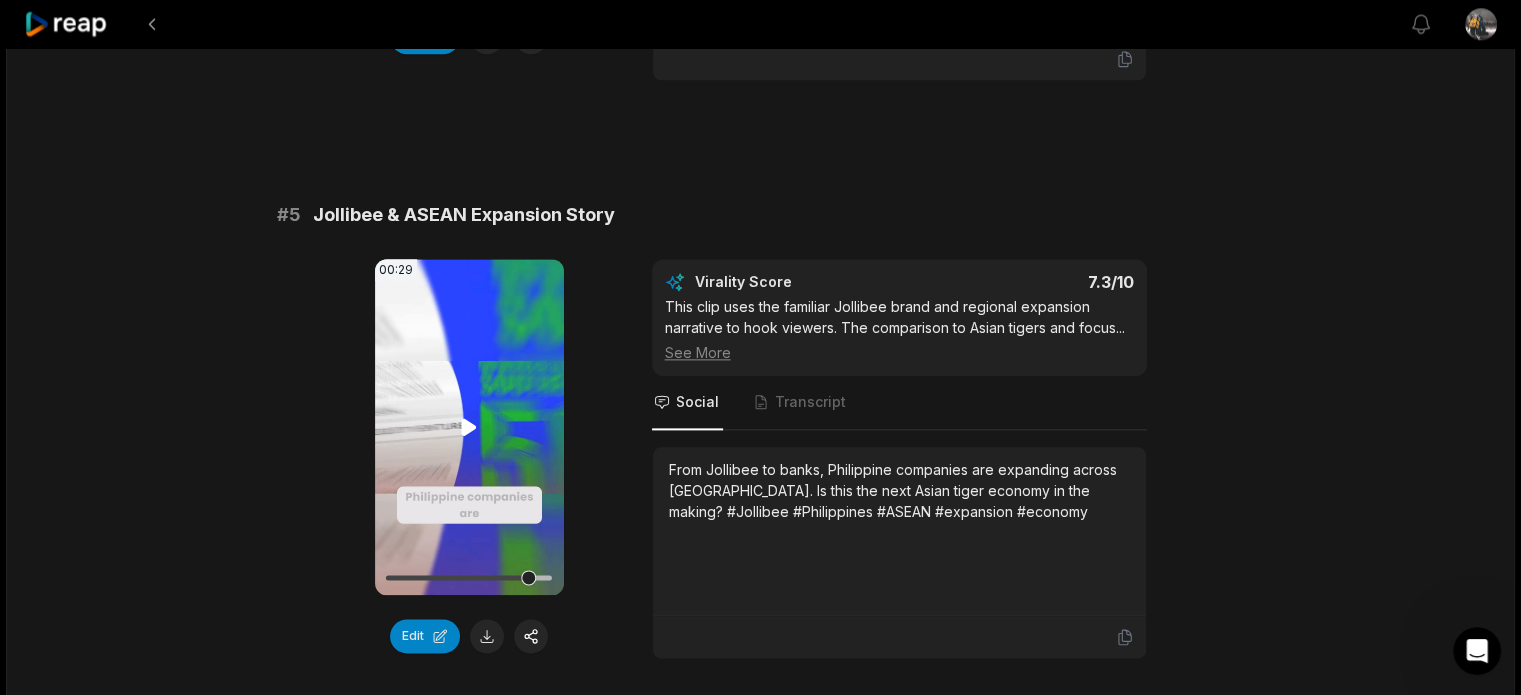 click on "Your browser does not support mp4 format." at bounding box center (469, 427) 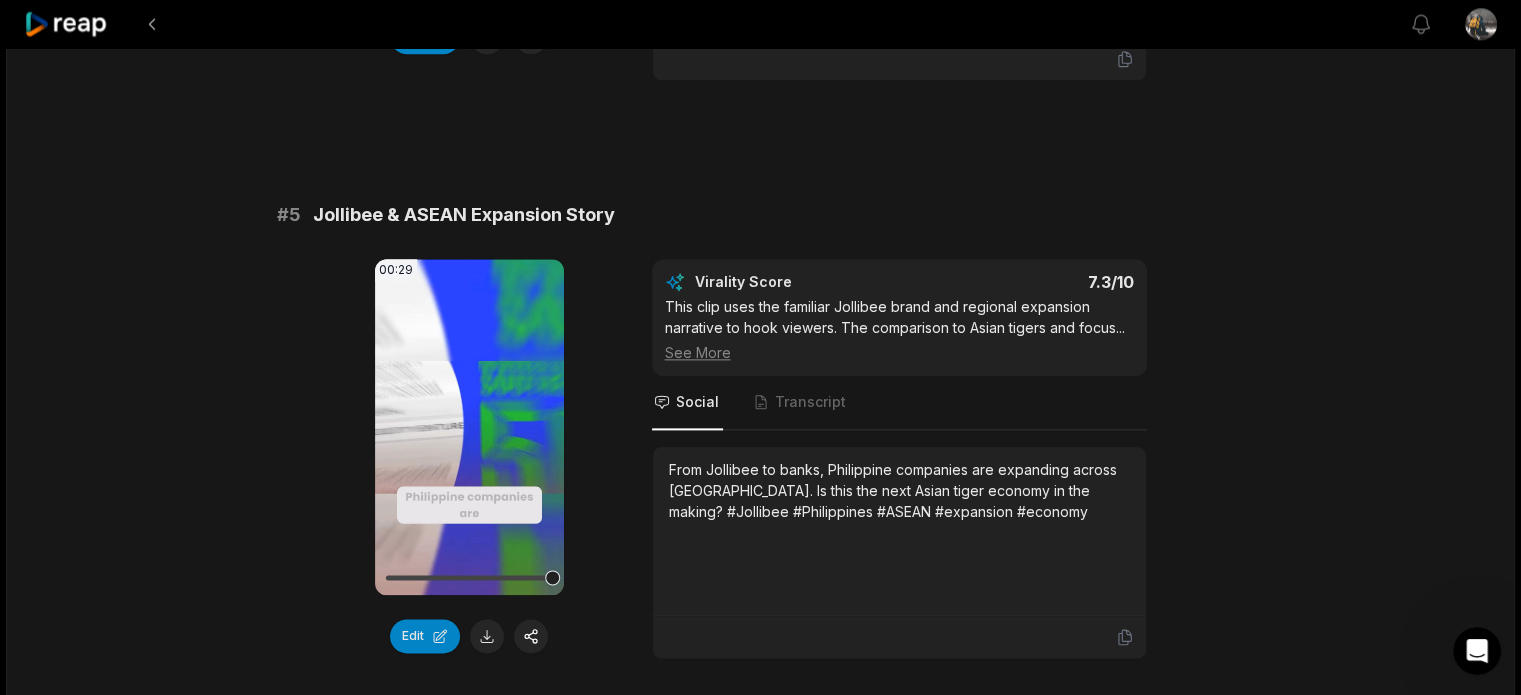 click on "# 1 [GEOGRAPHIC_DATA]: Asia's Rising Star 01:49 Your browser does not support mp4 format. Edit Virality Score 8.2 /10 This clip covers the dramatic introduction, highlights from [PERSON_NAME], and the country's rapid economic growth. The narrative is  ...   See More Social Transcript Discover why the Philippines is being called Asia's next economic powerhouse, with booming infrastructure and a workforce ready to shock the world. Are you watching this rise? #[GEOGRAPHIC_DATA] #economy #infrastructure #[GEOGRAPHIC_DATA] #growth # 2 Can the [GEOGRAPHIC_DATA] Sustain Its Rise? 00:27 Your browser does not support mp4 format. Edit Virality Score 8 /10 This closing segment poses direct questions to the audience, inviting engagement and debate. The summary of strengths and risks, plus ...   See More Social Transcript Is the [GEOGRAPHIC_DATA] on the verge of becoming Southeast Asia's next major economy, or are there too many obstacles ahead? Share your thoughts below! #[GEOGRAPHIC_DATA] #future #economy #growth #debate # 3 The Workforce Powering Growth 00:31" at bounding box center (761, 708) 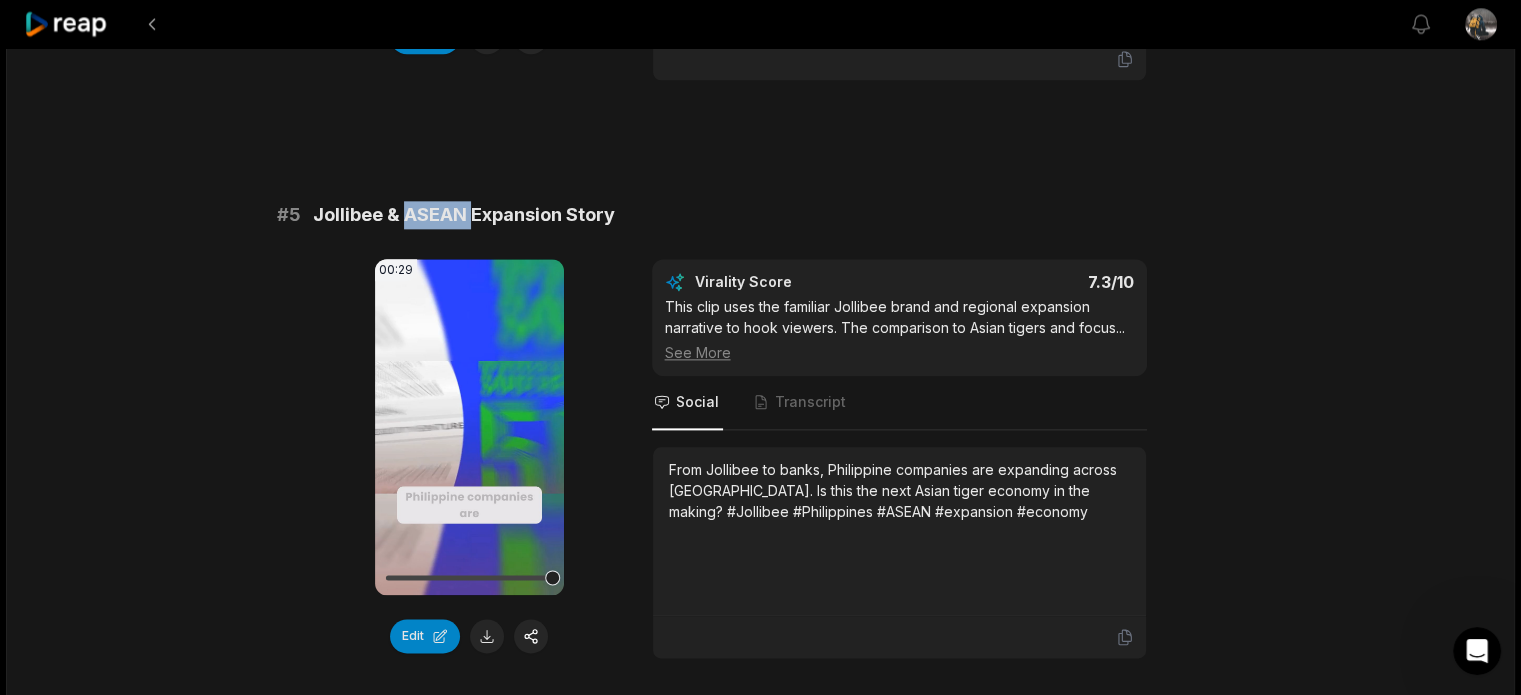 click on "Jollibee & ASEAN Expansion Story" at bounding box center [464, 215] 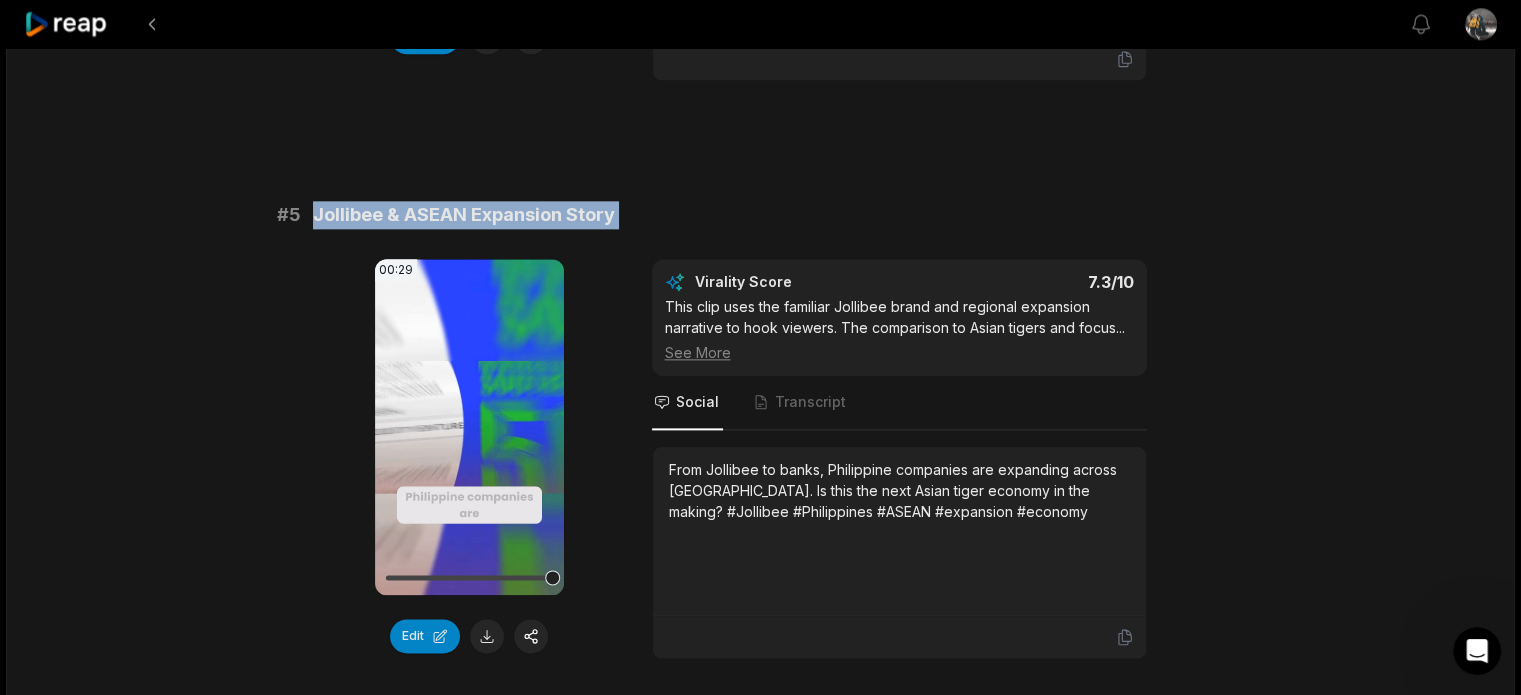 click on "Jollibee & ASEAN Expansion Story" at bounding box center (464, 215) 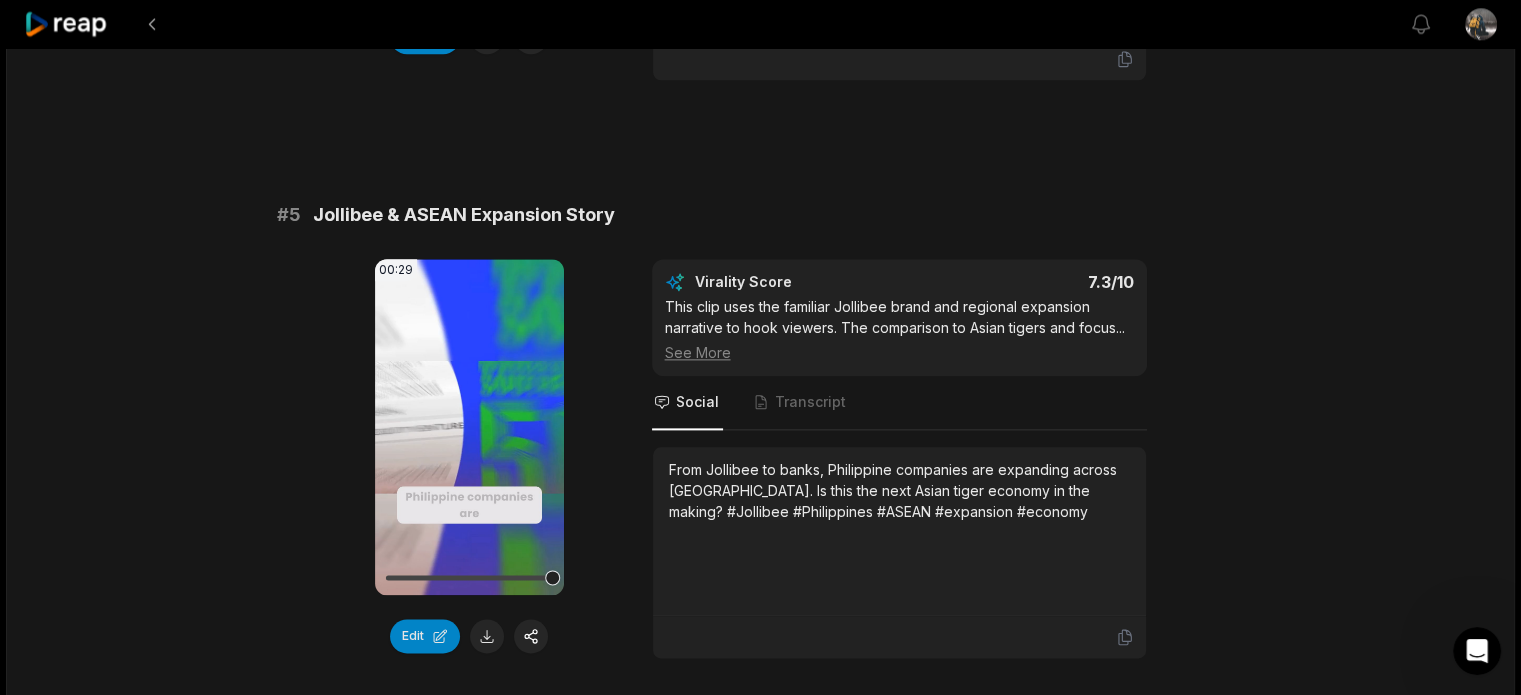 click on "From Jollibee to banks, Philippine companies are expanding across [GEOGRAPHIC_DATA]. Is this the next Asian tiger economy in the making? #Jollibee #Philippines #ASEAN #expansion #economy" at bounding box center [899, 490] 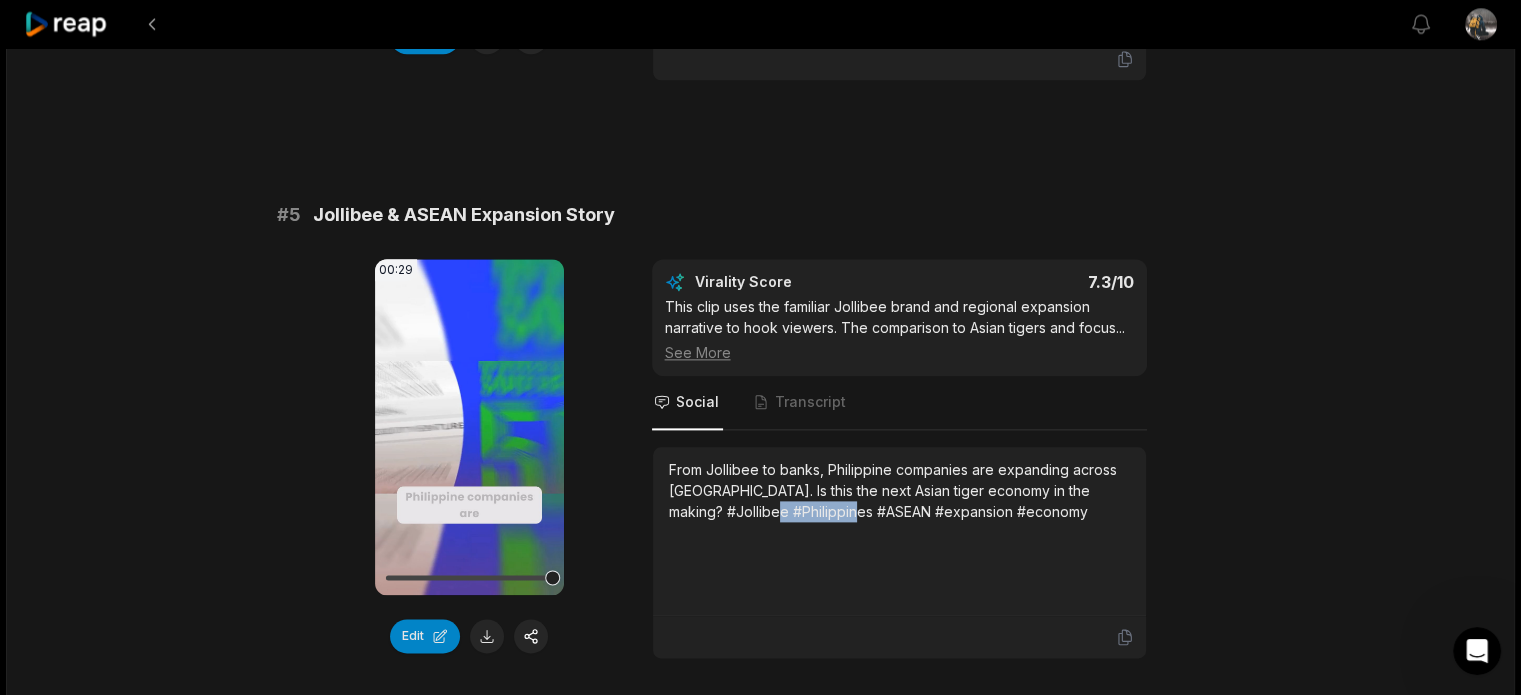 click on "From Jollibee to banks, Philippine companies are expanding across [GEOGRAPHIC_DATA]. Is this the next Asian tiger economy in the making? #Jollibee #Philippines #ASEAN #expansion #economy" at bounding box center (899, 490) 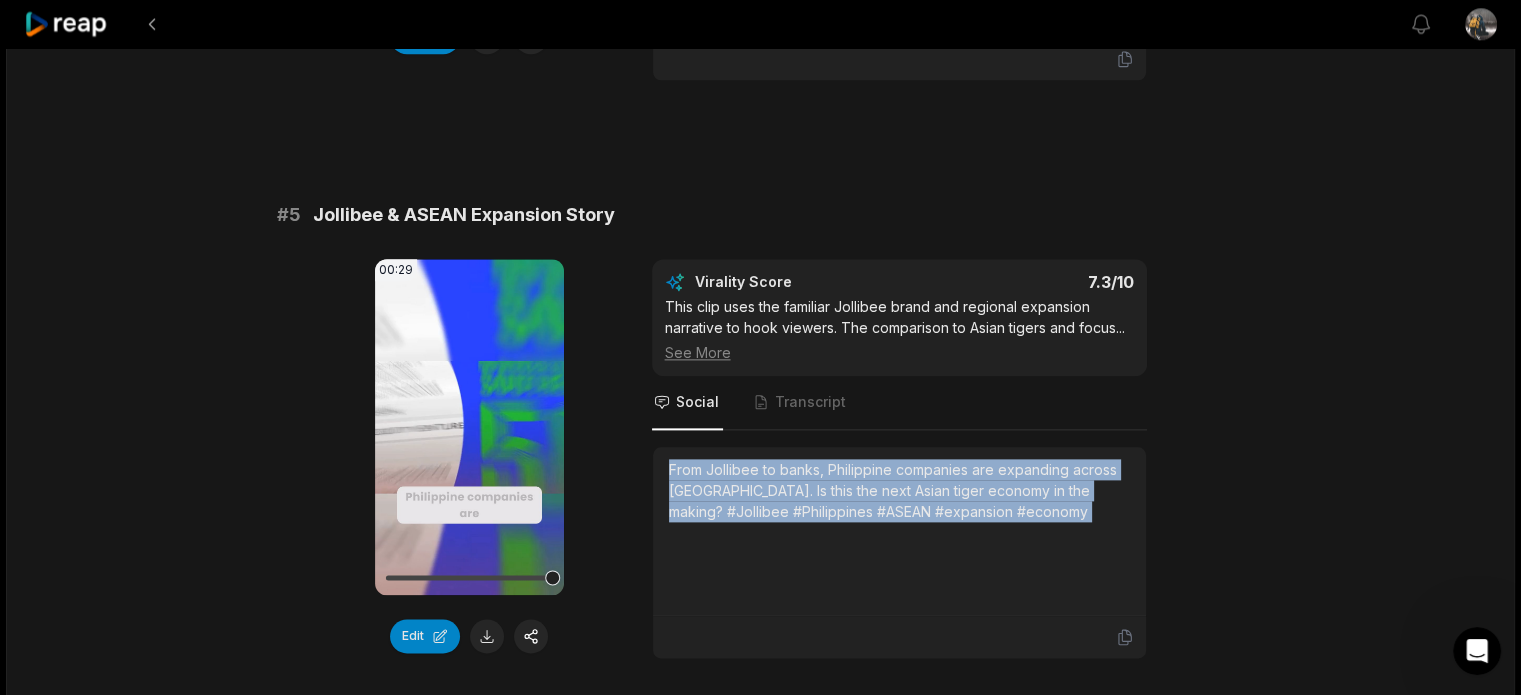 click on "From Jollibee to banks, Philippine companies are expanding across [GEOGRAPHIC_DATA]. Is this the next Asian tiger economy in the making? #Jollibee #Philippines #ASEAN #expansion #economy" at bounding box center (899, 490) 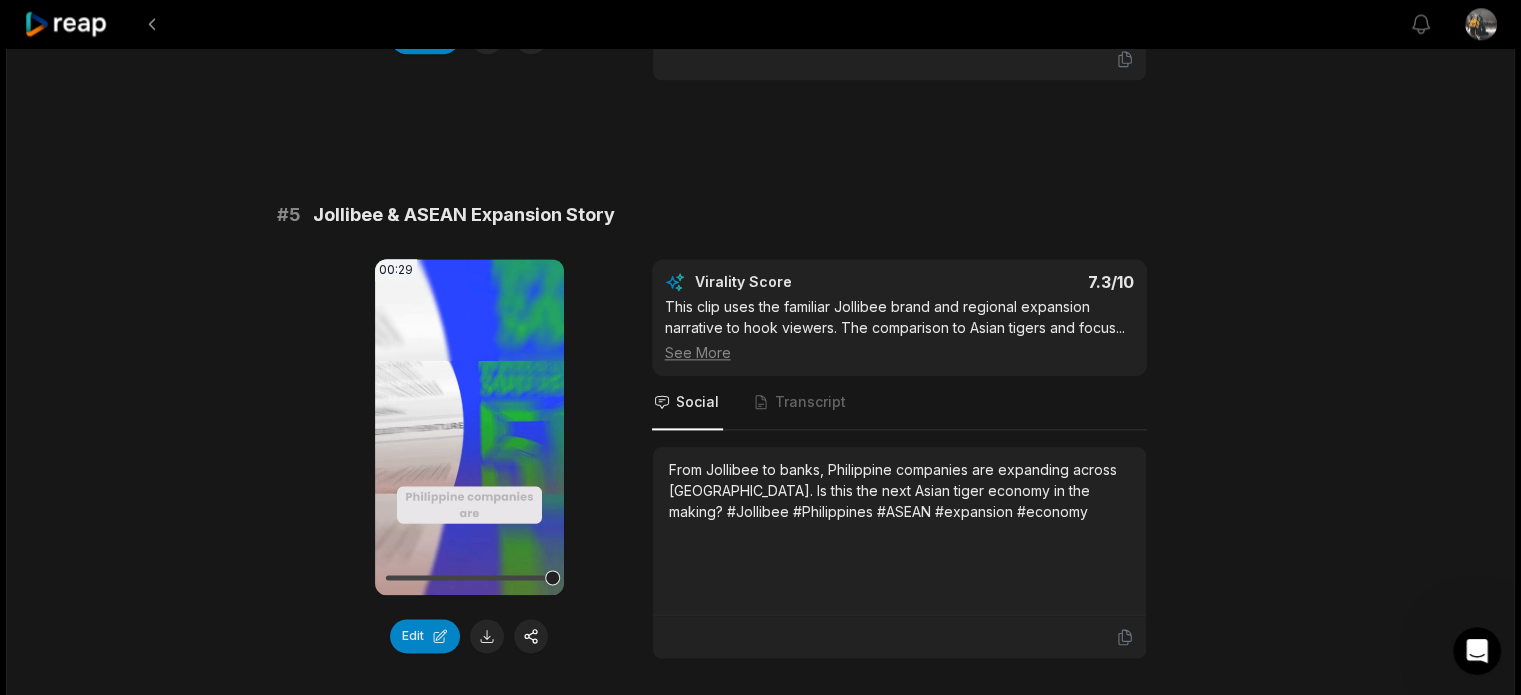 click on "08:50 [PERSON_NAME]: The [GEOGRAPHIC_DATA] Is About to Shock the World 2 hours ago English en 00:00  -  08:50 Portrait 29.97   fps Deep Diver # 1 [GEOGRAPHIC_DATA]: Asia's Rising Star 01:49 Your browser does not support mp4 format. Edit Virality Score 8.2 /10 This clip covers the dramatic introduction, highlights from [PERSON_NAME], and the country's rapid economic growth. The narrative is  ...   See More Social Transcript Discover why the Philippines is being called Asia's next economic powerhouse, with booming infrastructure and a workforce ready to shock the world. Are you watching this rise? #[GEOGRAPHIC_DATA] #economy #infrastructure #[GEOGRAPHIC_DATA] #growth # 2 Can the [GEOGRAPHIC_DATA] Sustain Its Rise? 00:27 Your browser does not support mp4 format. Edit Virality Score 8 /10 This closing segment poses direct questions to the audience, inviting engagement and debate. The summary of strengths and risks, plus ...   See More Social Transcript # 3 The Workforce Powering Growth 00:31 Your browser does not support mp4 format. Edit 7.7 /10 ..." at bounding box center [760, 705] 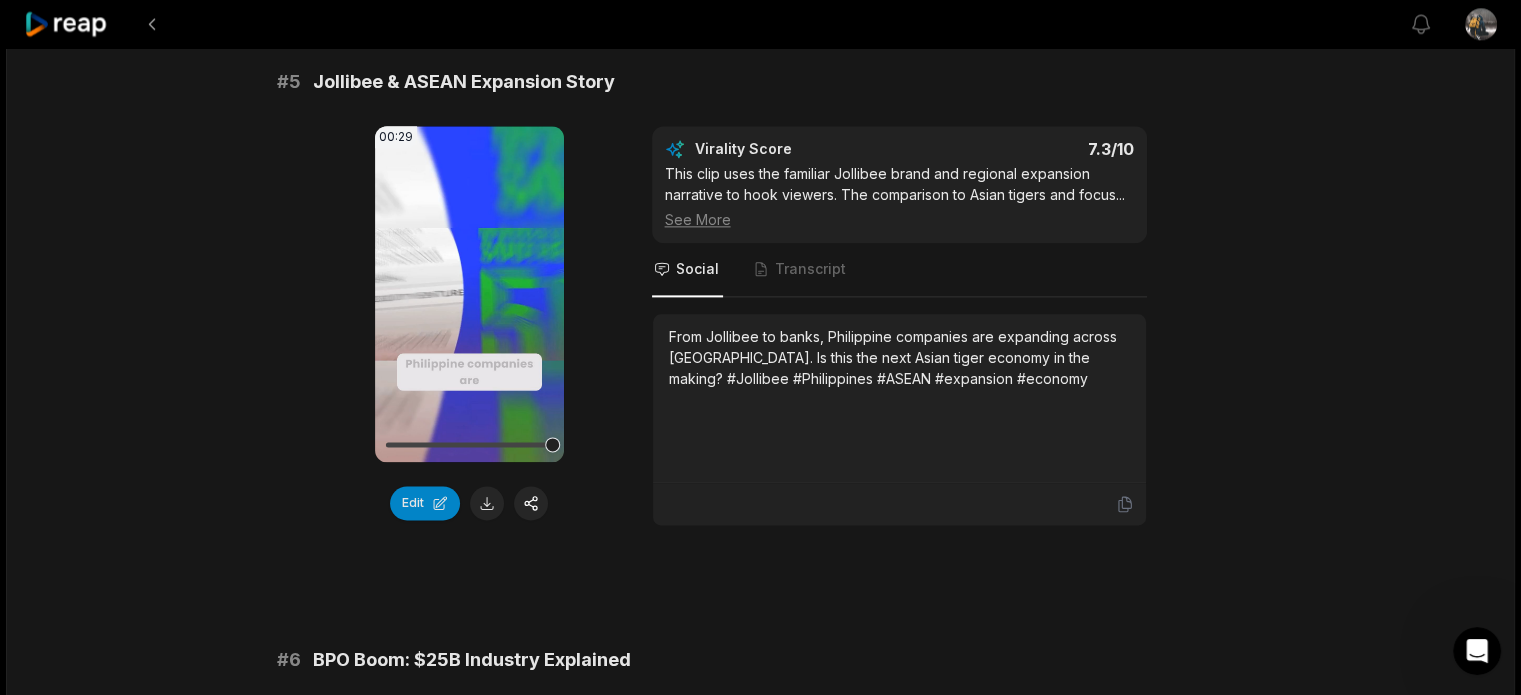 click on "08:50 [PERSON_NAME]: The [GEOGRAPHIC_DATA] Is About to Shock the World 2 hours ago English en 00:00  -  08:50 Portrait 29.97   fps Deep Diver # 1 [GEOGRAPHIC_DATA]: Asia's Rising Star 01:49 Your browser does not support mp4 format. Edit Virality Score 8.2 /10 This clip covers the dramatic introduction, highlights from [PERSON_NAME], and the country's rapid economic growth. The narrative is  ...   See More Social Transcript Discover why the Philippines is being called Asia's next economic powerhouse, with booming infrastructure and a workforce ready to shock the world. Are you watching this rise? #[GEOGRAPHIC_DATA] #economy #infrastructure #[GEOGRAPHIC_DATA] #growth # 2 Can the [GEOGRAPHIC_DATA] Sustain Its Rise? 00:27 Your browser does not support mp4 format. Edit Virality Score 8 /10 This closing segment poses direct questions to the audience, inviting engagement and debate. The summary of strengths and risks, plus ...   See More Social Transcript # 3 The Workforce Powering Growth 00:31 Your browser does not support mp4 format. Edit 7.7 /10 ..." at bounding box center [760, 572] 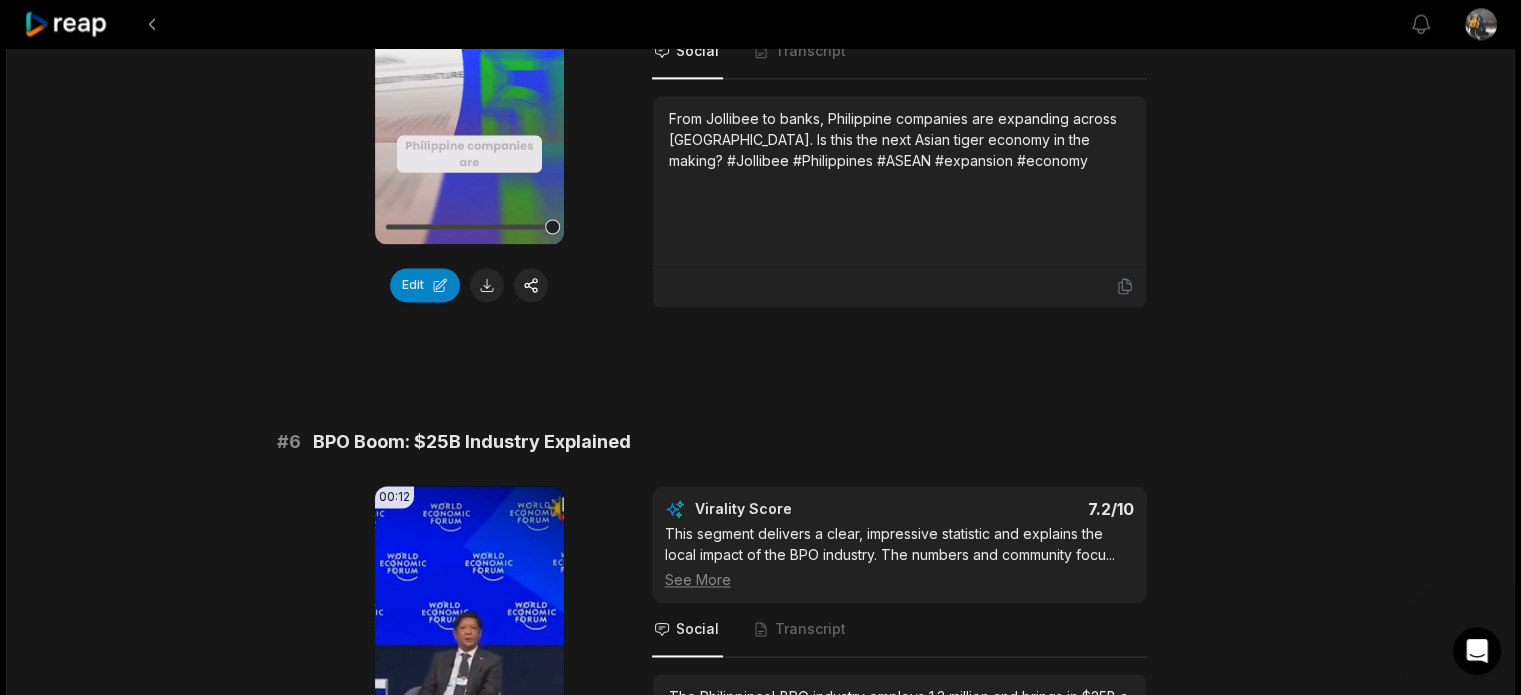 scroll, scrollTop: 2351, scrollLeft: 0, axis: vertical 